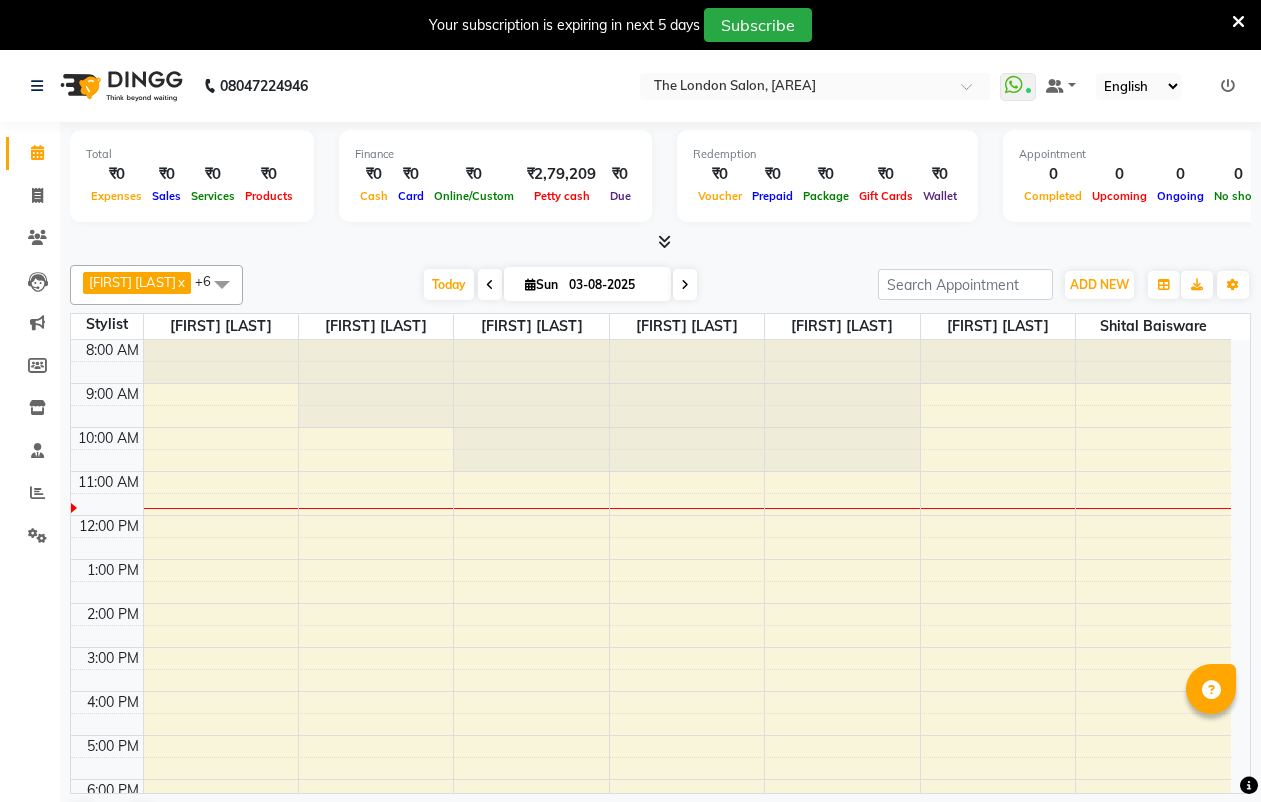 scroll, scrollTop: 0, scrollLeft: 0, axis: both 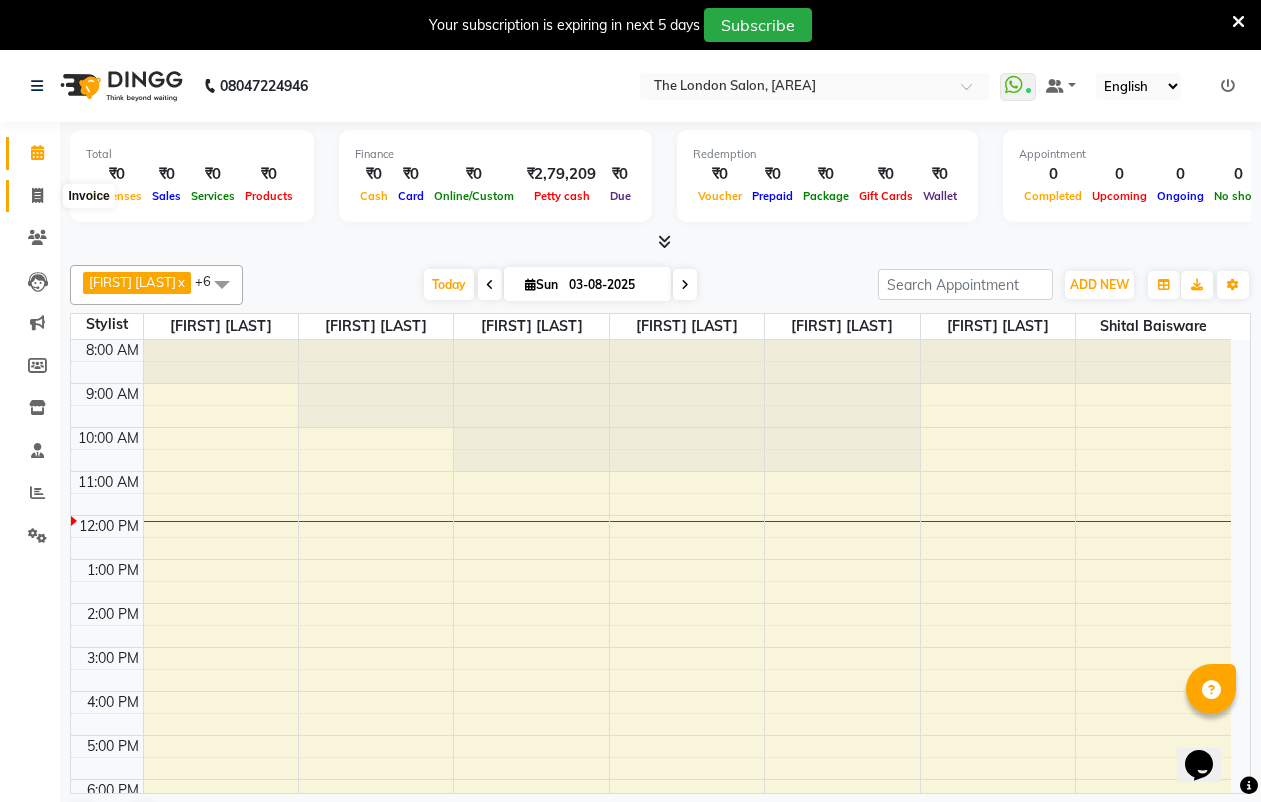 click 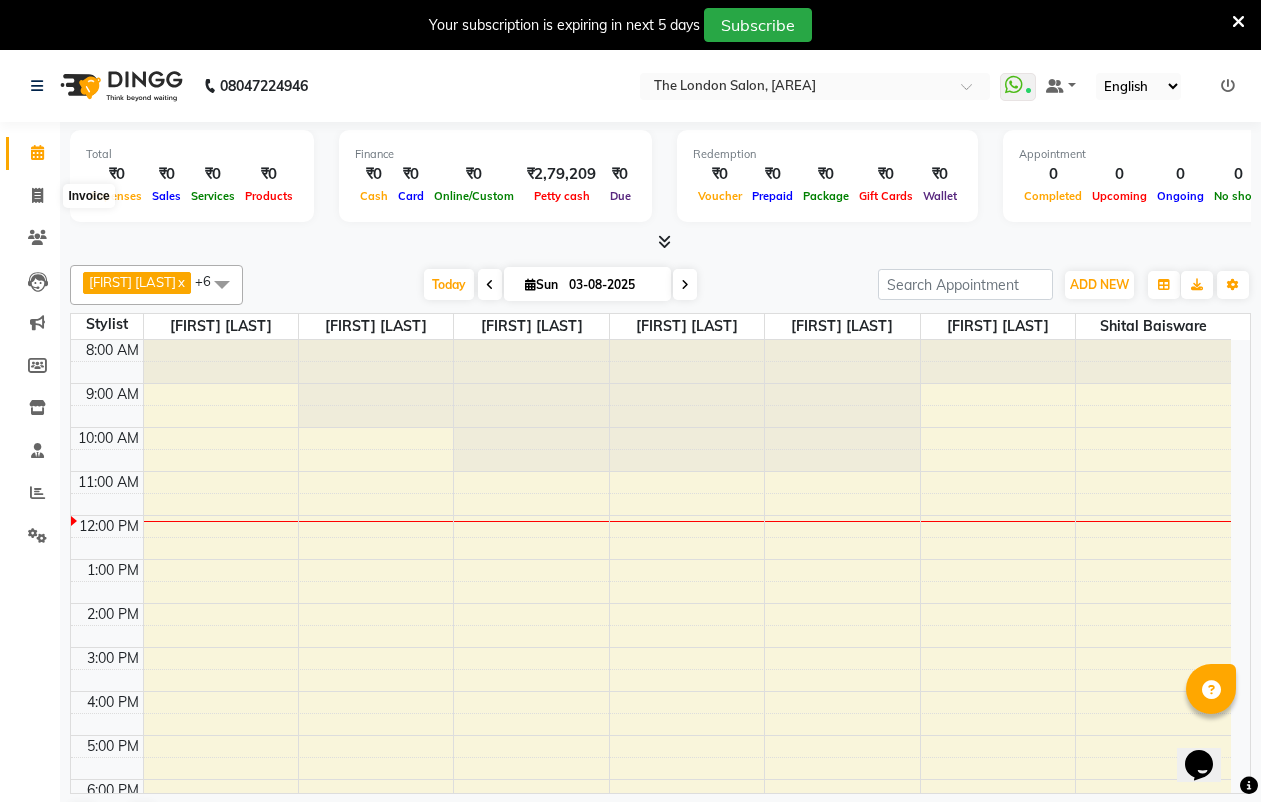 select on "4682" 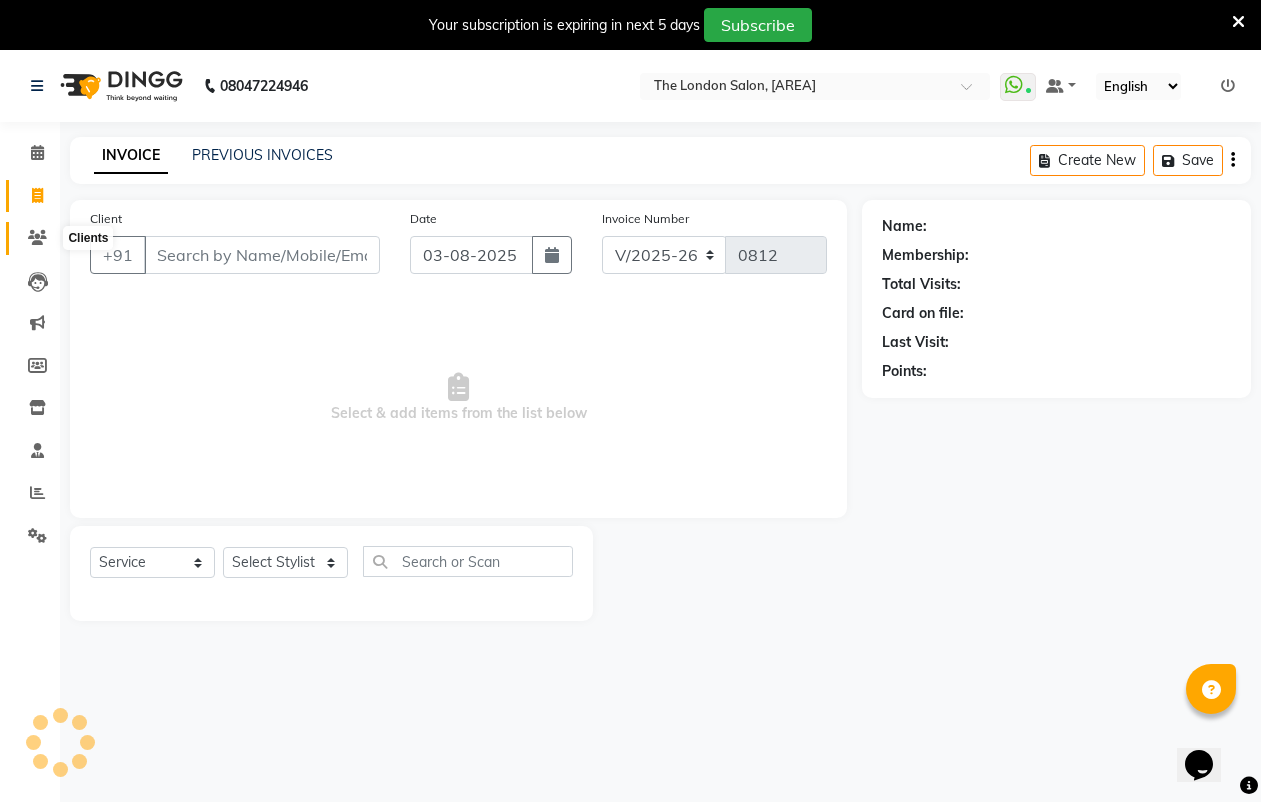 click 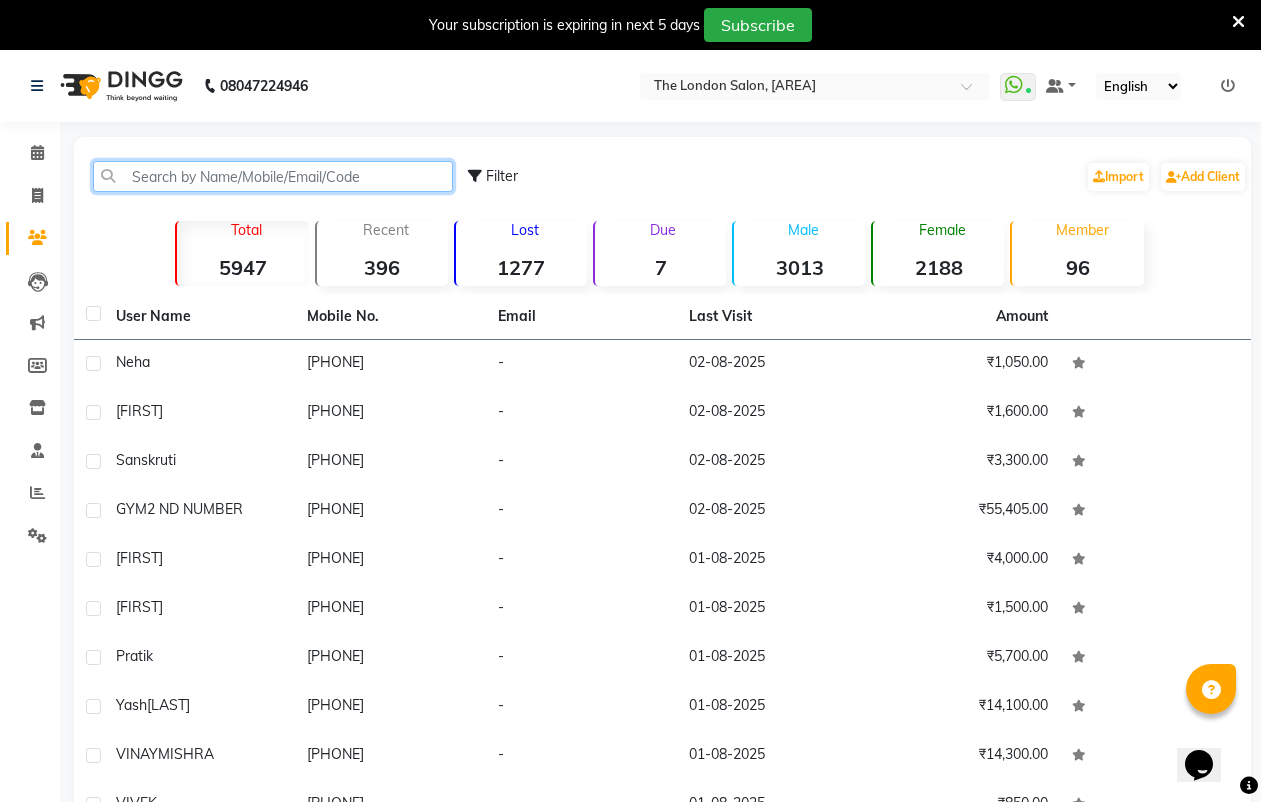 click 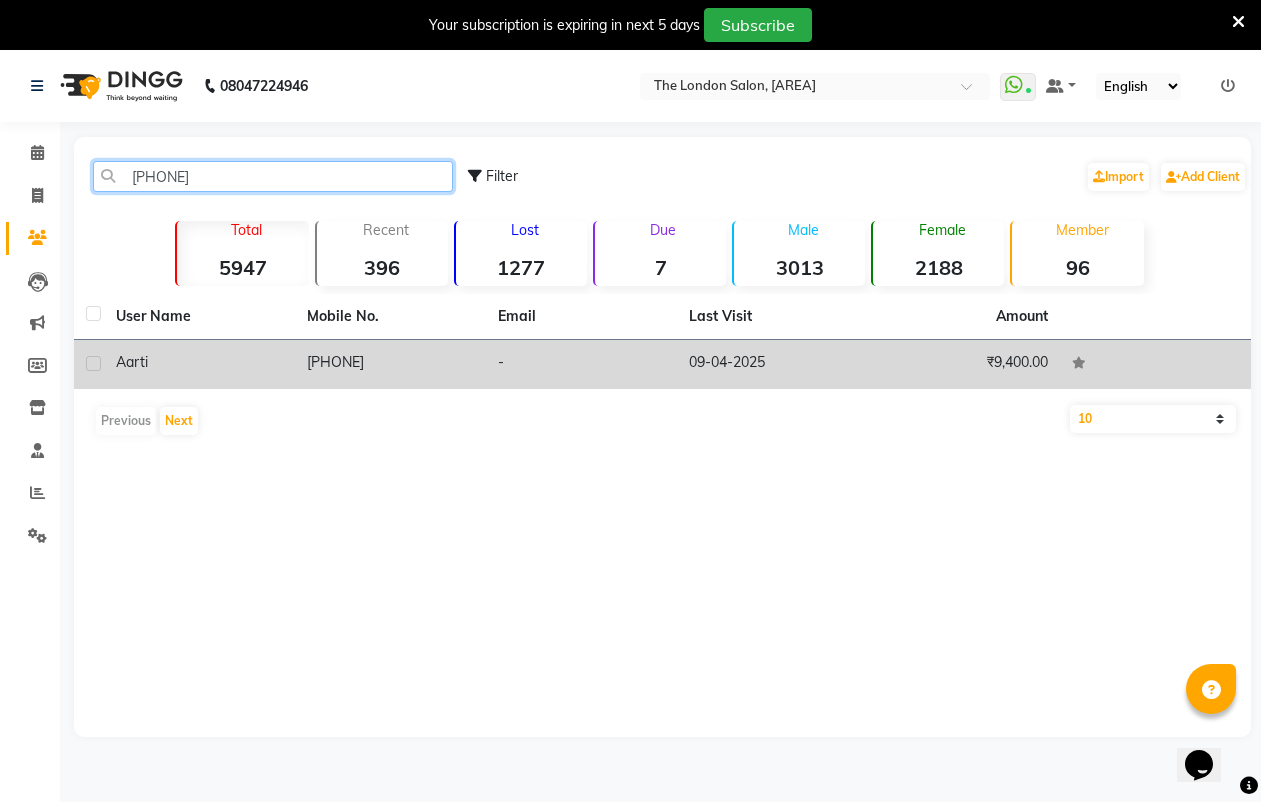 type on "[PHONE]" 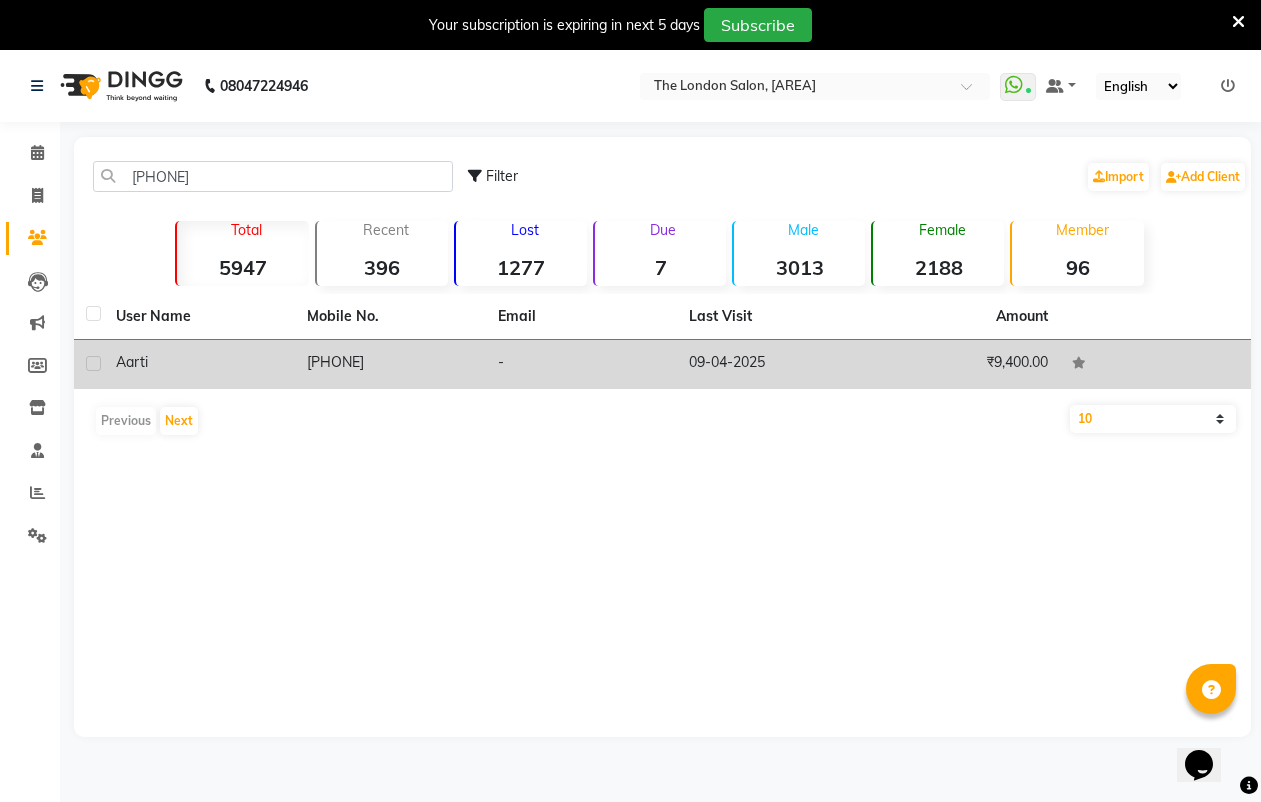 click on "Aarti" 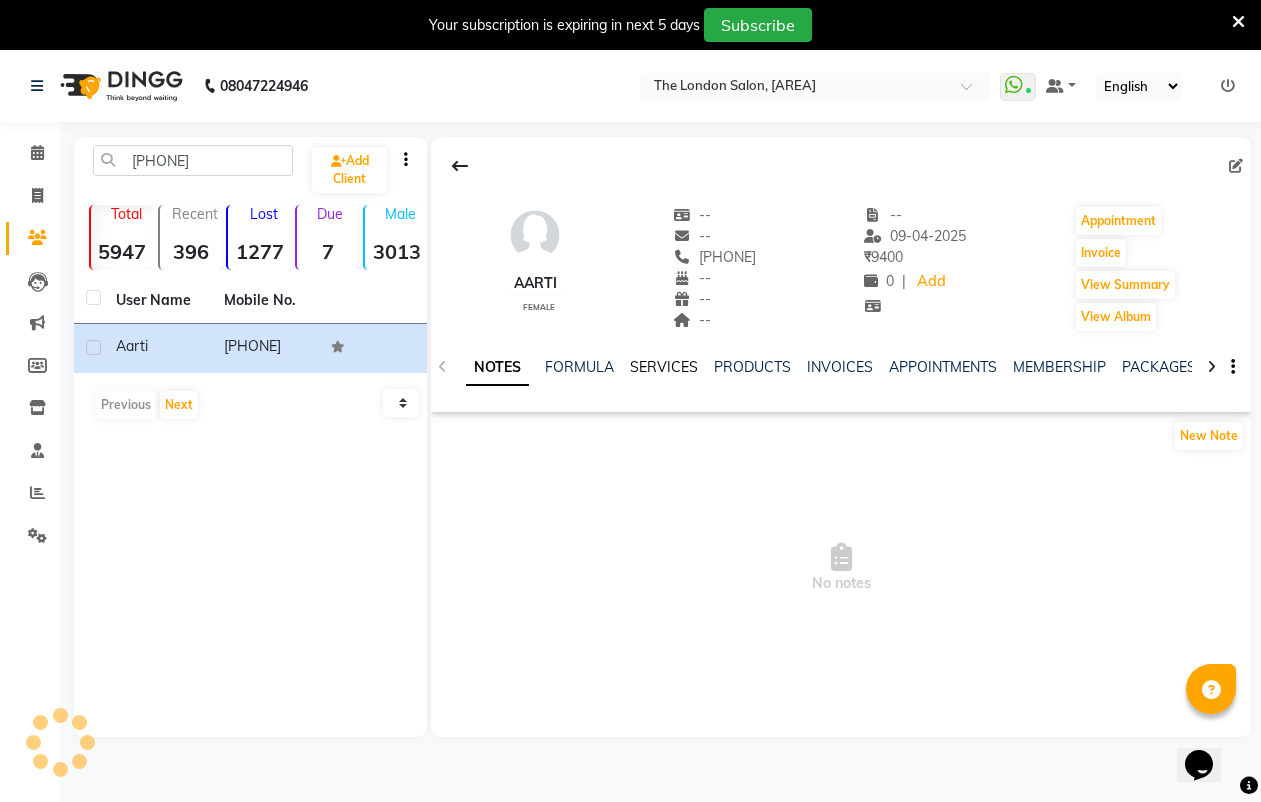 click on "SERVICES" 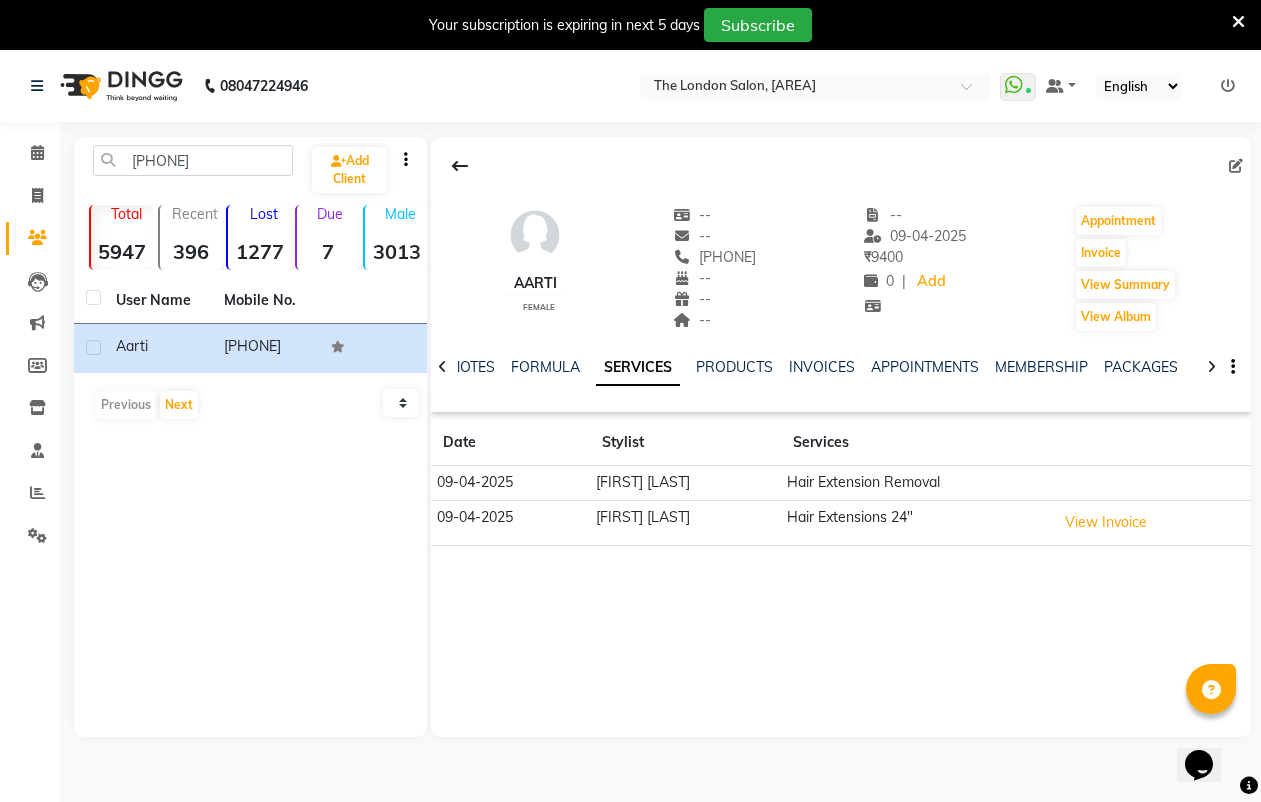 click on "[FIRST] [LAST]" 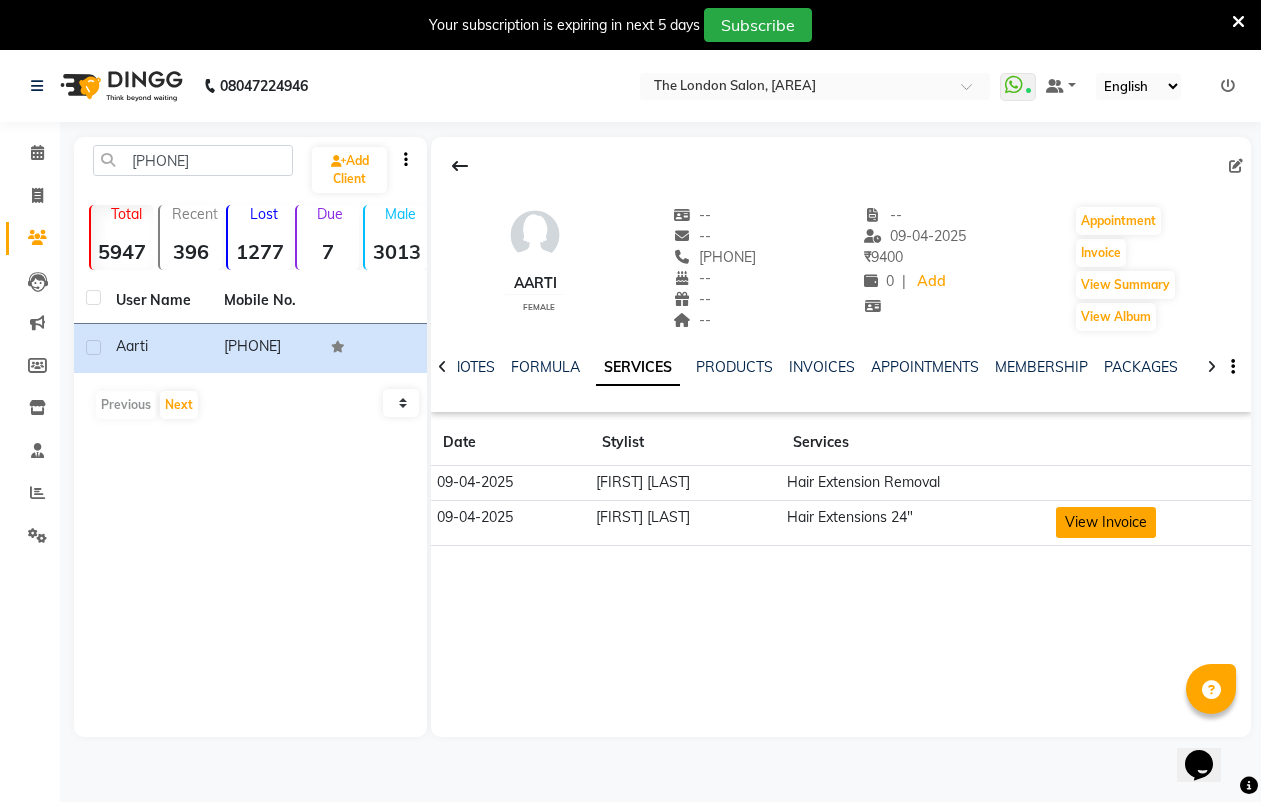 click on "View Invoice" 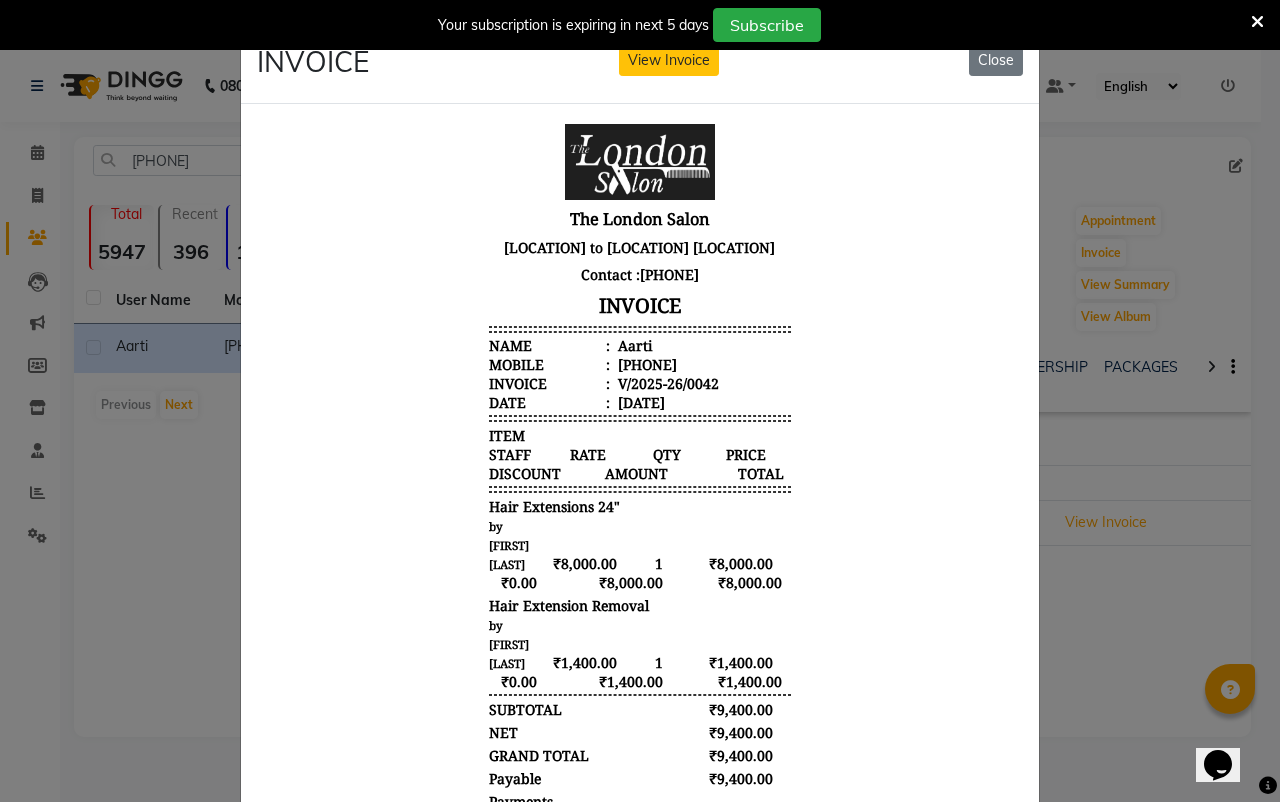 scroll, scrollTop: 16, scrollLeft: 0, axis: vertical 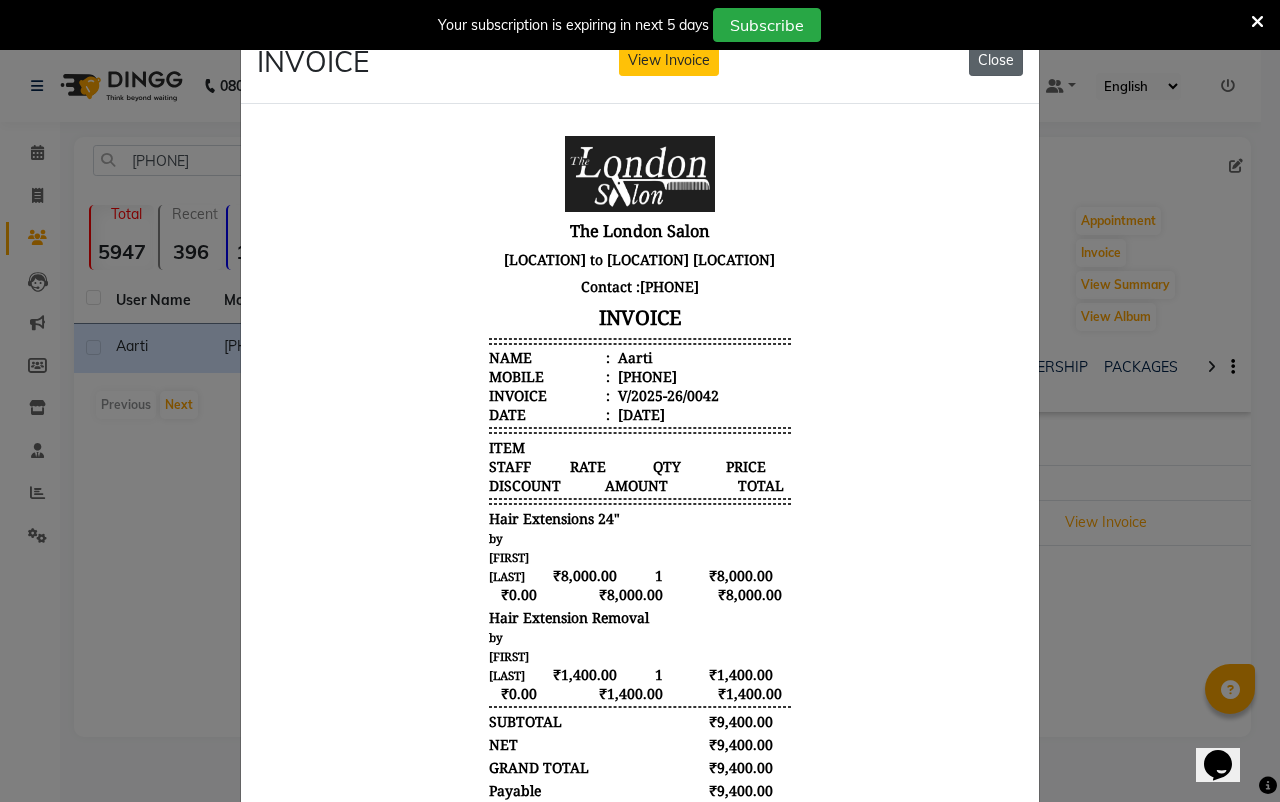 click on "Close" 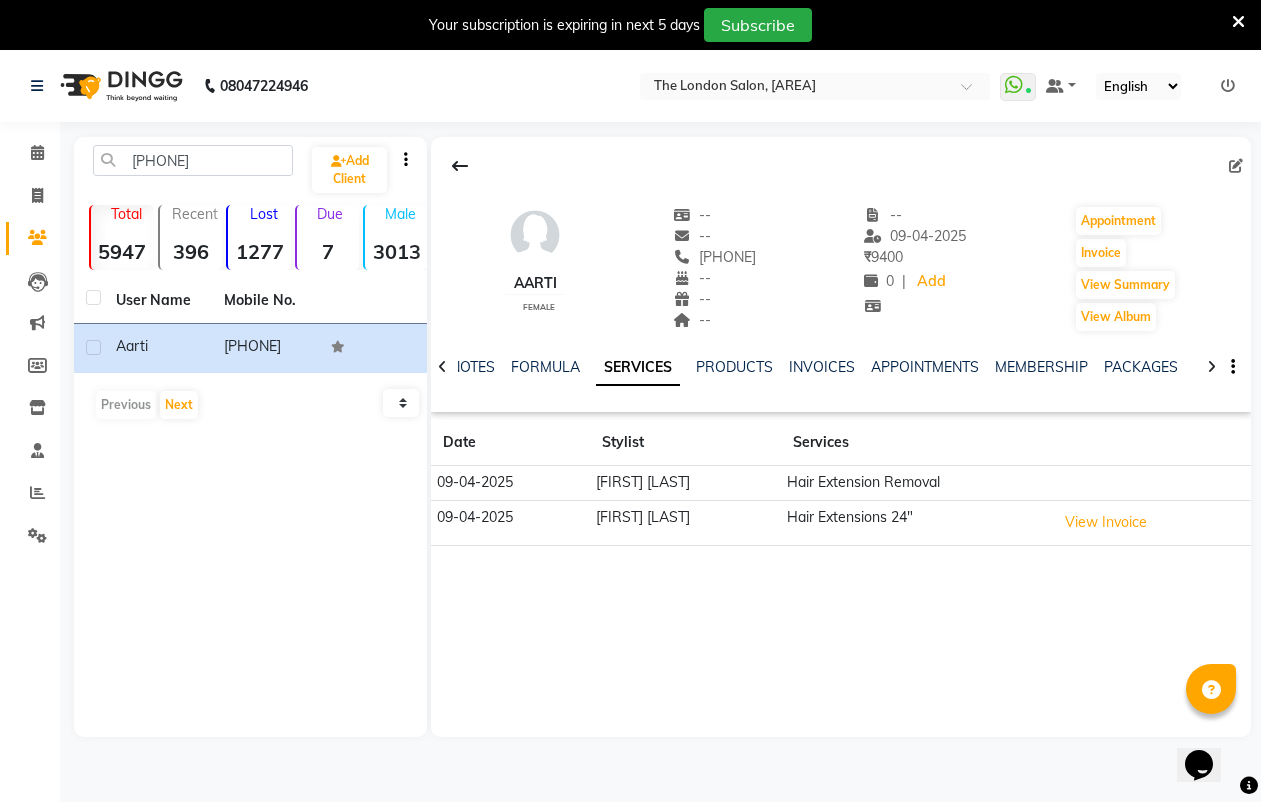 click on "[FIRST] [LAST]" 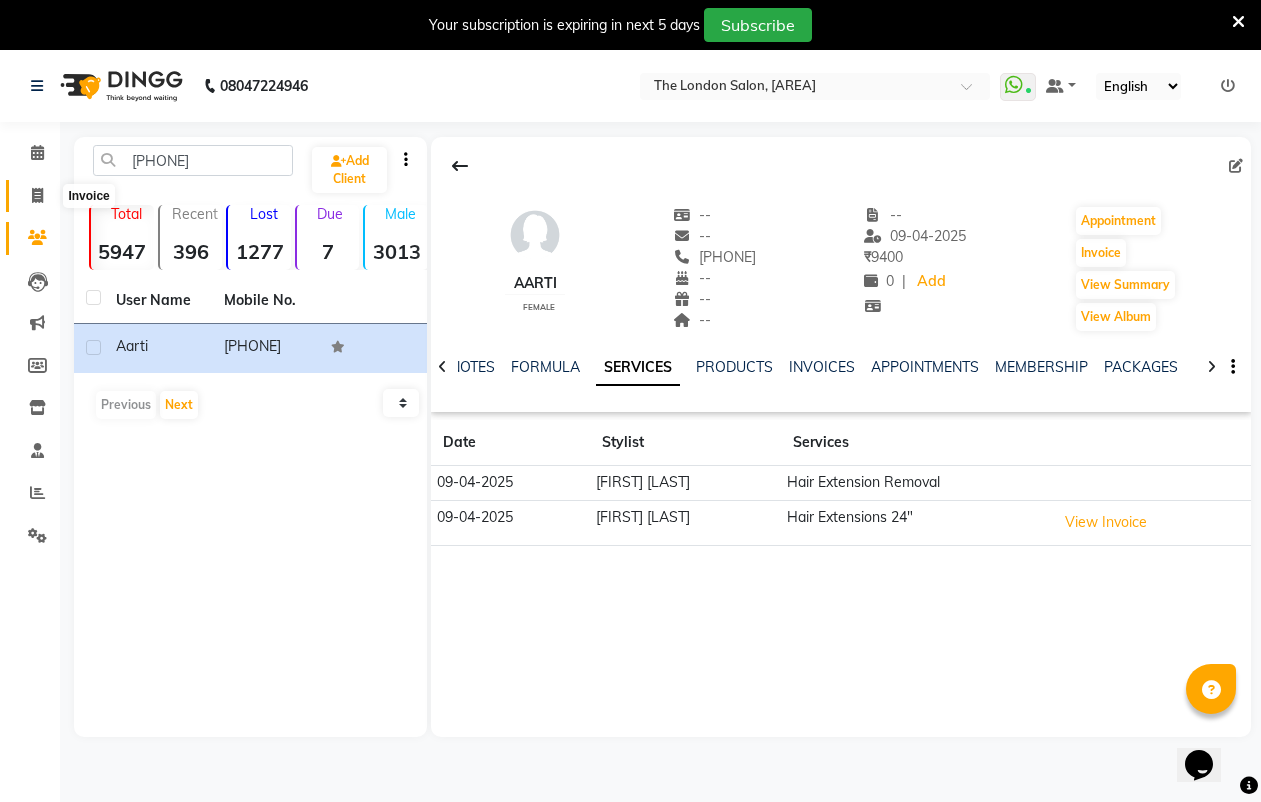 click 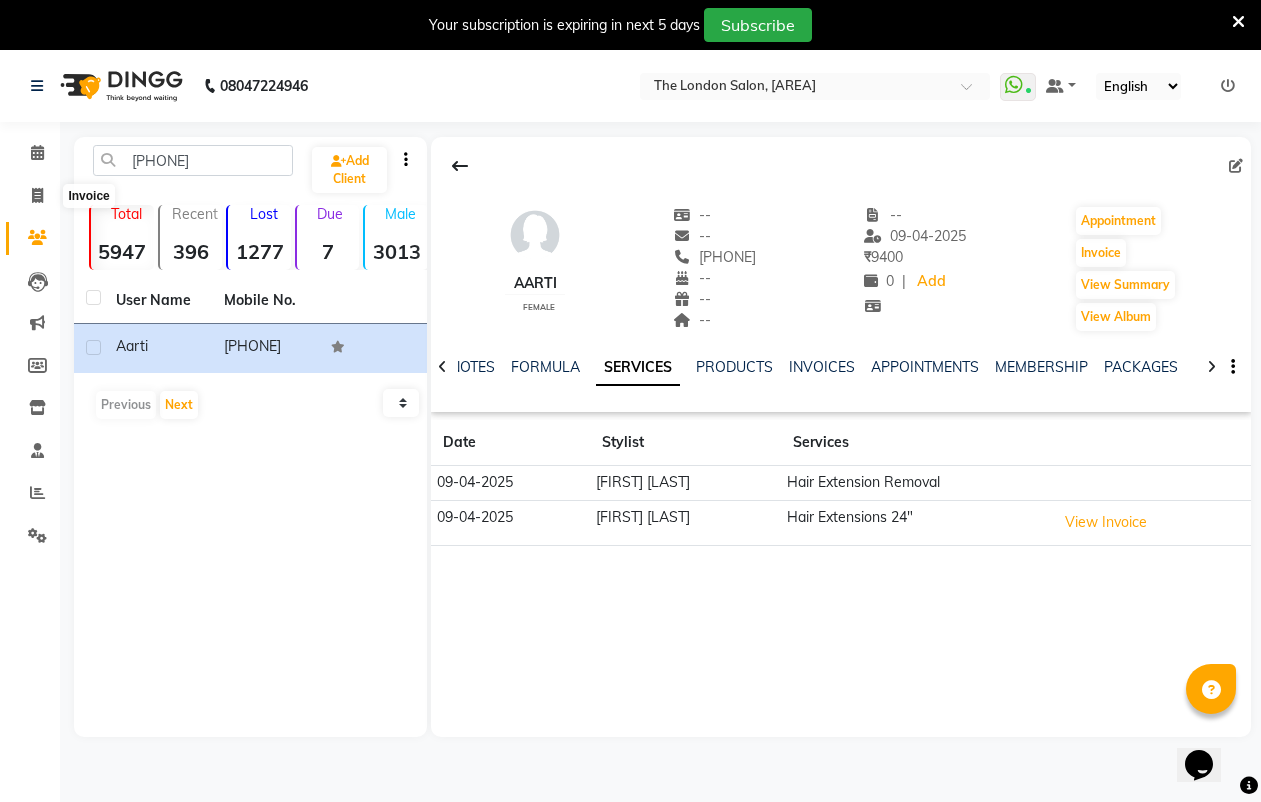 select on "4682" 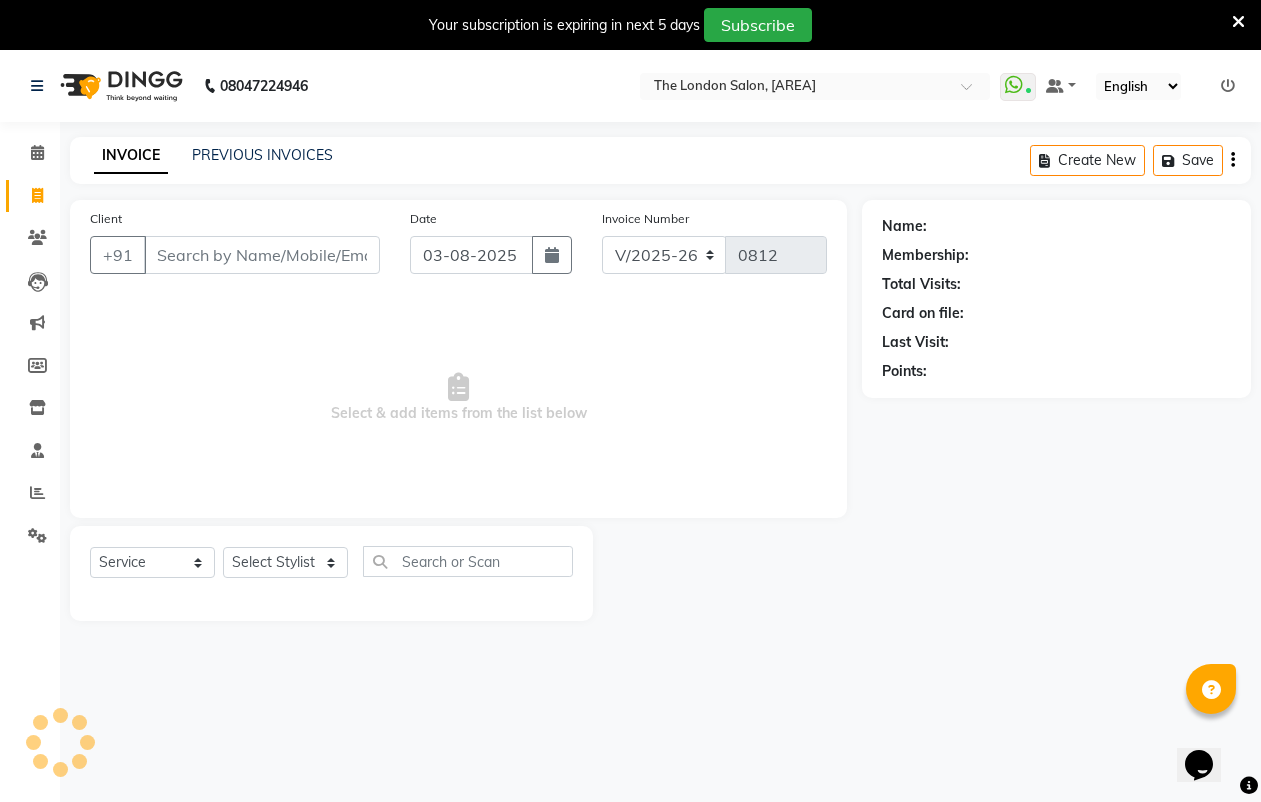 scroll, scrollTop: 50, scrollLeft: 0, axis: vertical 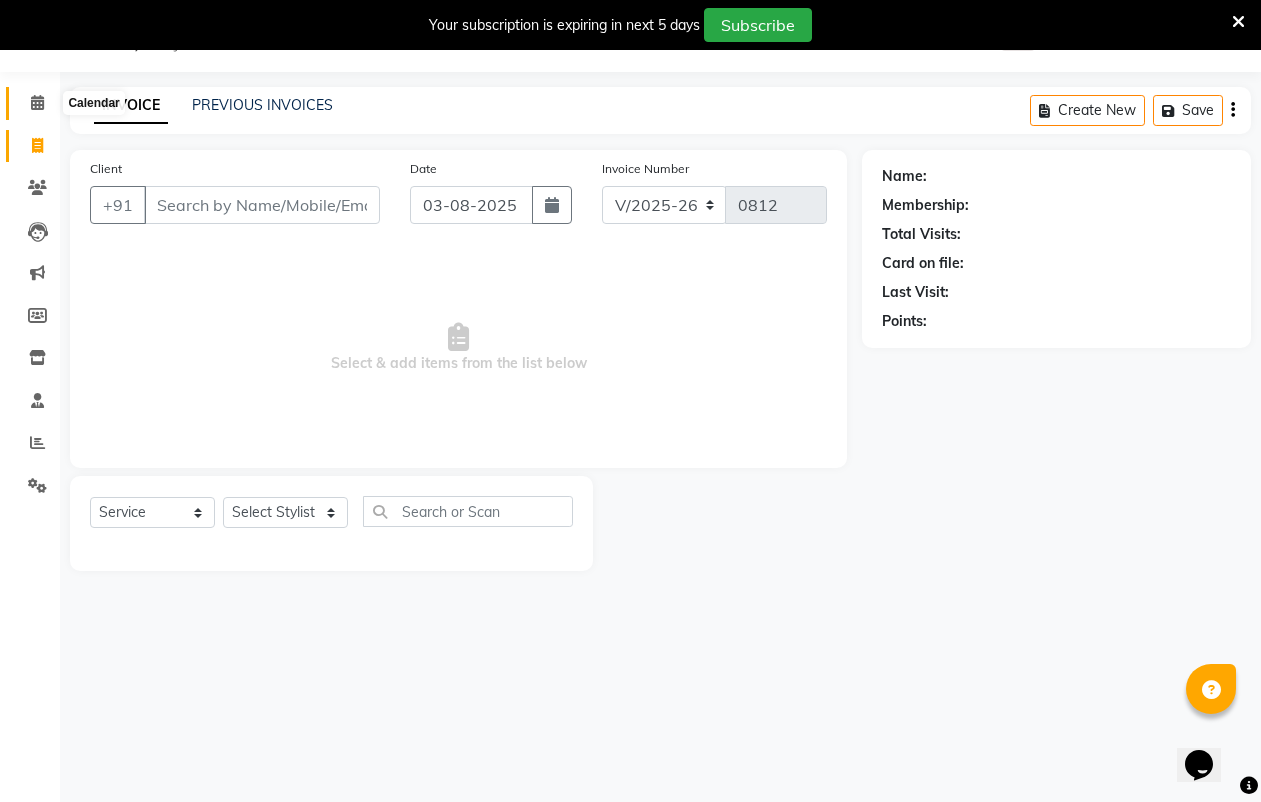 click 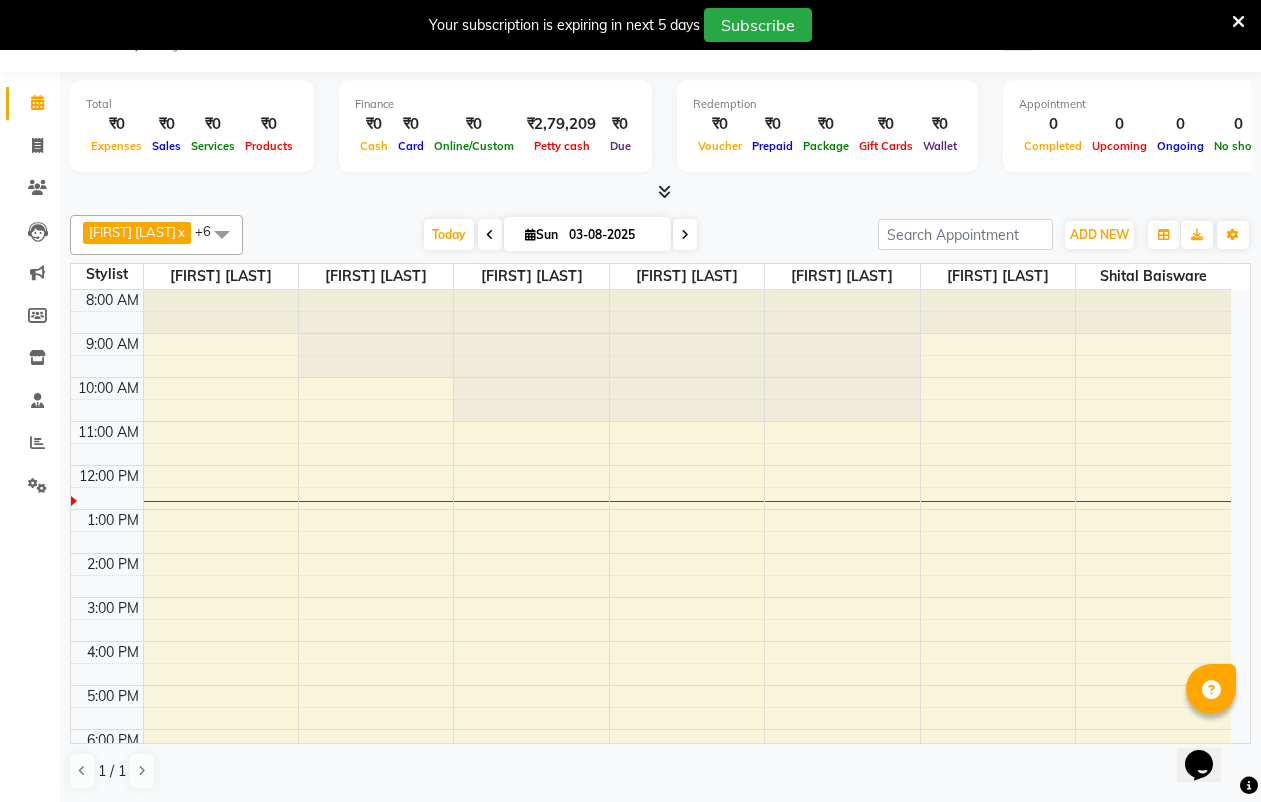 click at bounding box center (1238, 25) 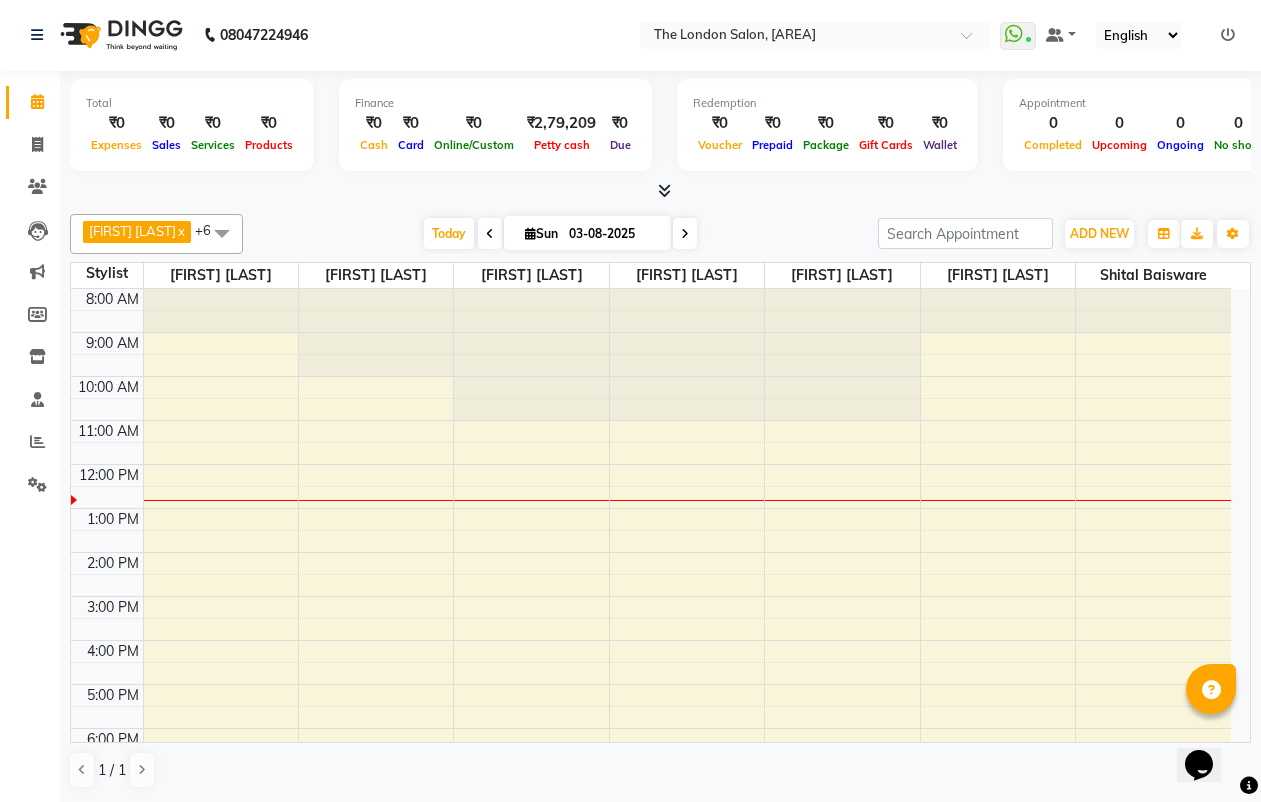 click at bounding box center (664, 190) 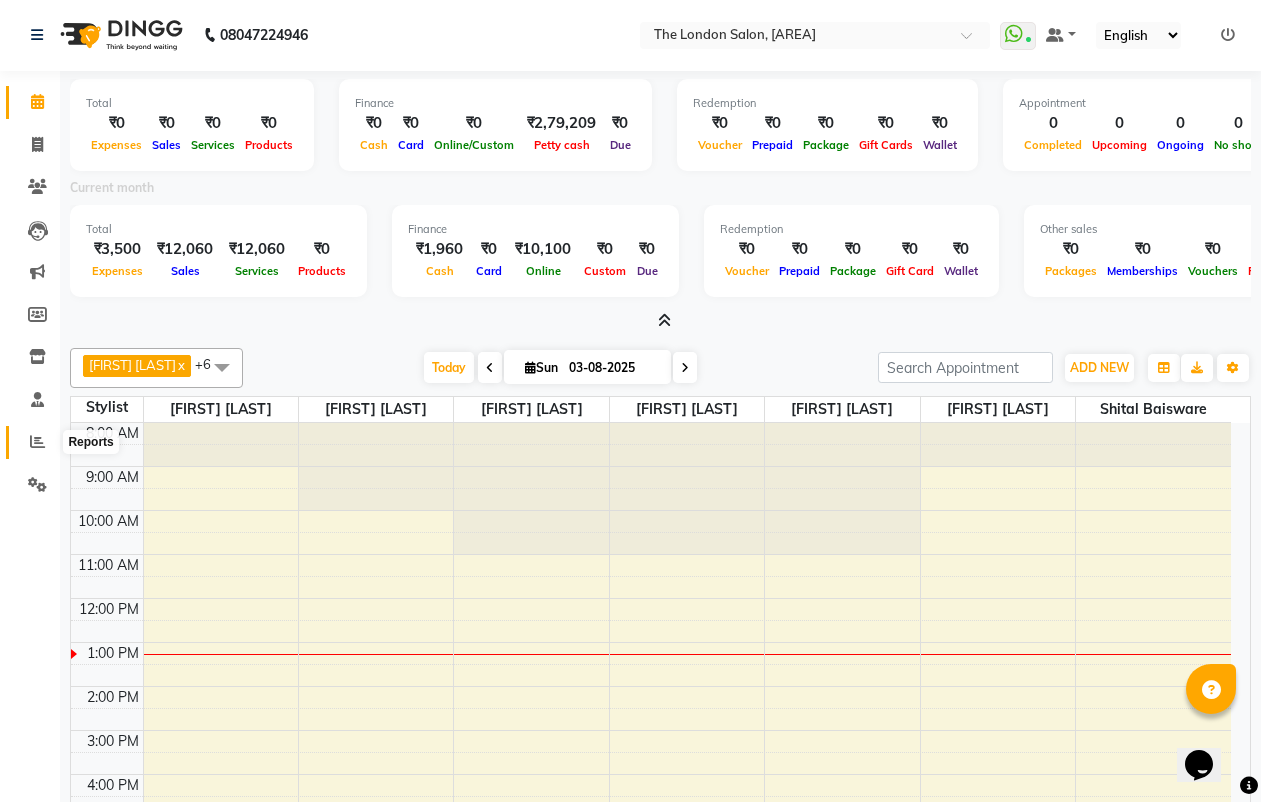 click 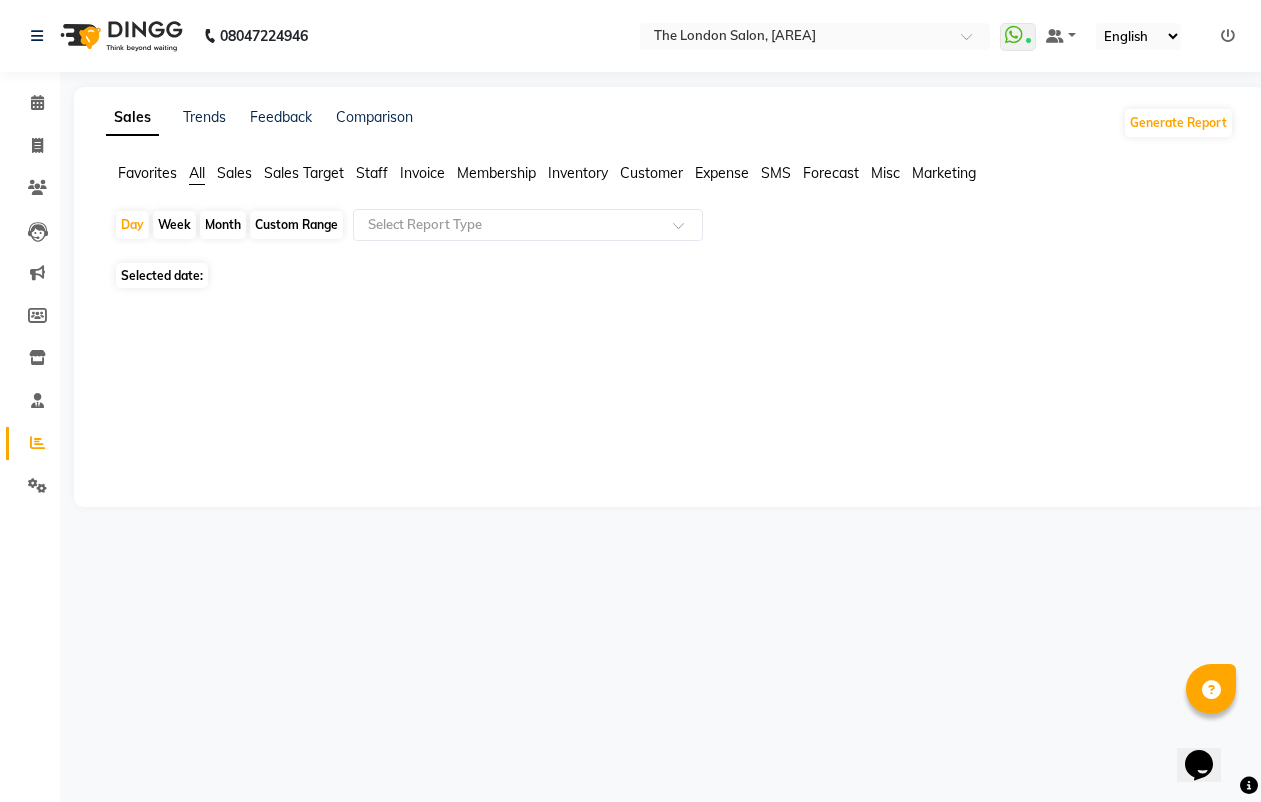 scroll, scrollTop: 0, scrollLeft: 0, axis: both 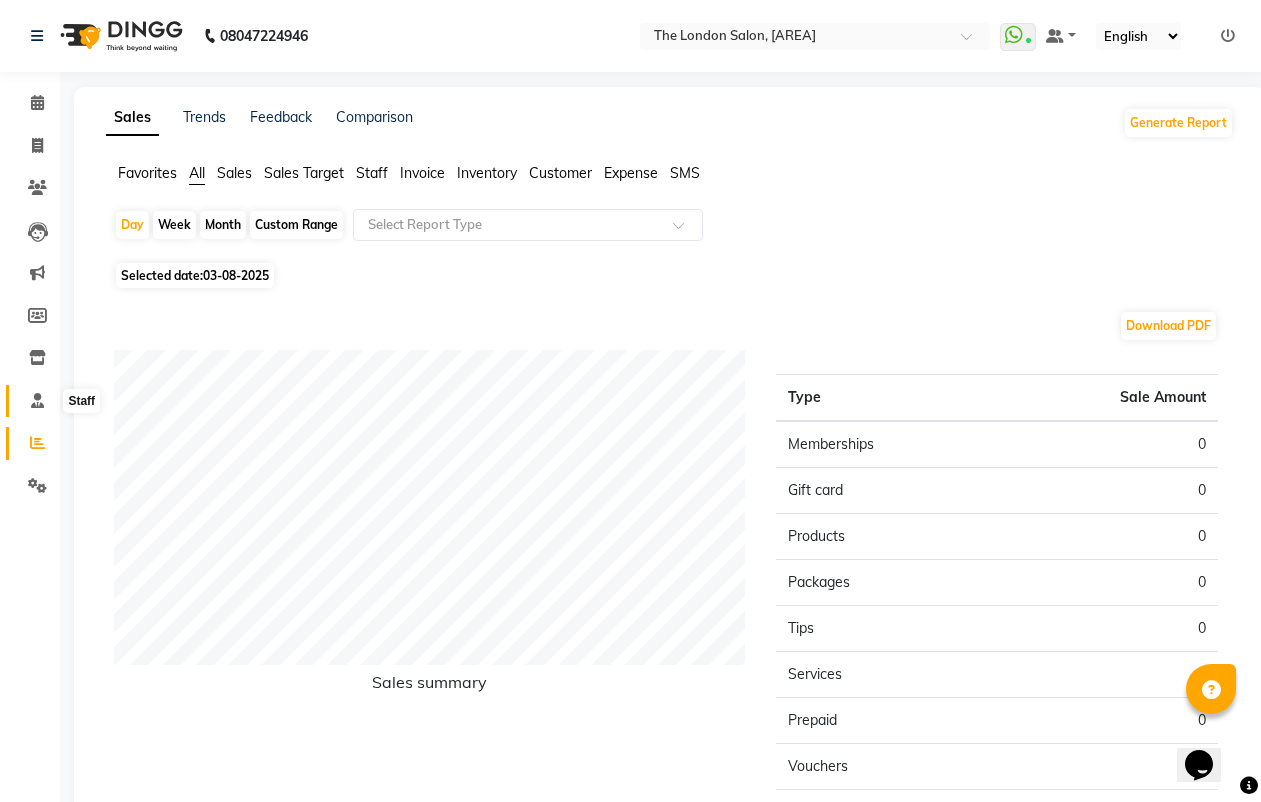 click 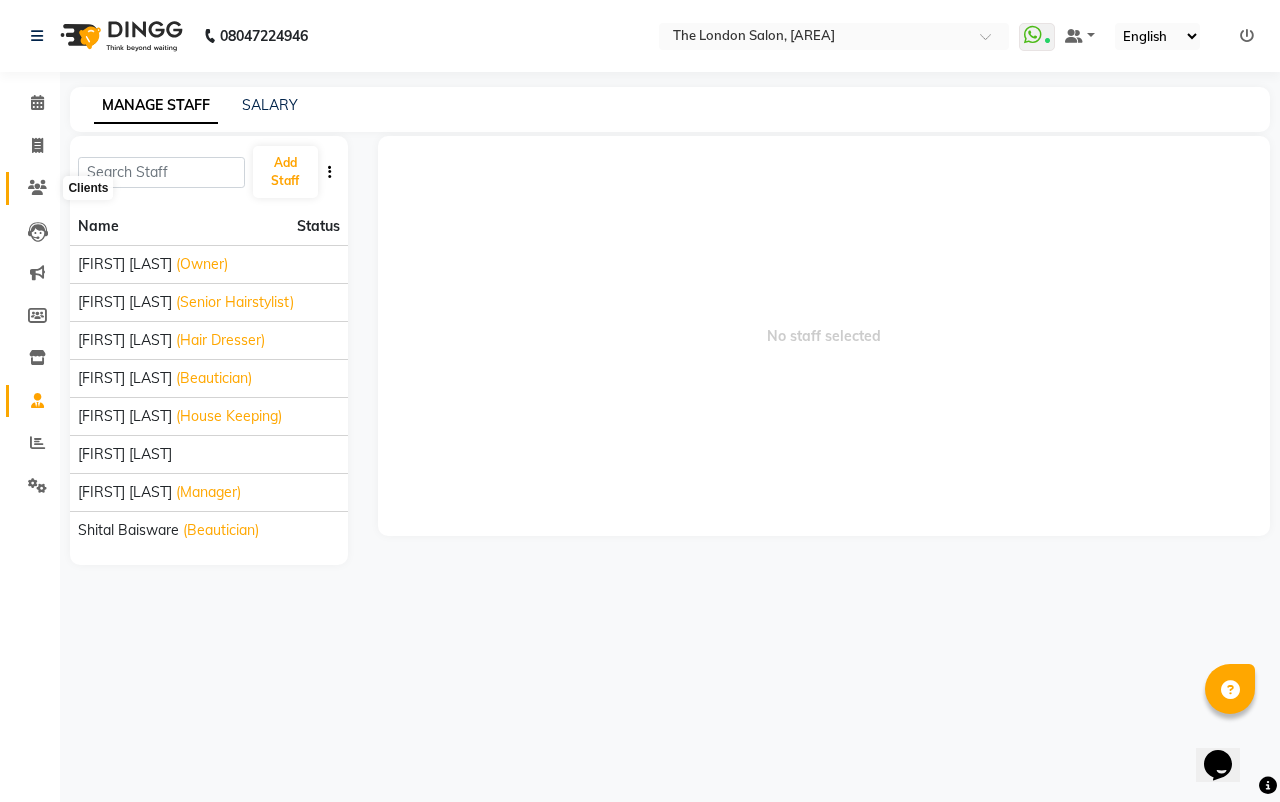click 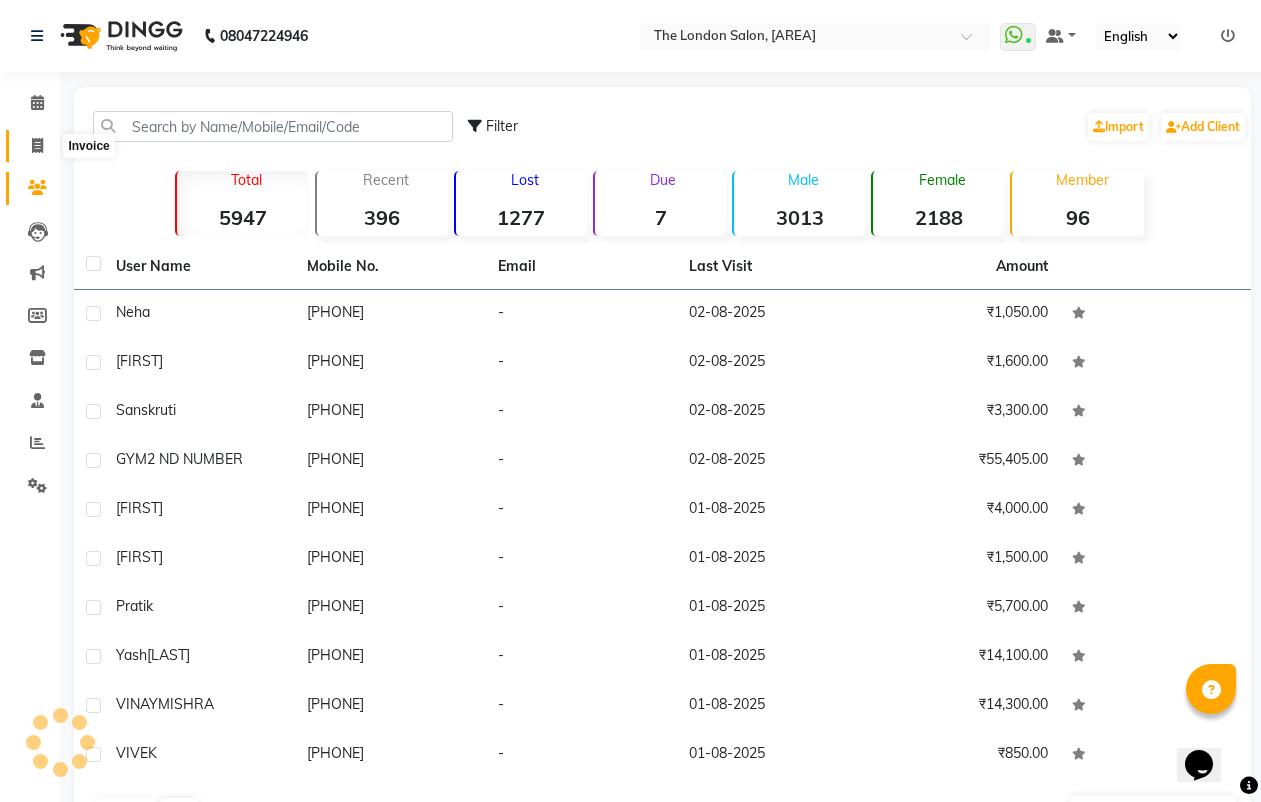click 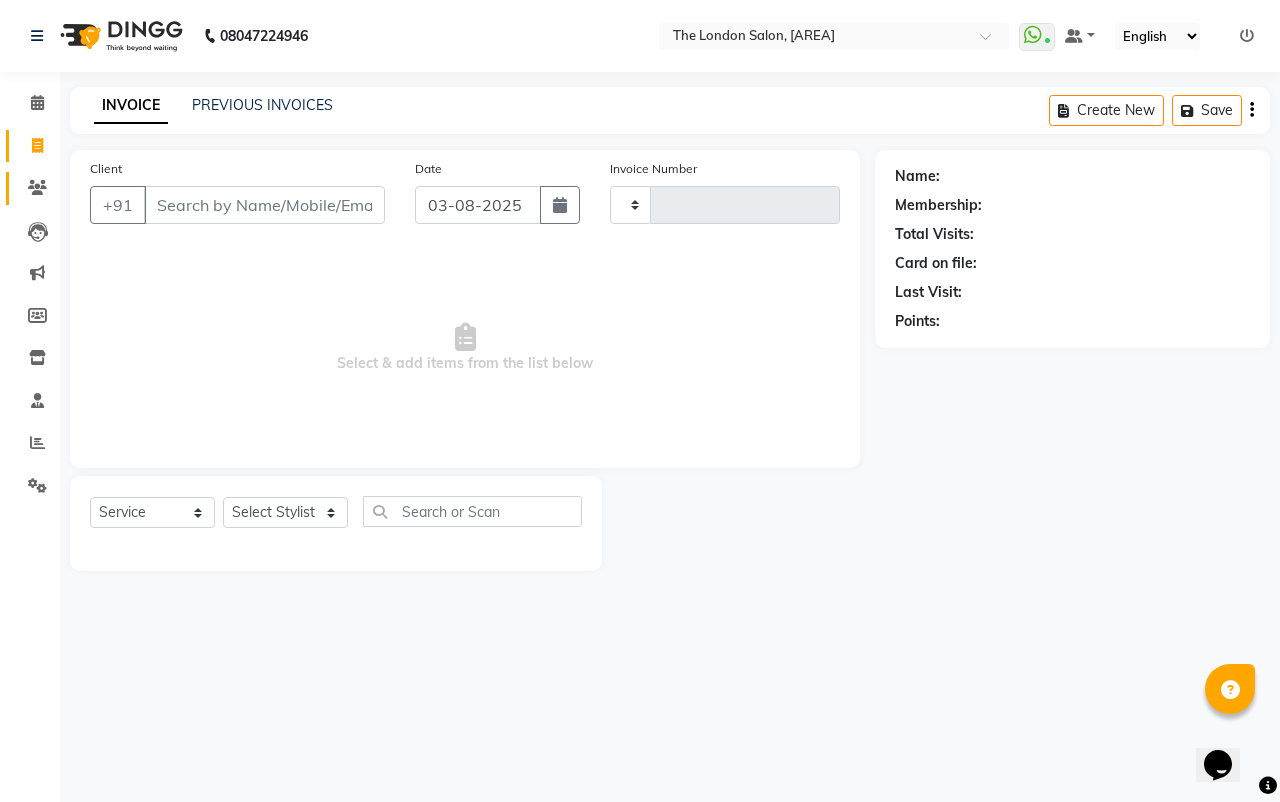 click 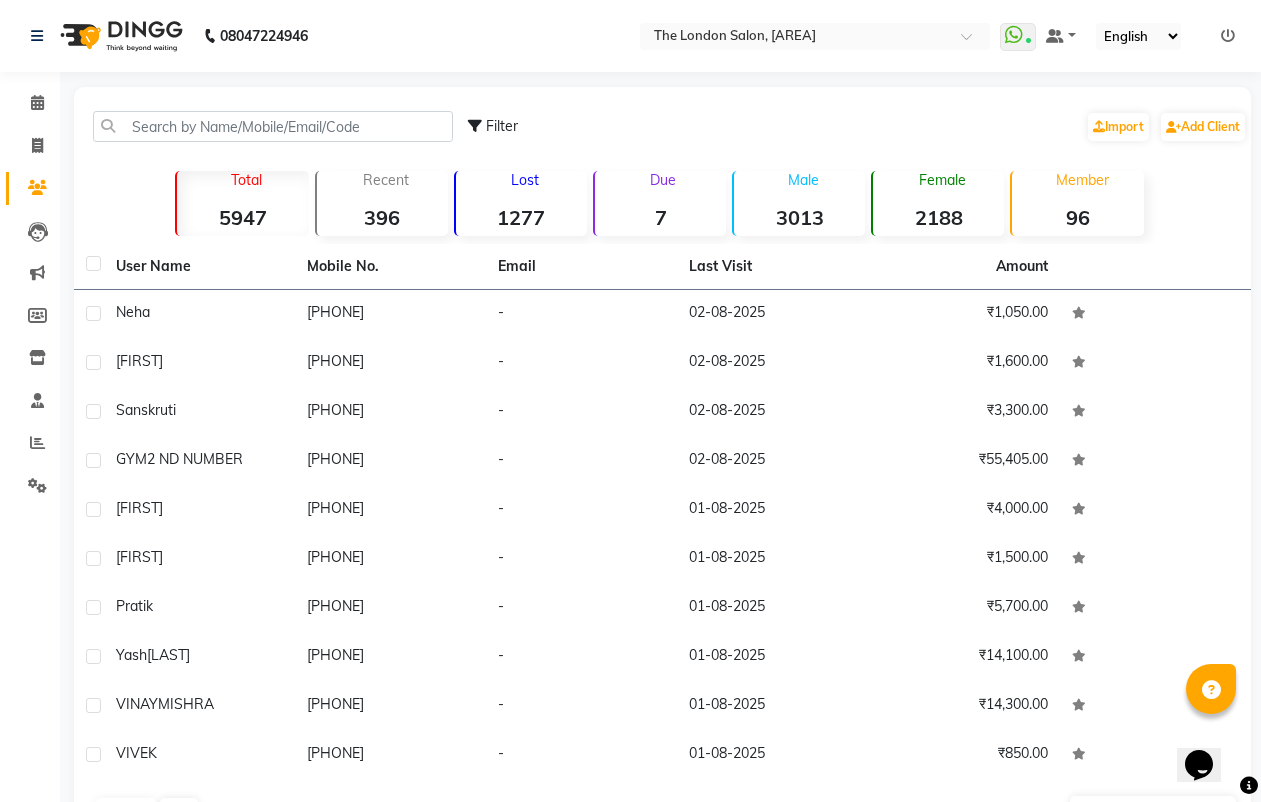scroll, scrollTop: 64, scrollLeft: 0, axis: vertical 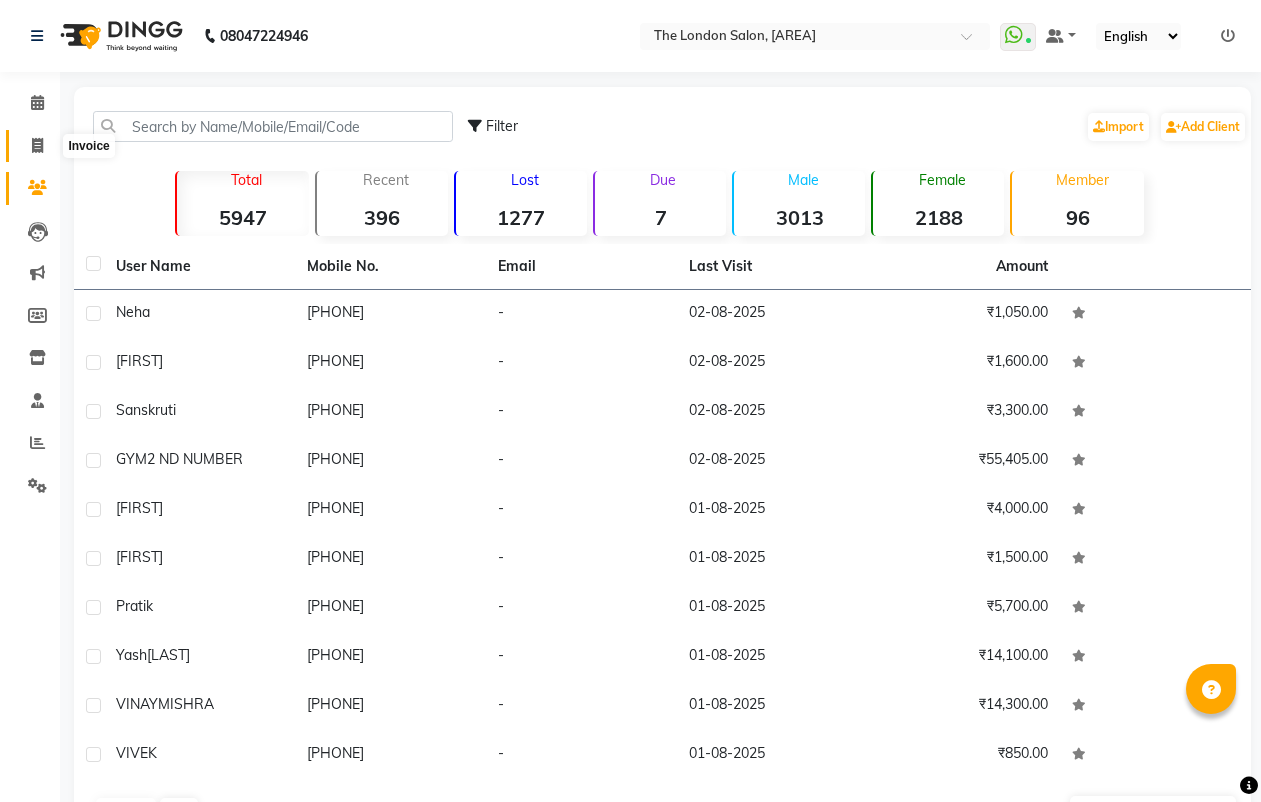 click 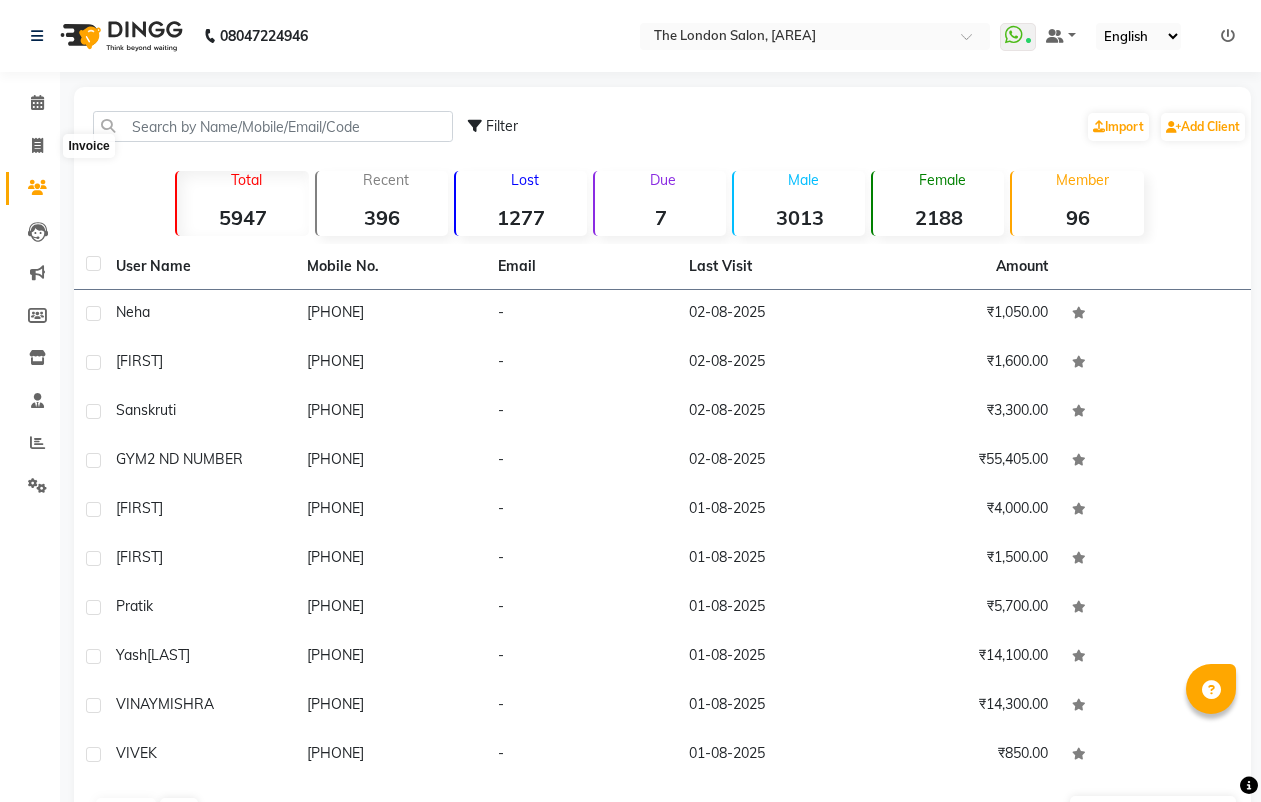 select on "service" 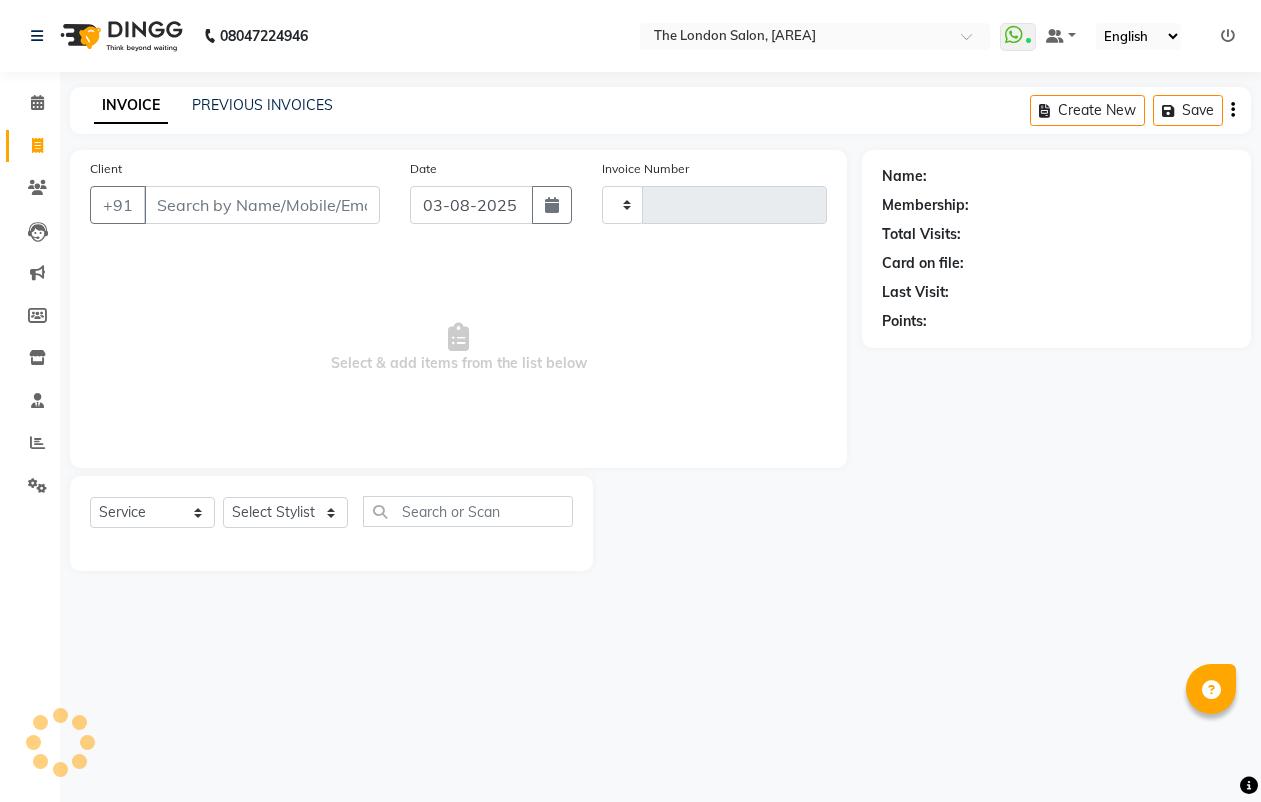 type on "0812" 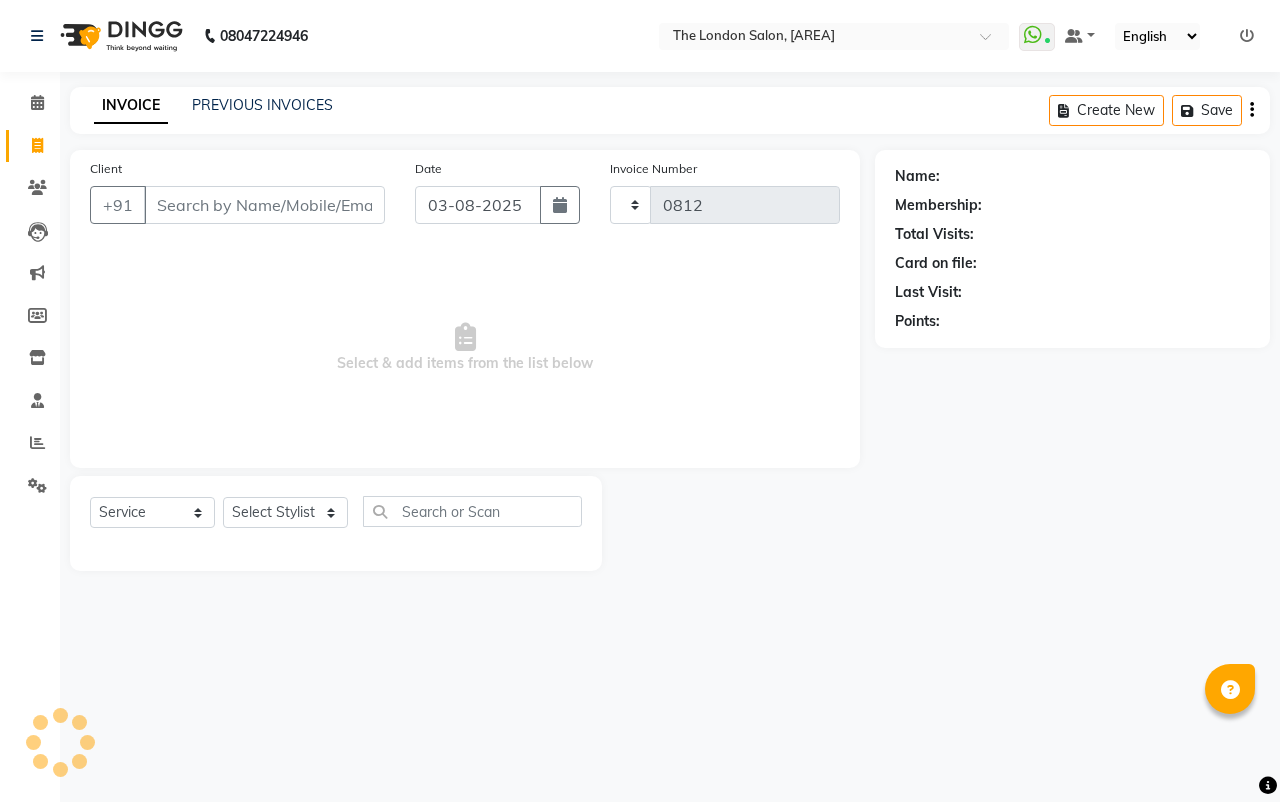 select on "4682" 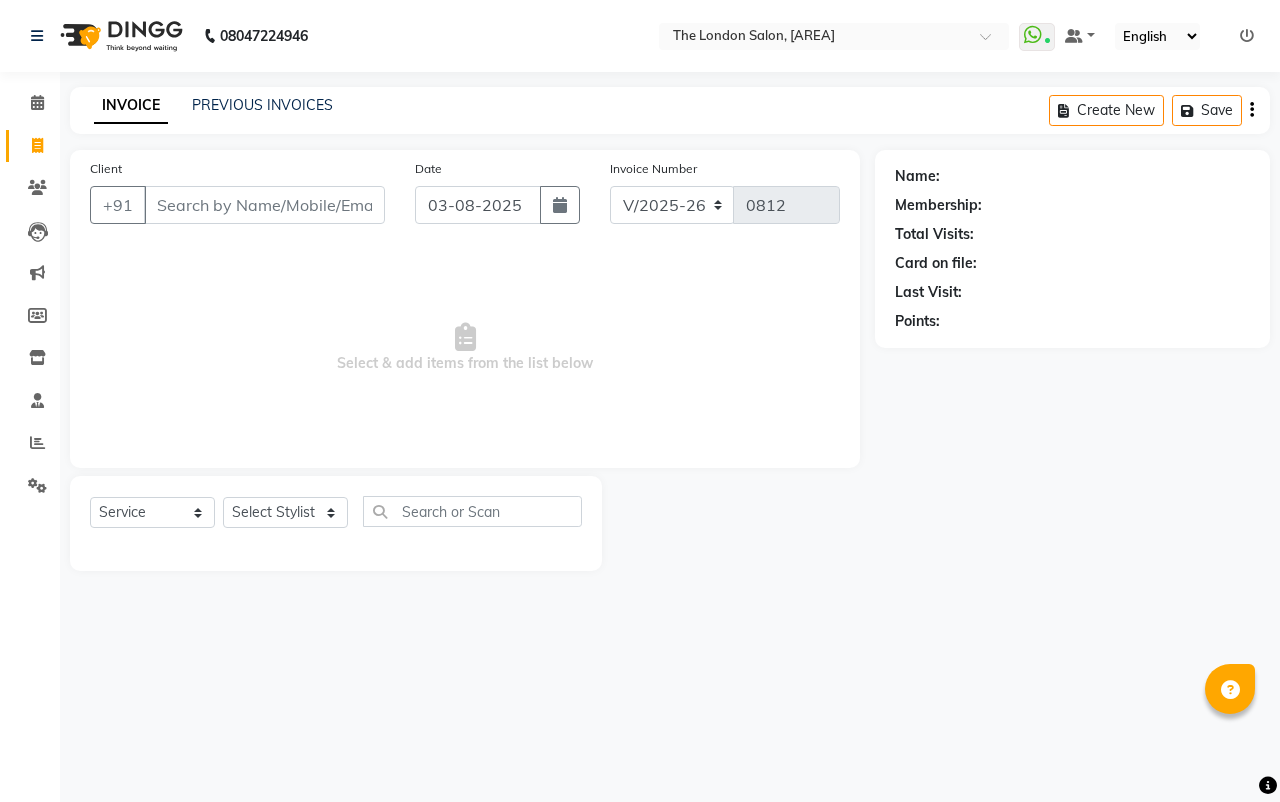 click on "Client" at bounding box center (264, 205) 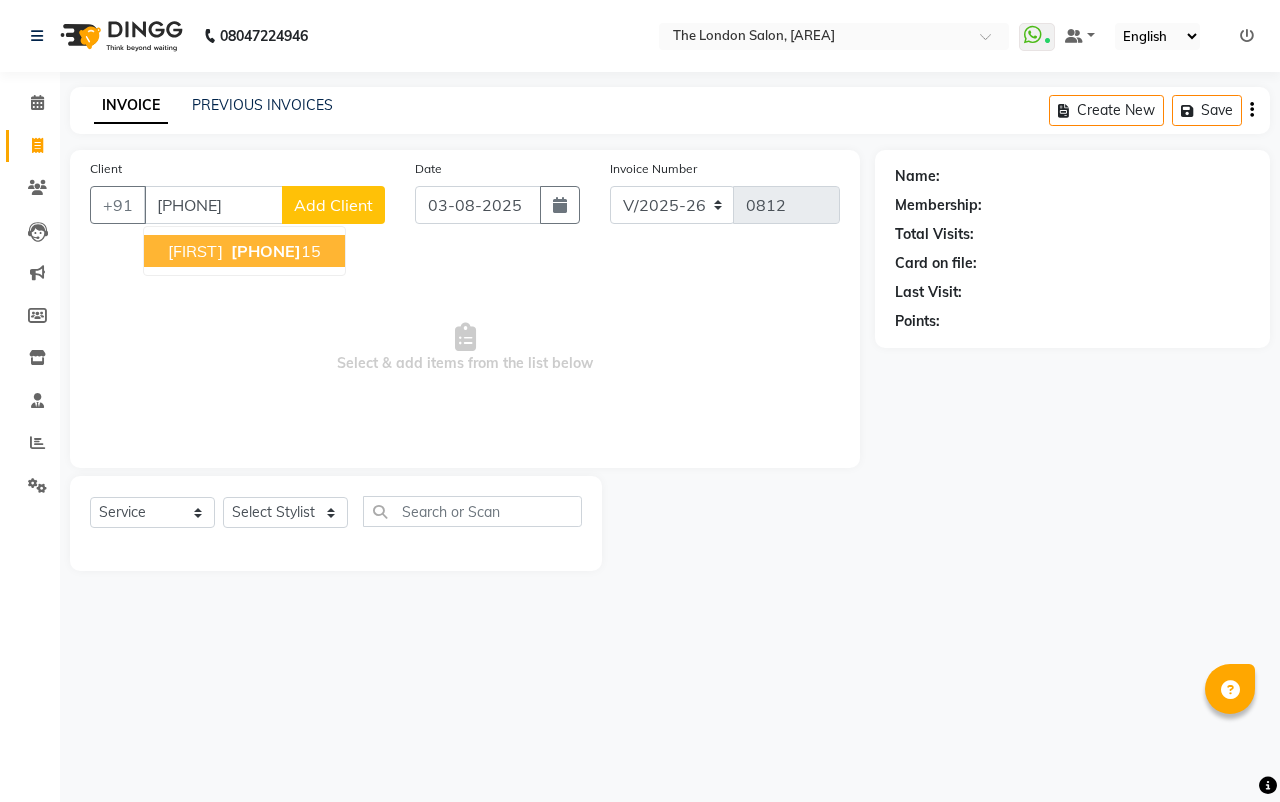 click on "[FIRST]  [PHONE]" at bounding box center (244, 251) 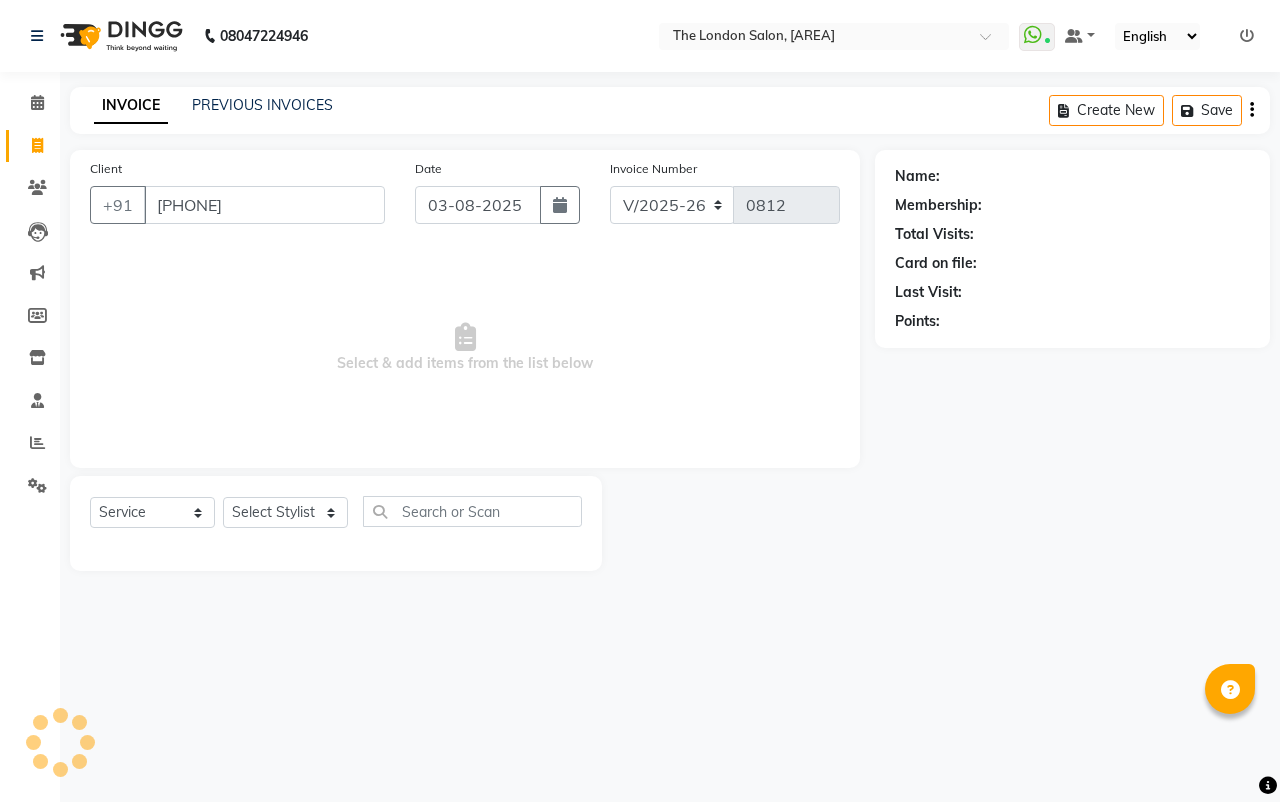 type on "[PHONE]" 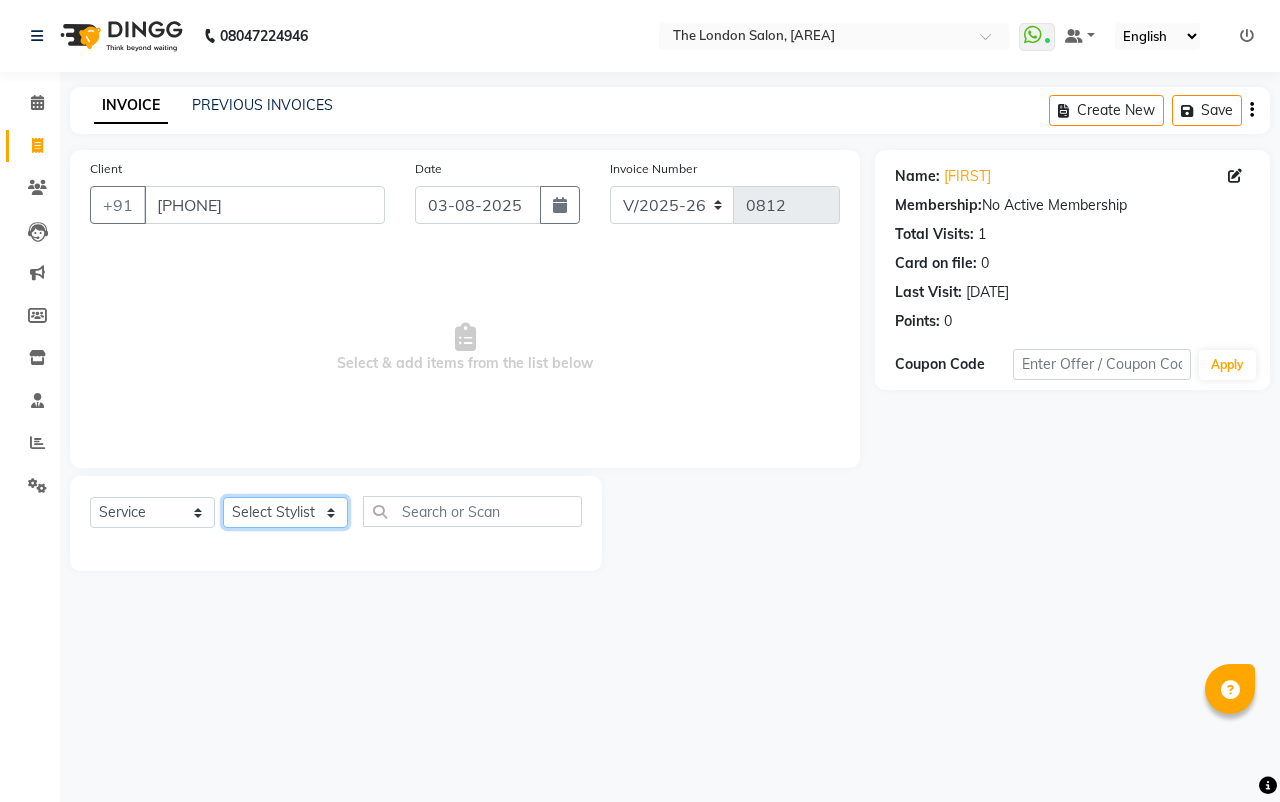click on "Select Stylist [FIRST] [LAST] [FIRST] [LAST] [FIRST] [LAST] [FIRST] [LAST] [FIRST] [LAST] [FIRST] [LAST] [FIRST] [LAST] [FIRST] [LAST]" 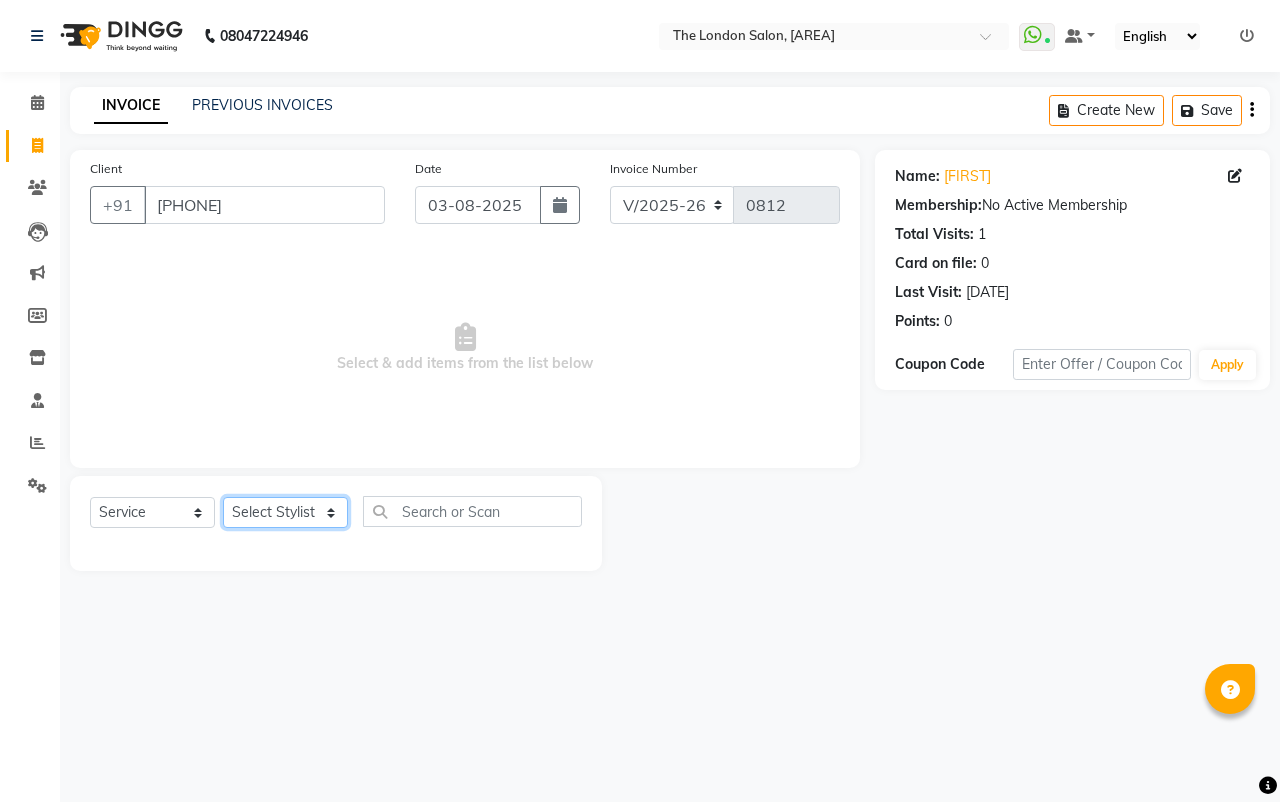 select on "66755" 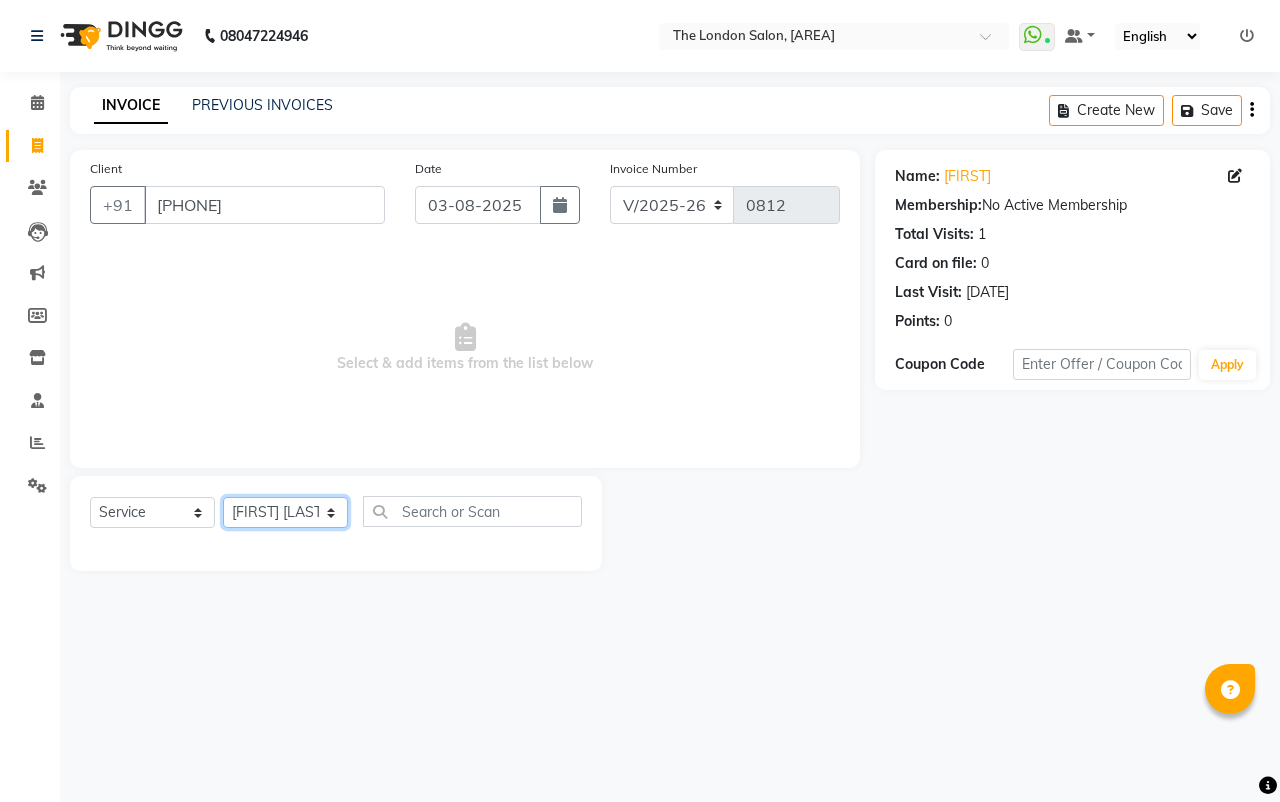 click on "Select Stylist [FIRST] [LAST] [FIRST] [LAST] [FIRST] [LAST] [FIRST] [LAST] [FIRST] [LAST] [FIRST] [LAST] [FIRST] [LAST] [FIRST] [LAST]" 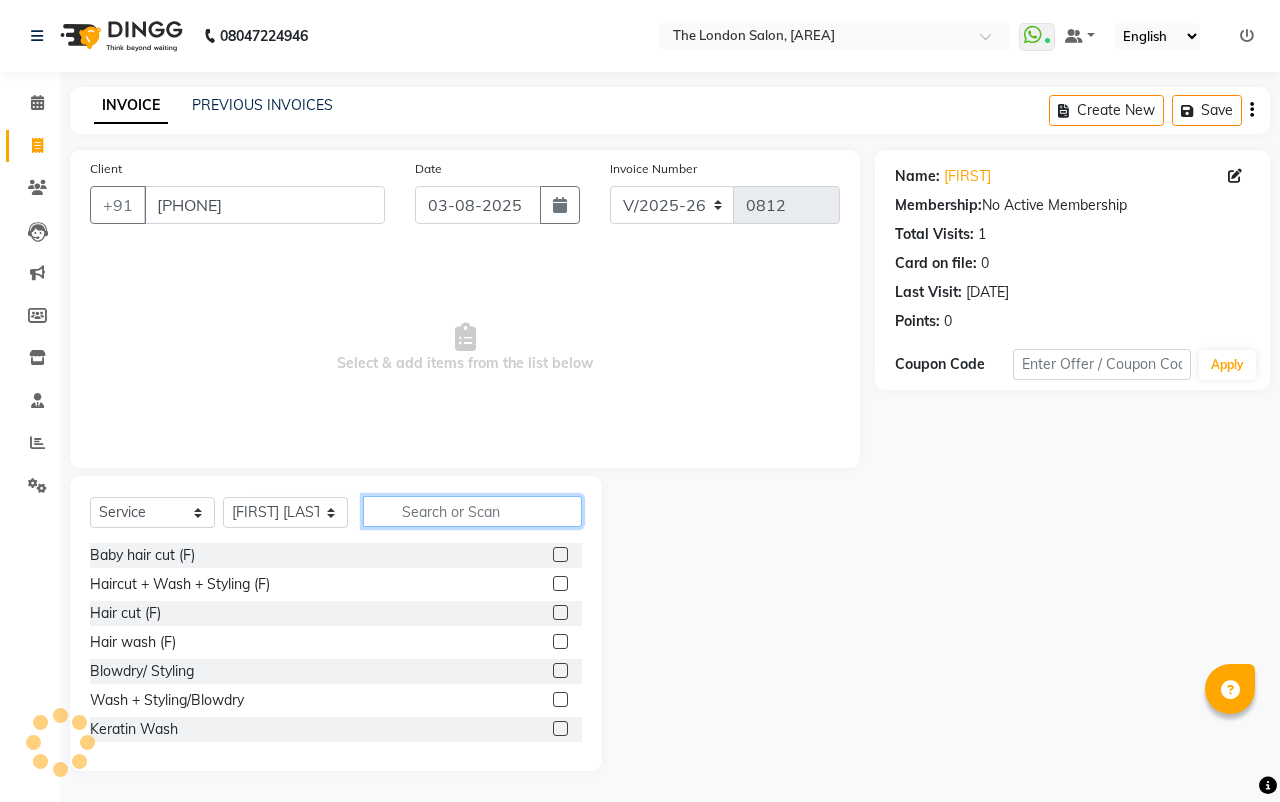 click 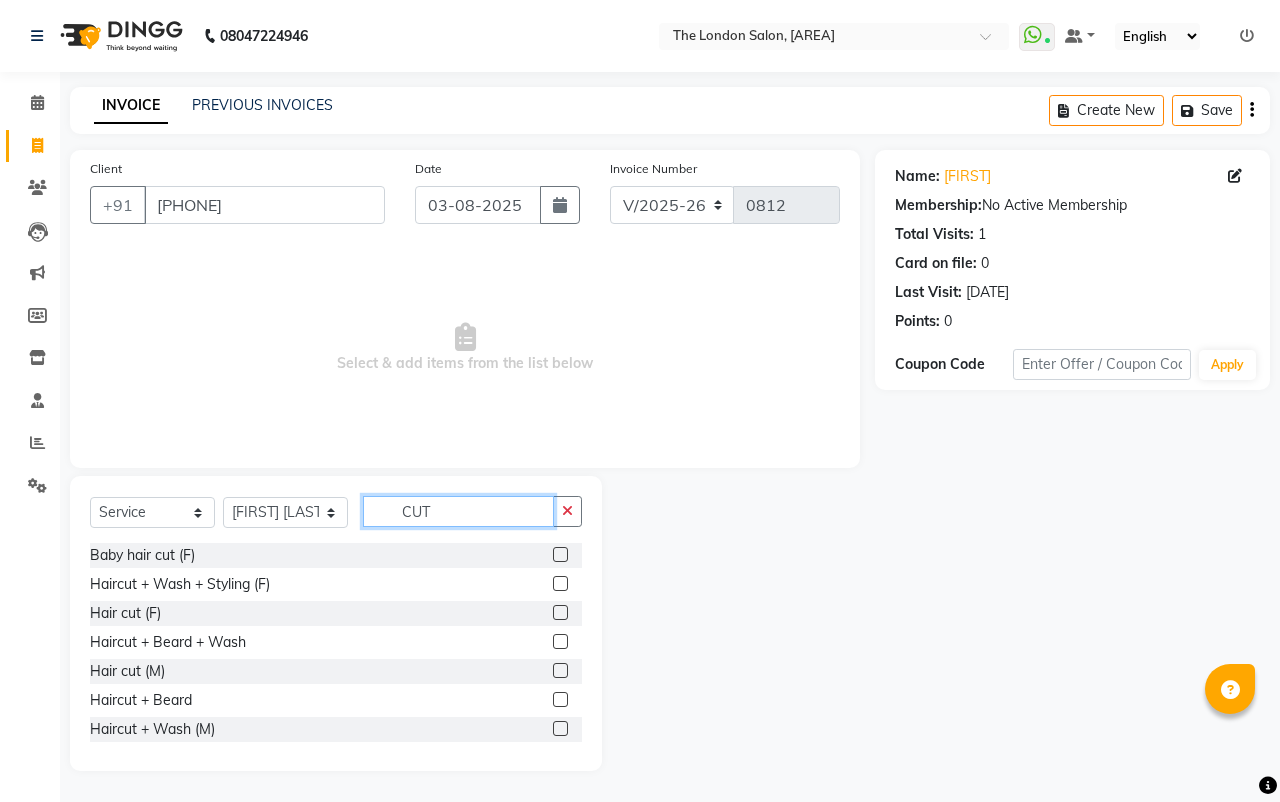 type on "CUT" 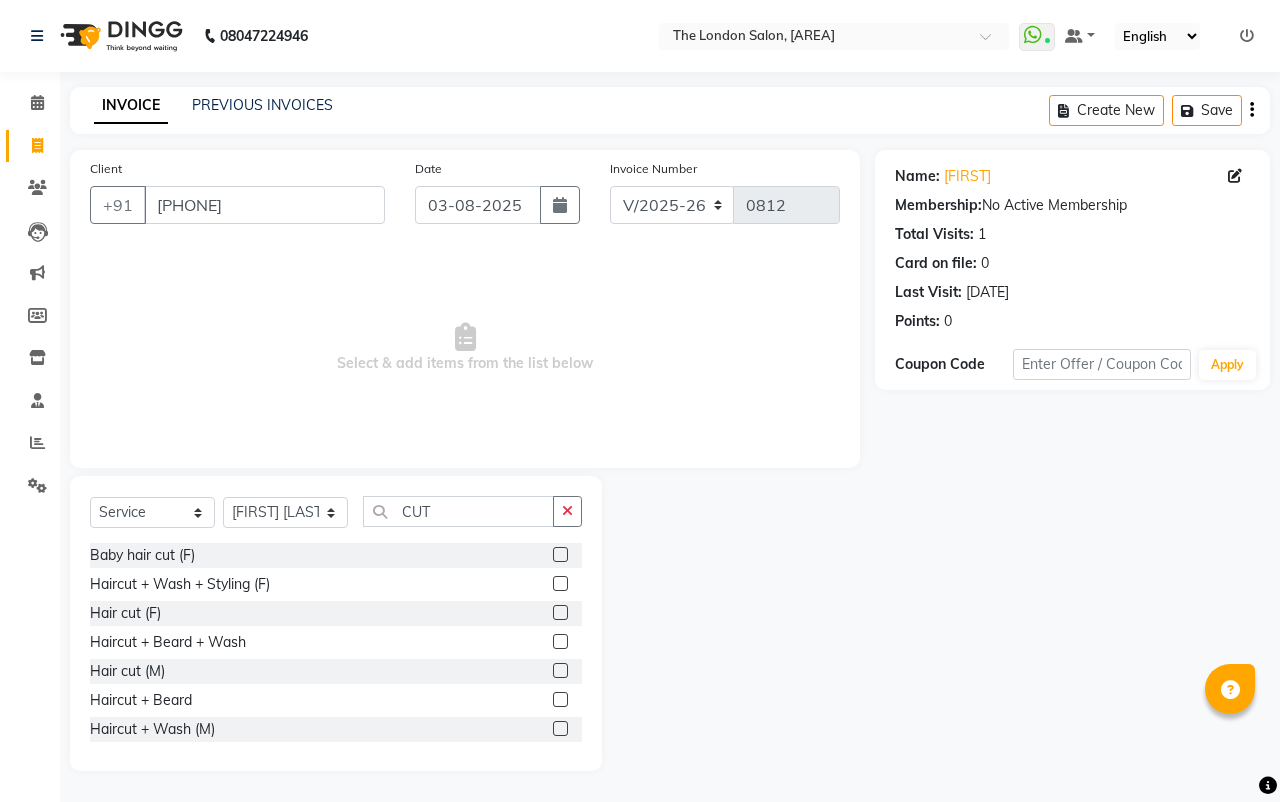 click 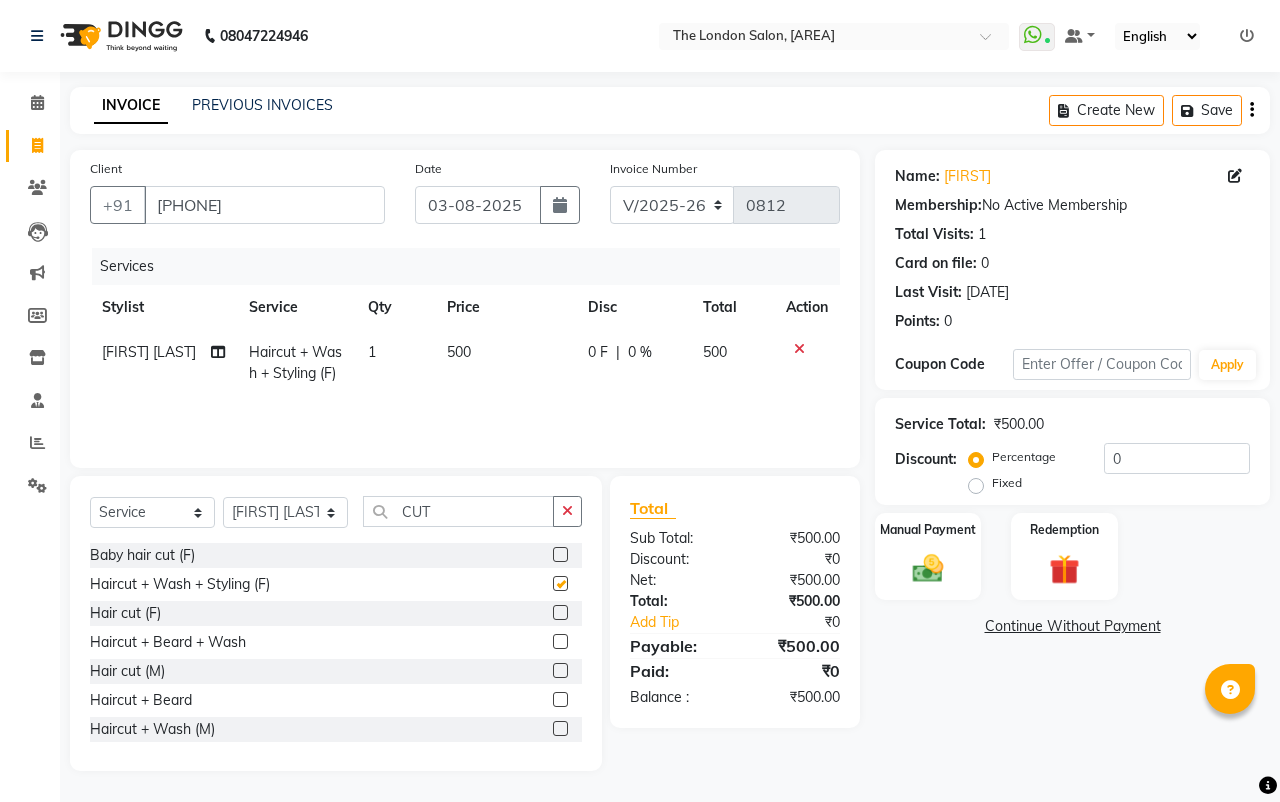 checkbox on "false" 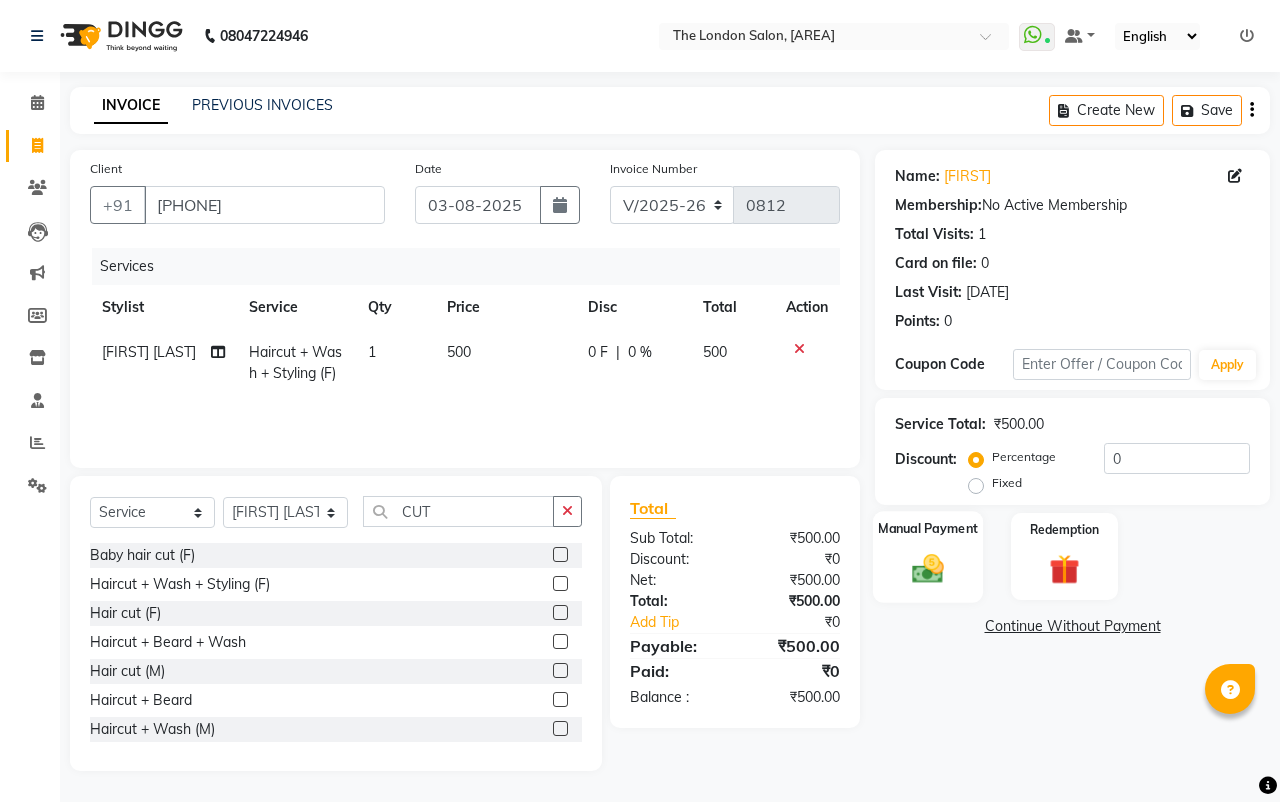 click on "Manual Payment" 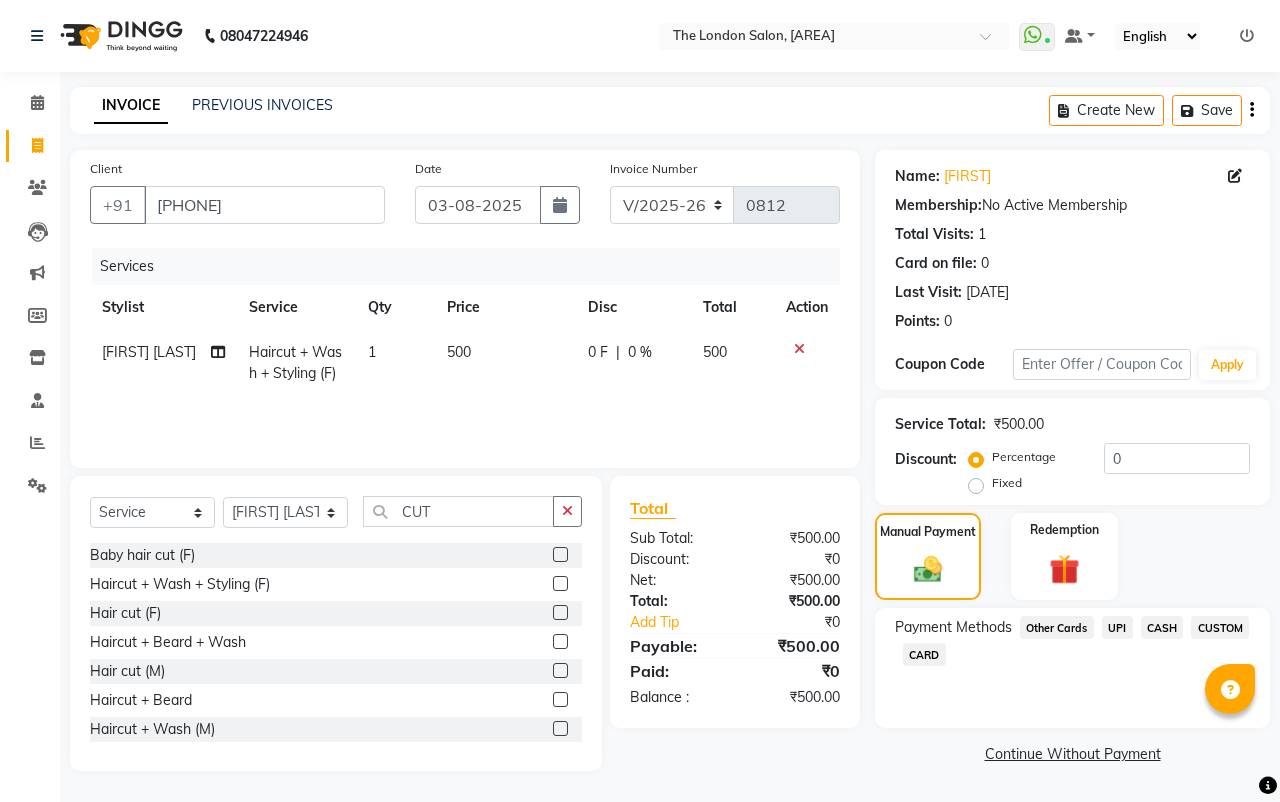 click on "UPI" 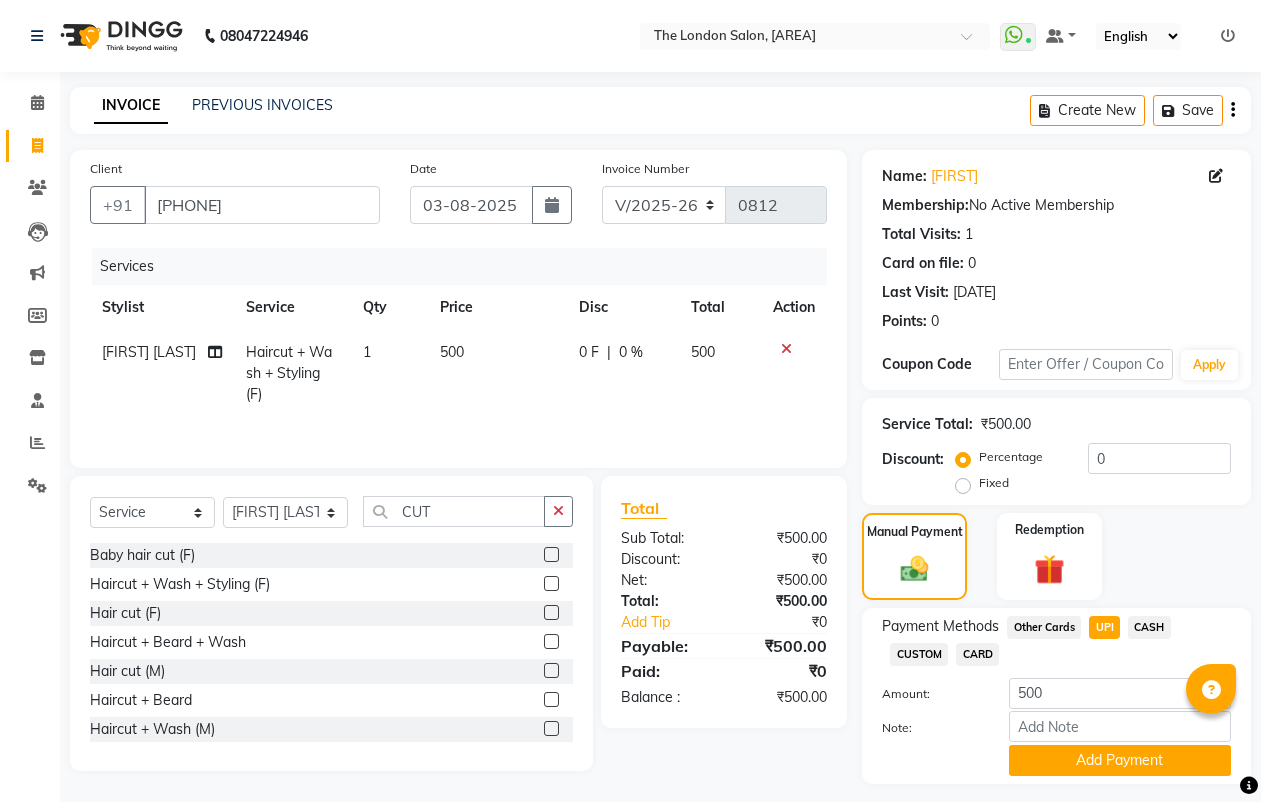 scroll, scrollTop: 53, scrollLeft: 0, axis: vertical 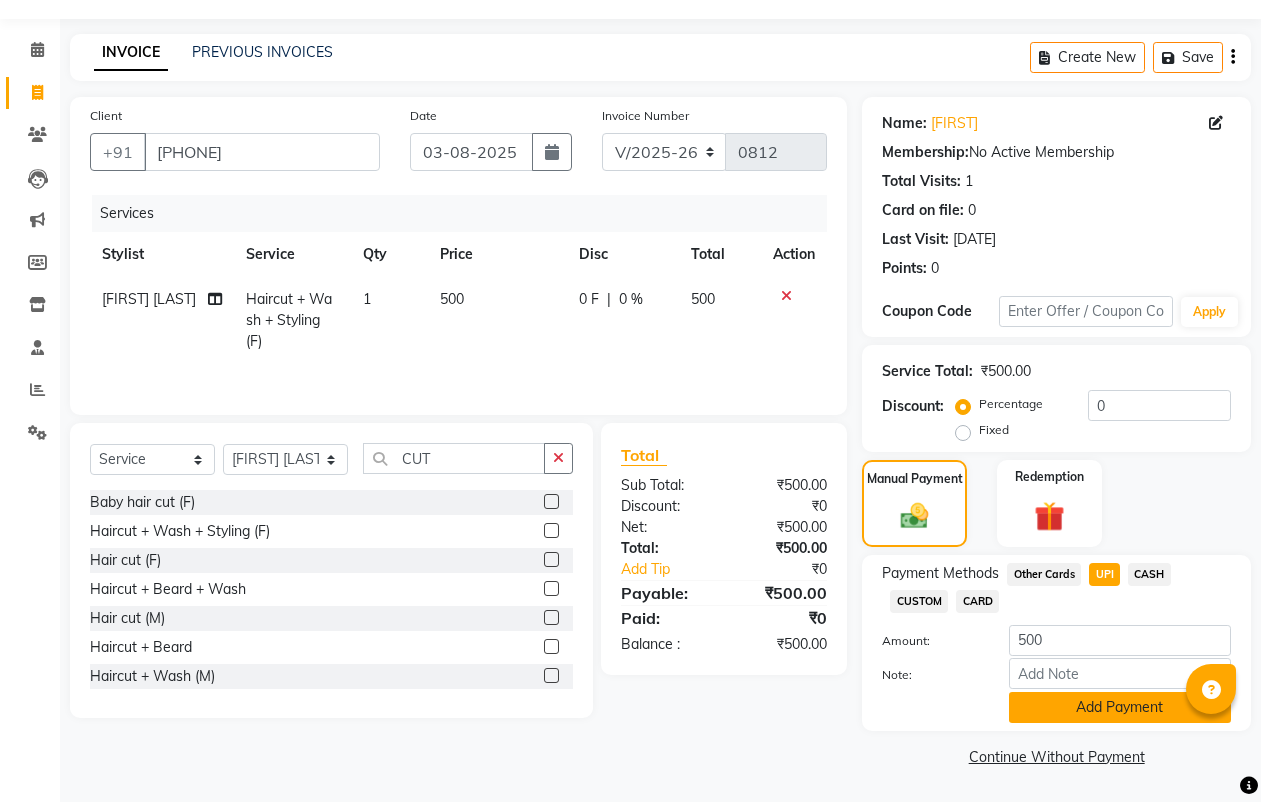 click on "Add Payment" 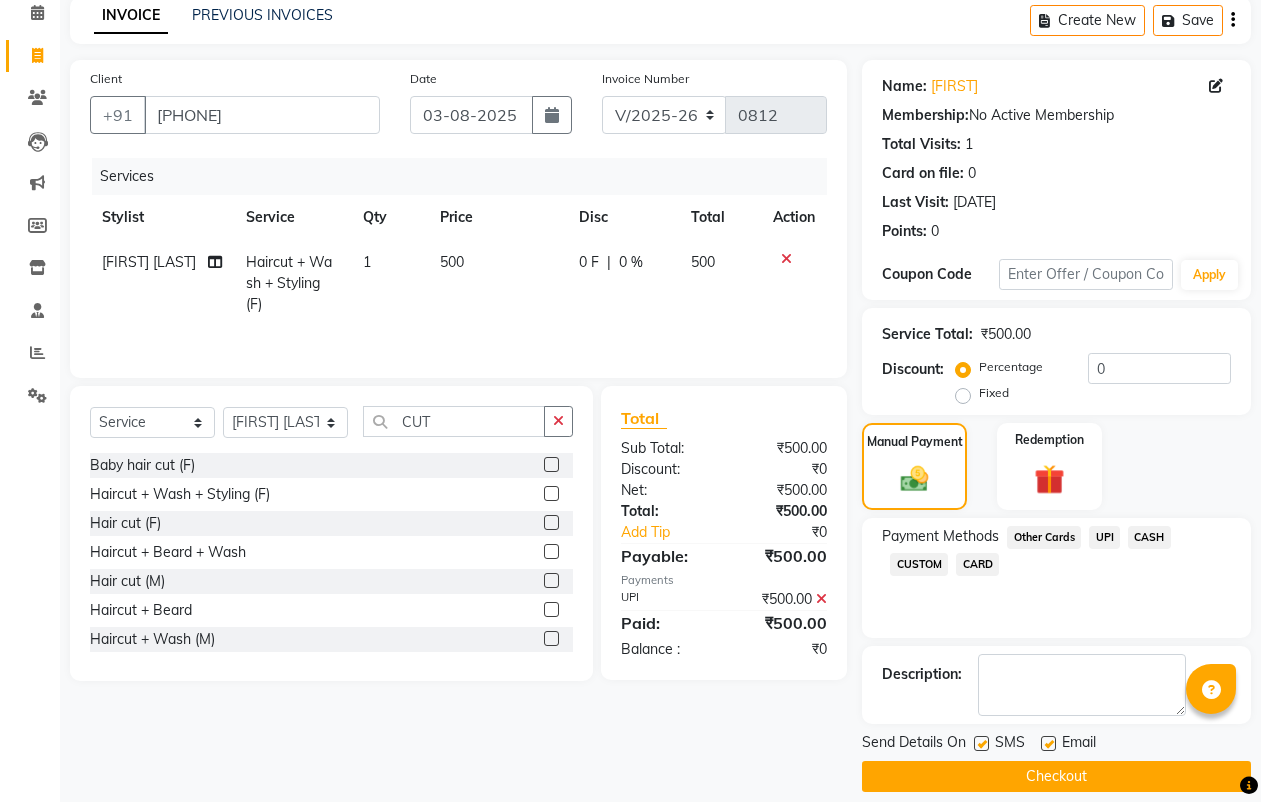 scroll, scrollTop: 110, scrollLeft: 0, axis: vertical 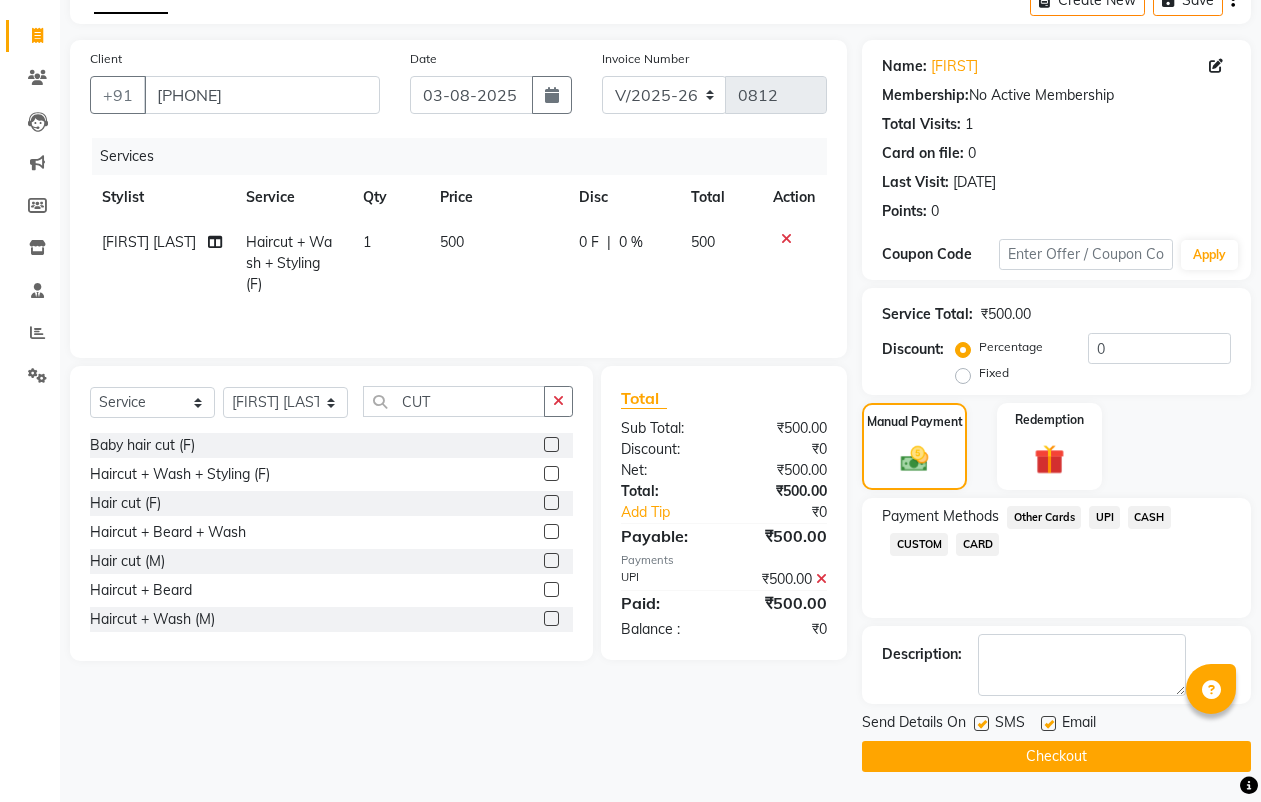 click on "Checkout" 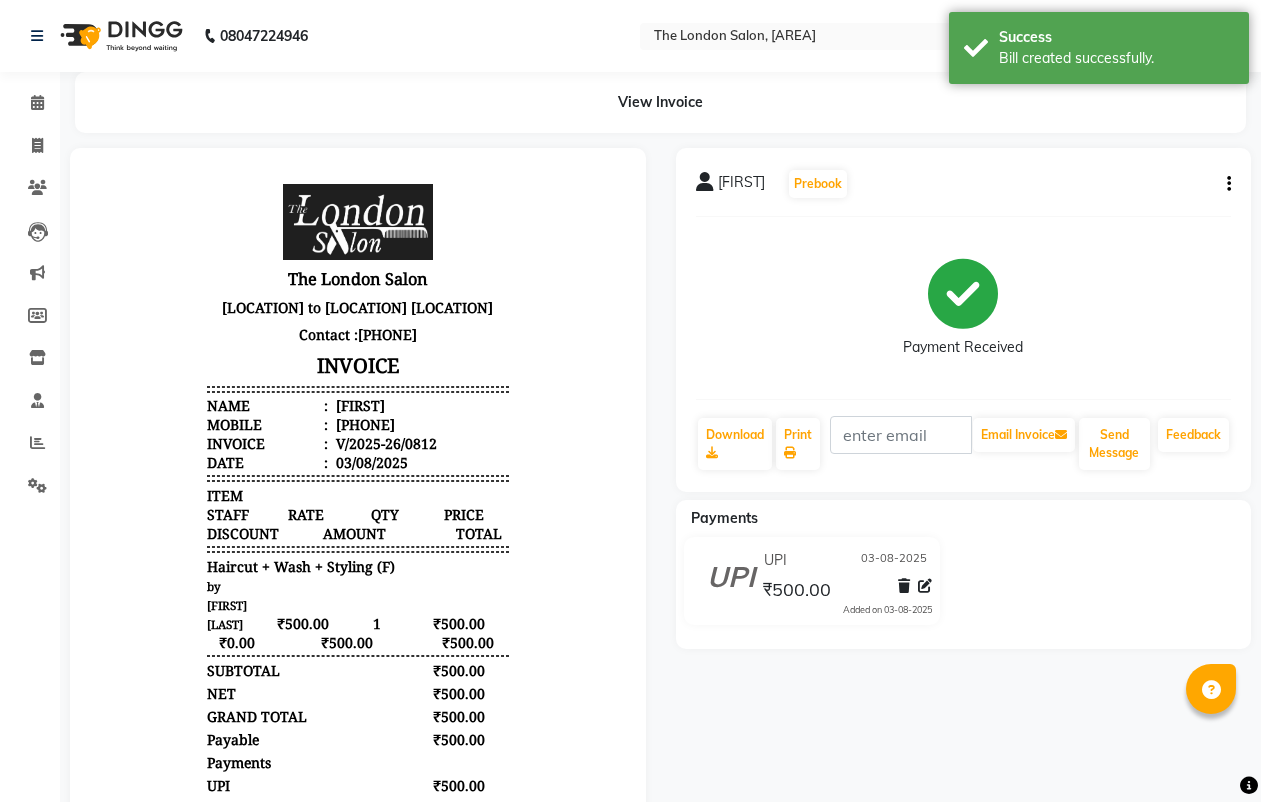 scroll, scrollTop: 0, scrollLeft: 0, axis: both 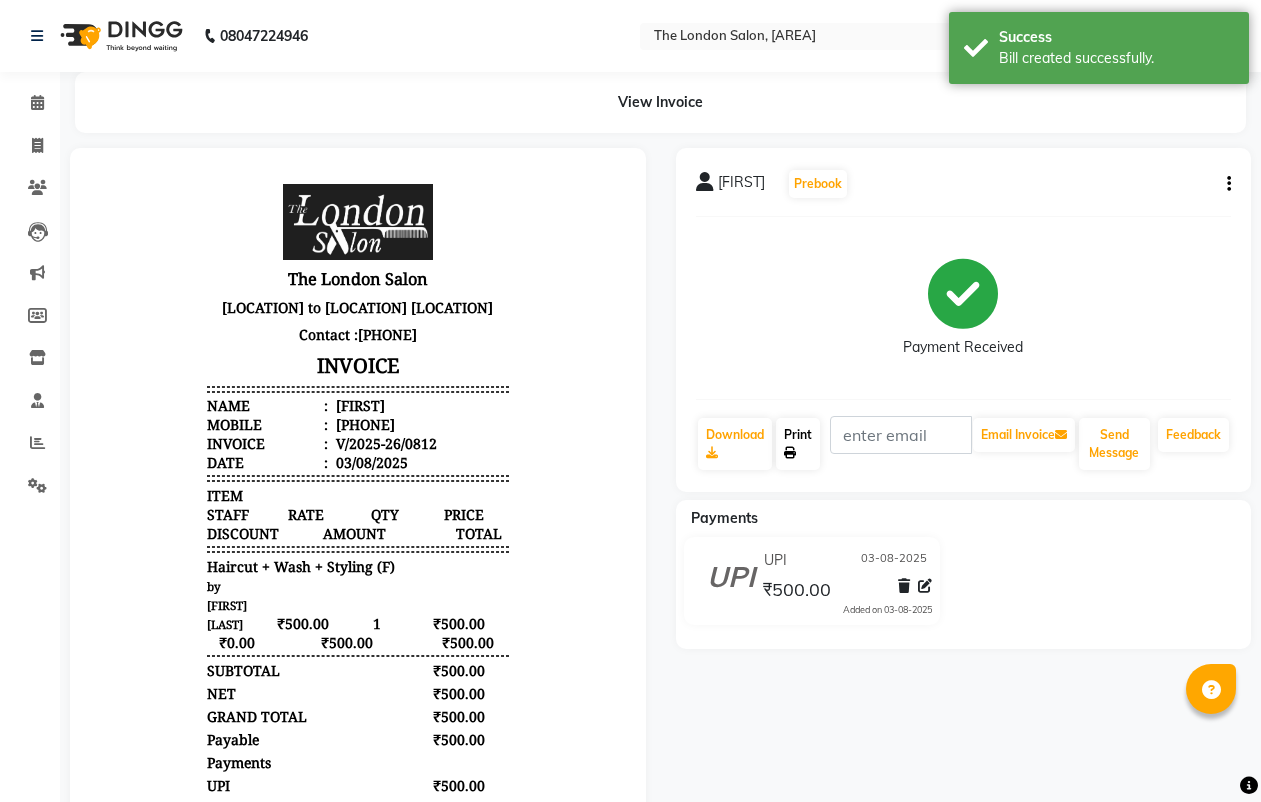 click on "Print" 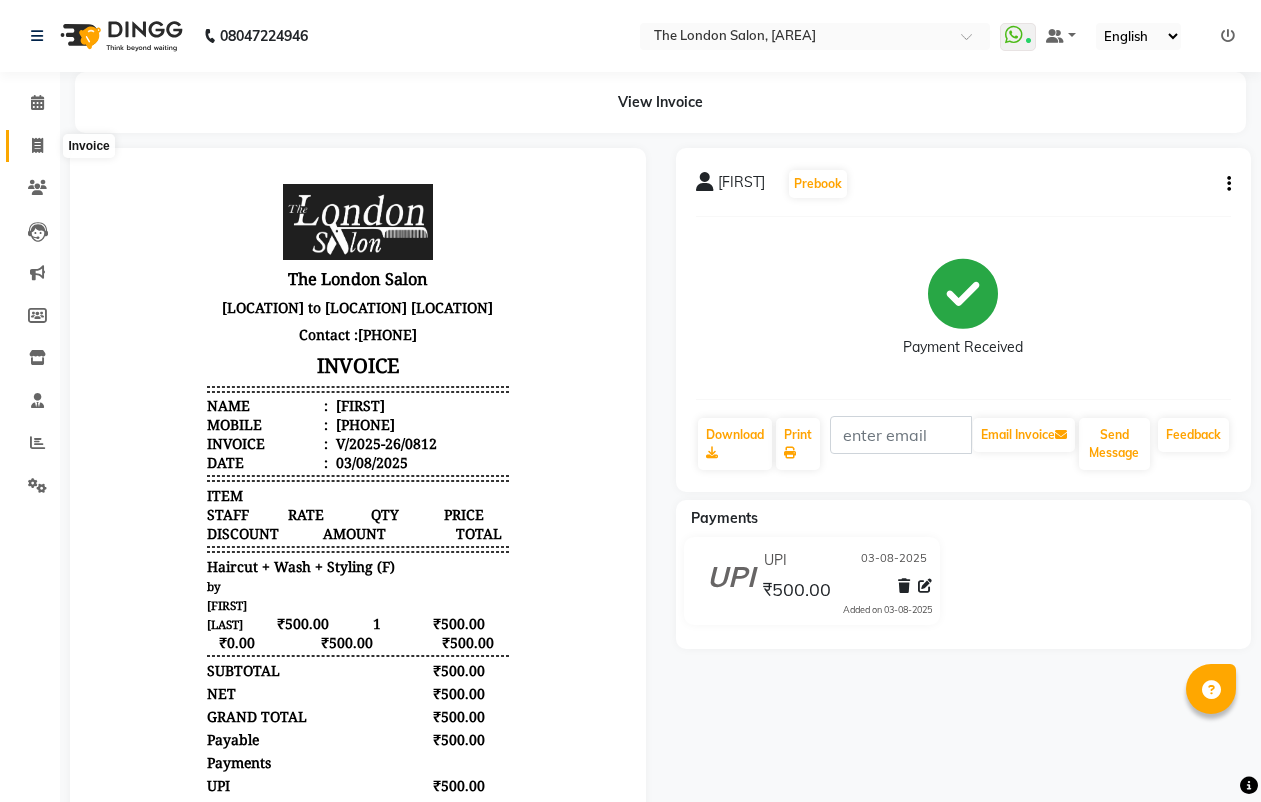 click 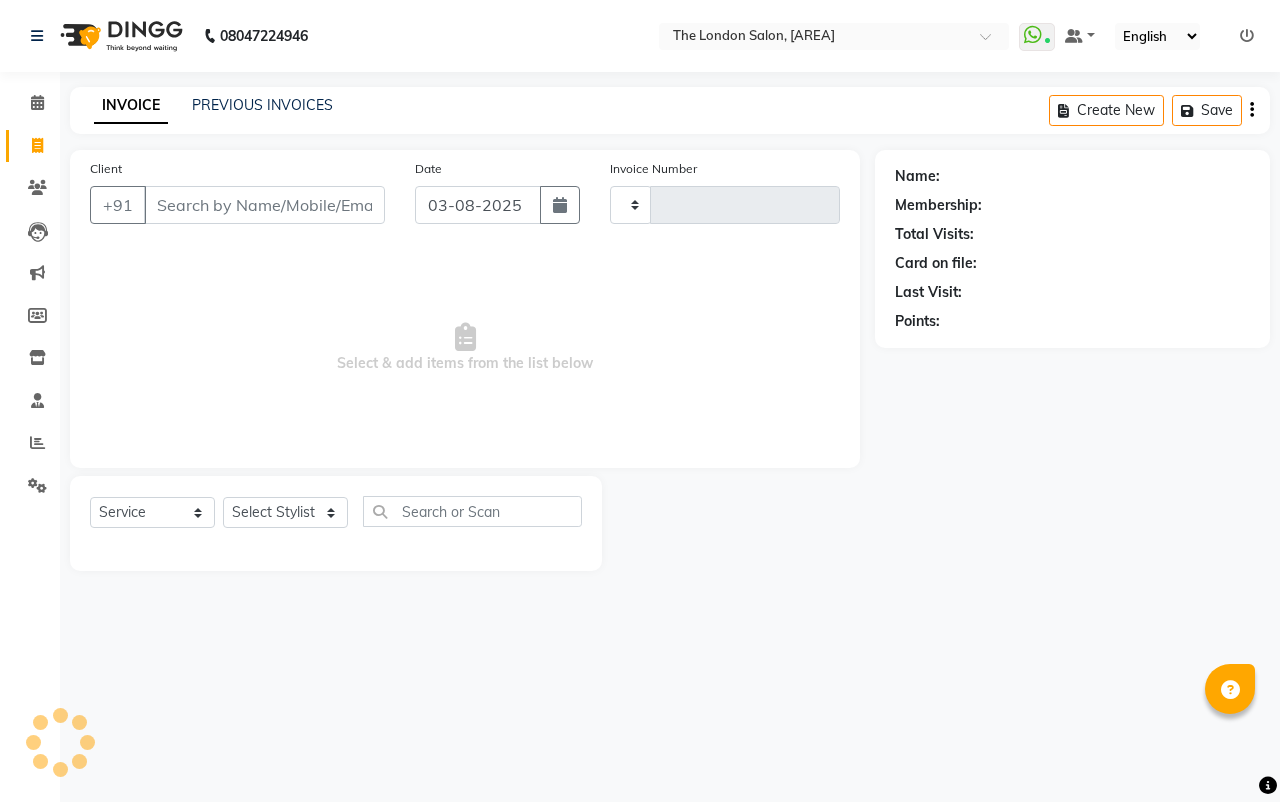 type on "0813" 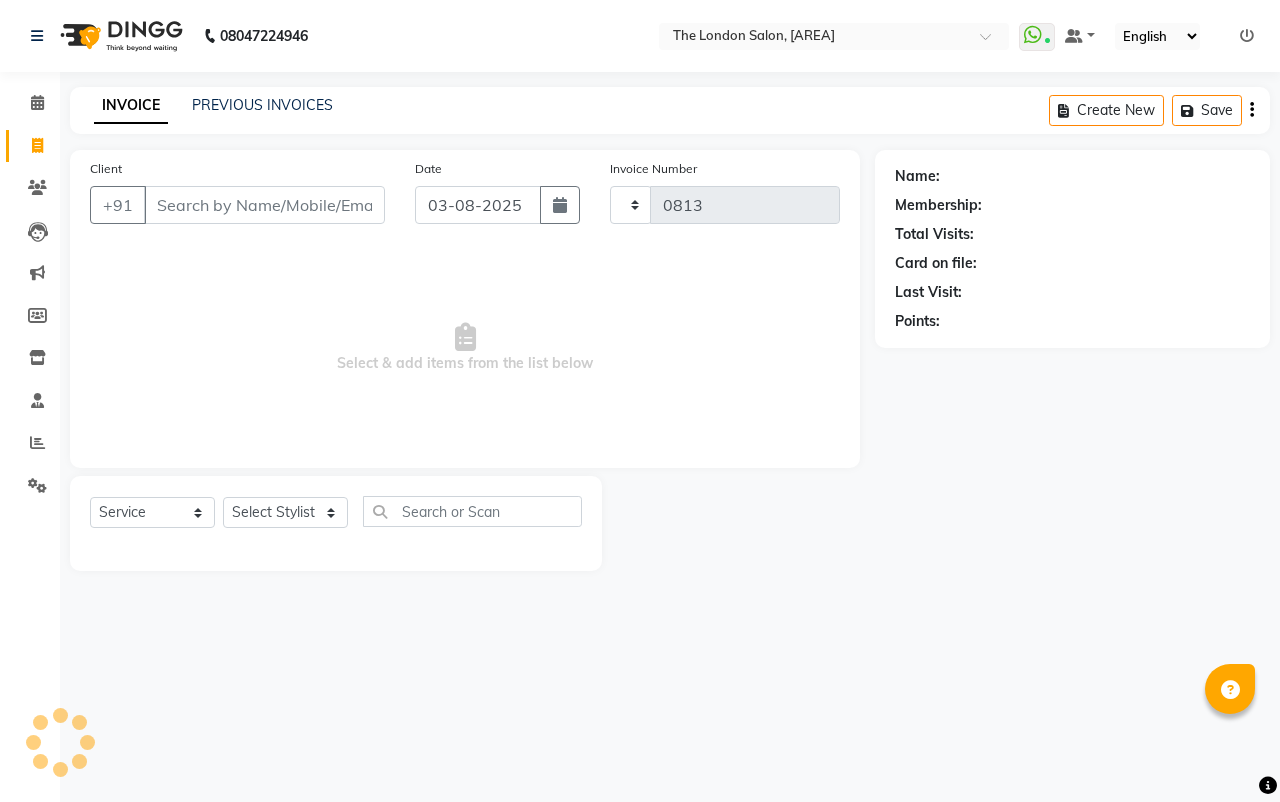 select on "4682" 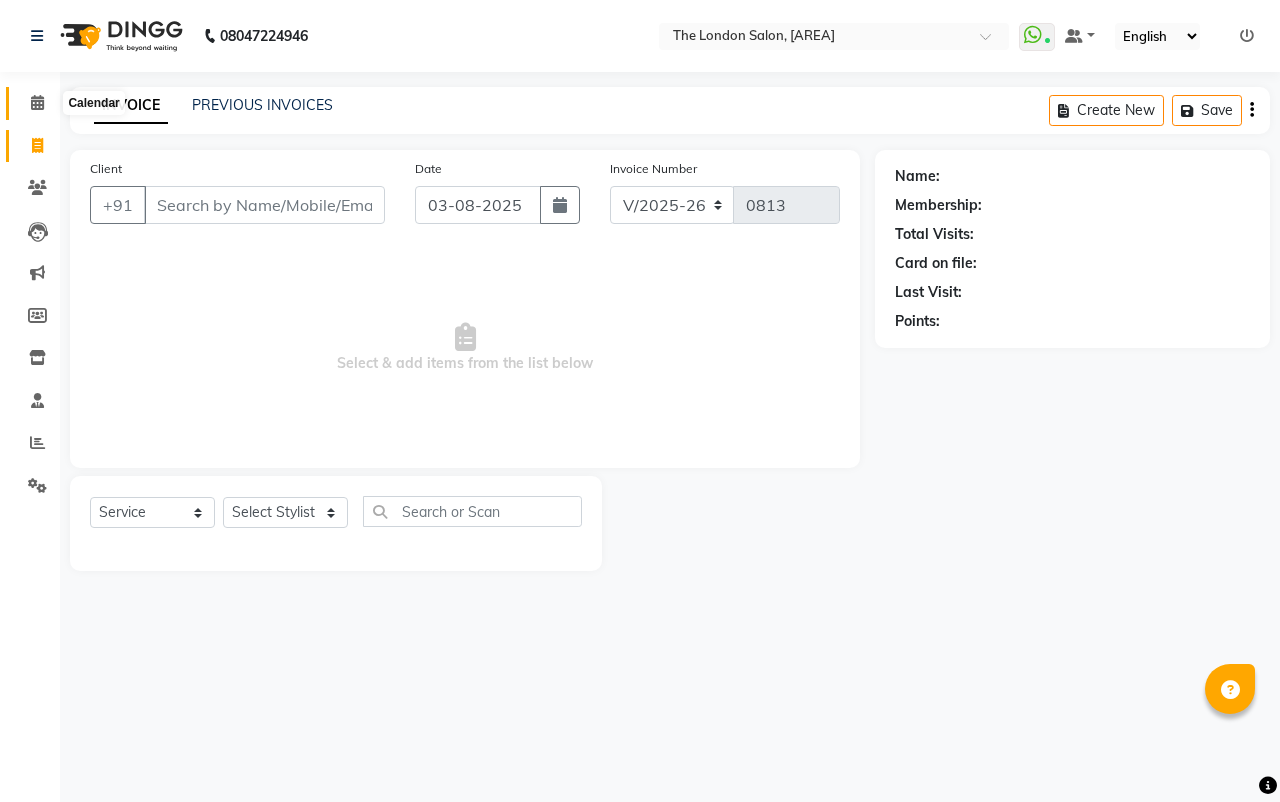 click 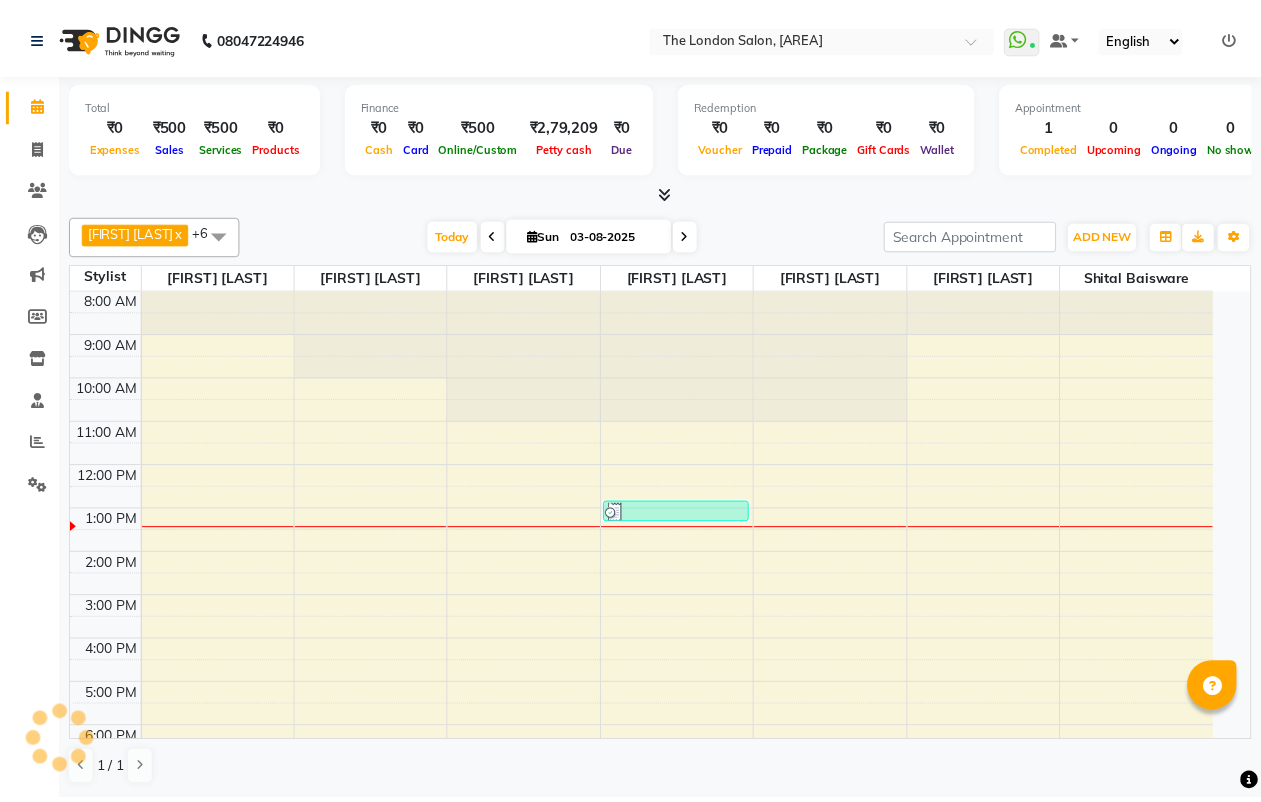 scroll, scrollTop: 0, scrollLeft: 0, axis: both 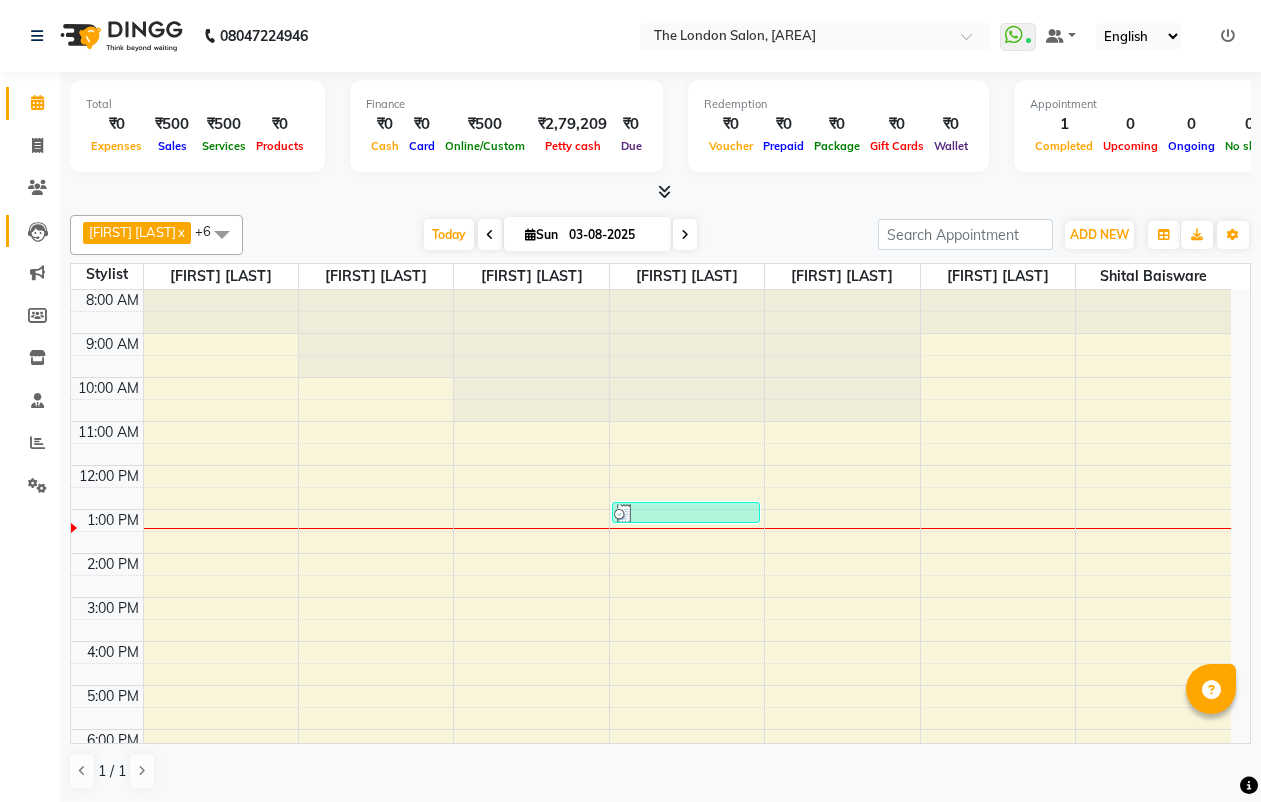 click 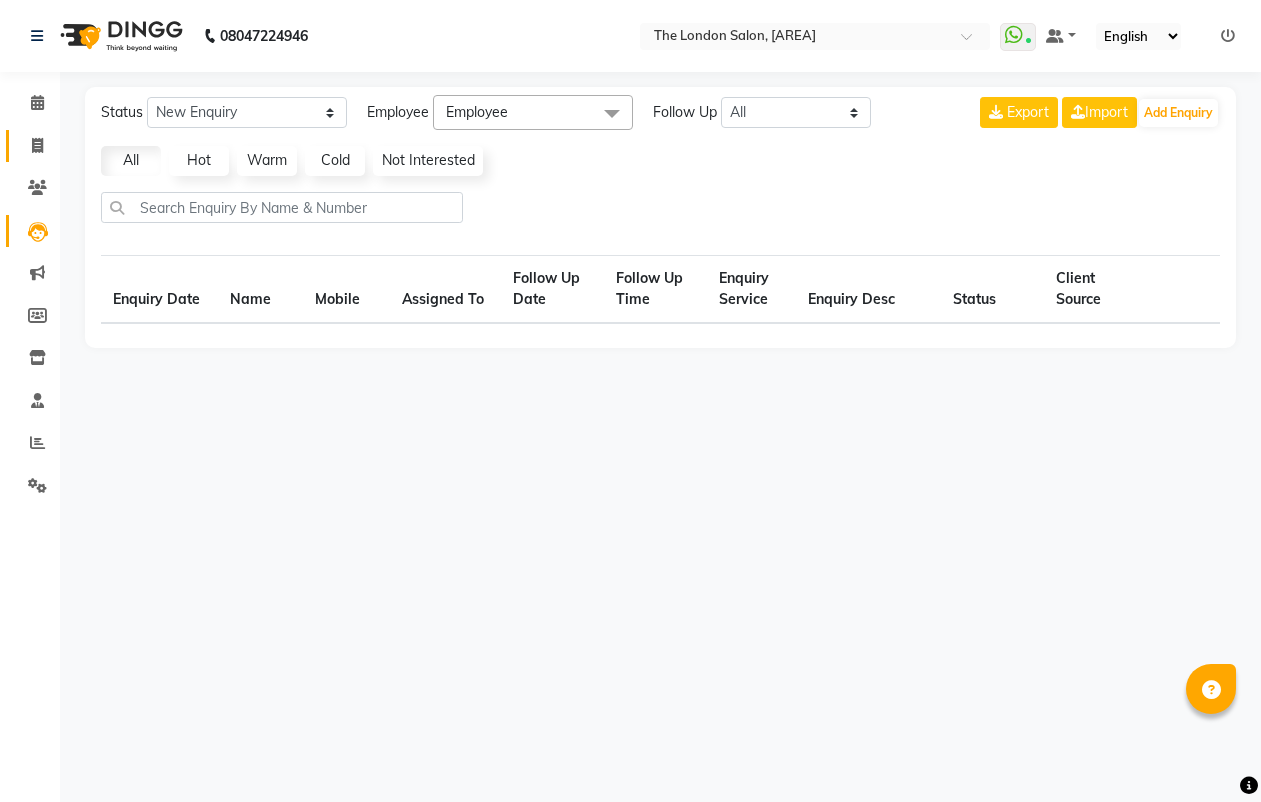 select on "10" 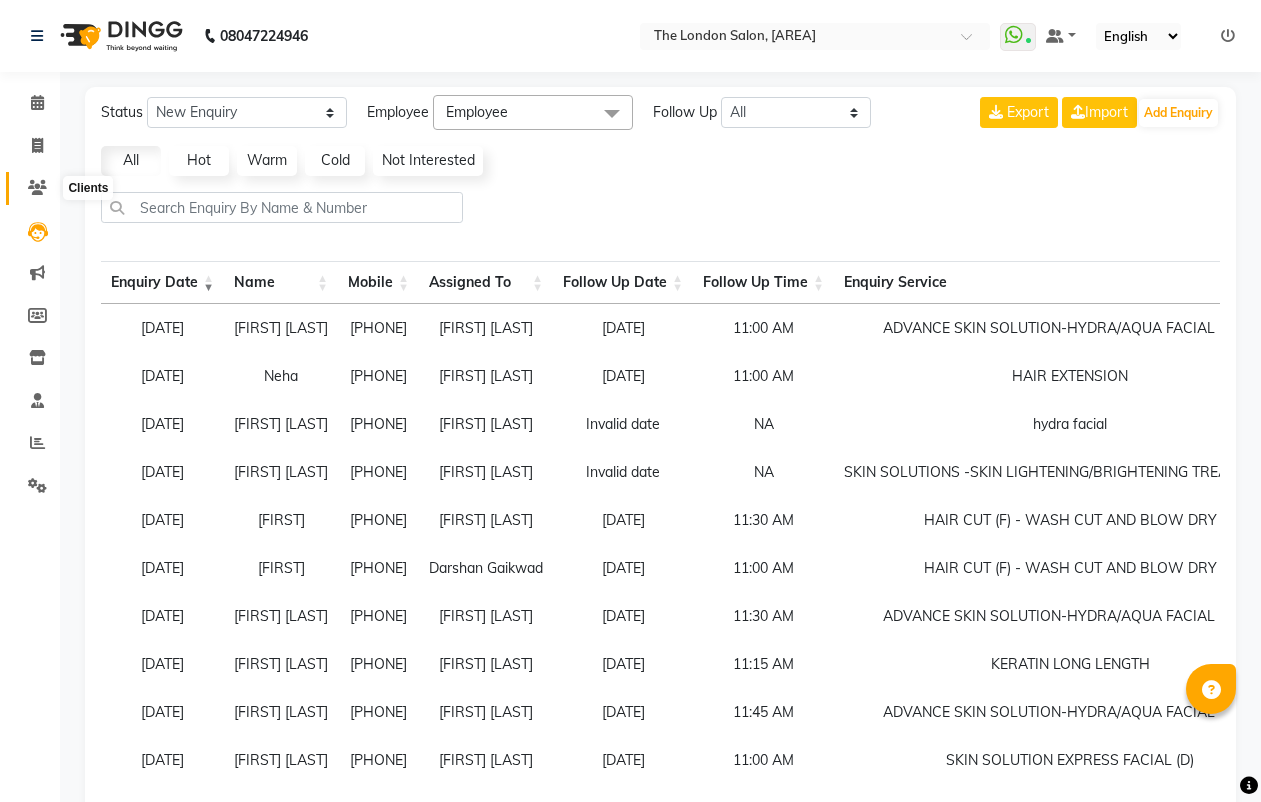 click 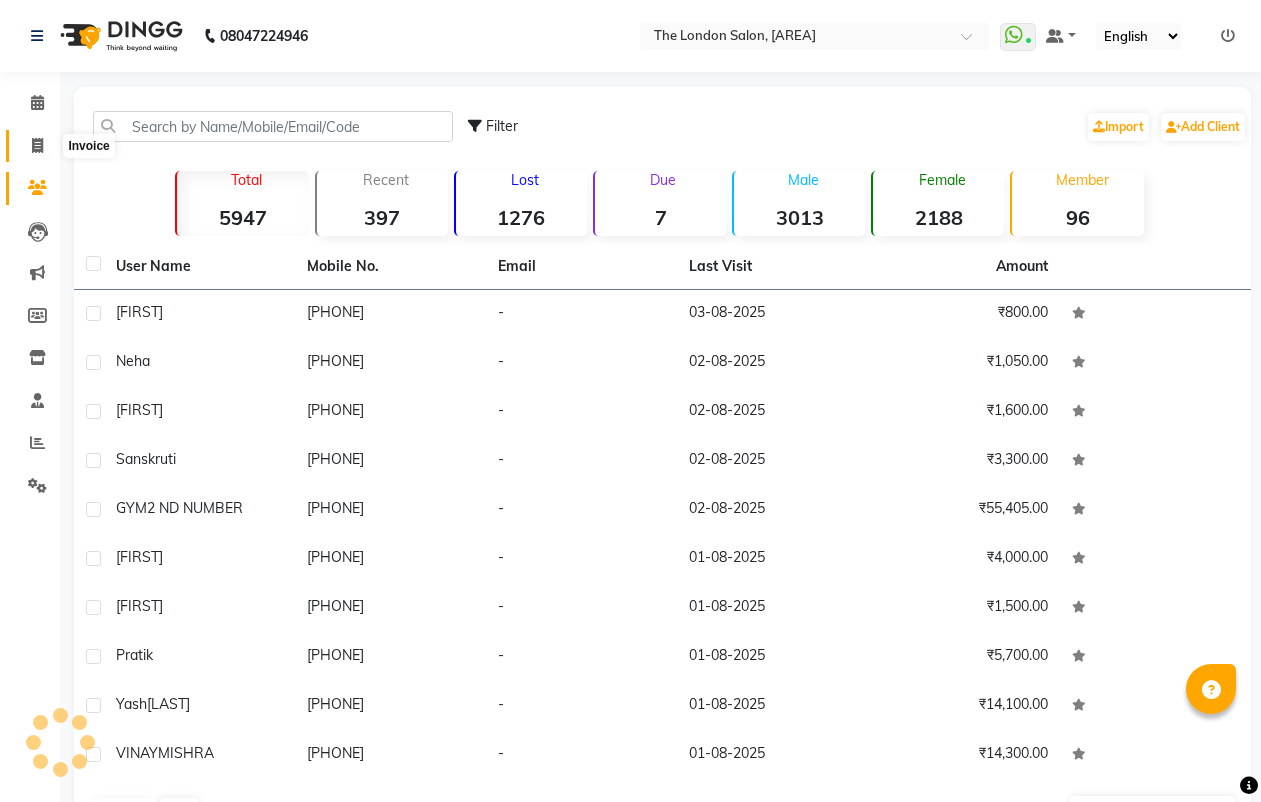 click 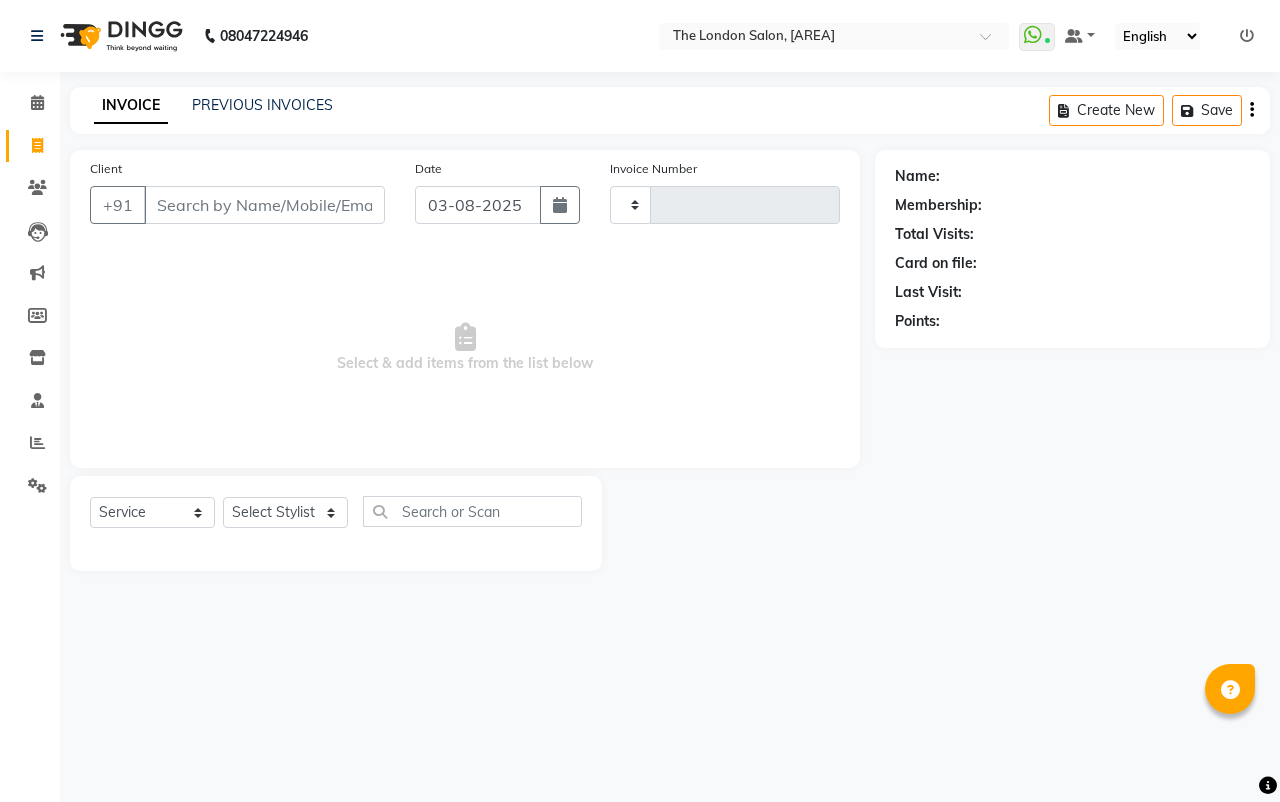 click on "Client" at bounding box center (264, 205) 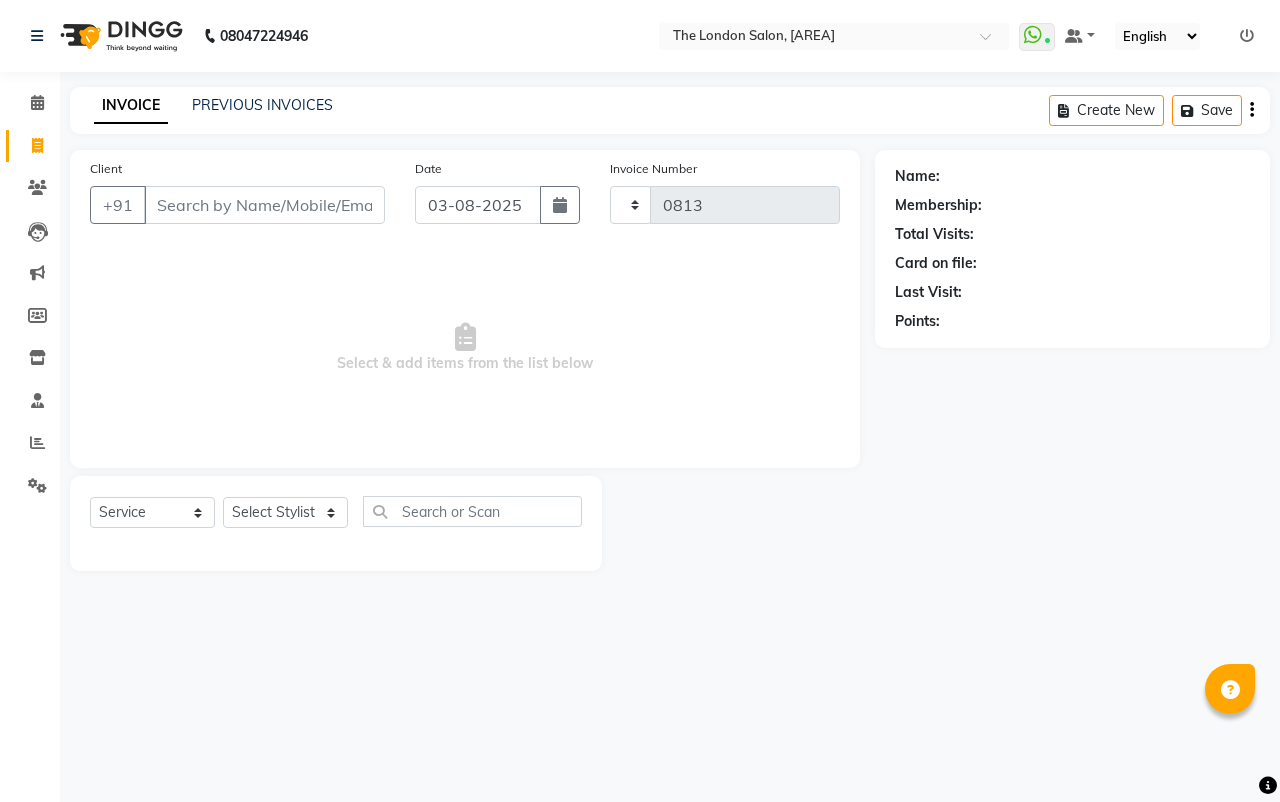 click on "Client" at bounding box center [264, 205] 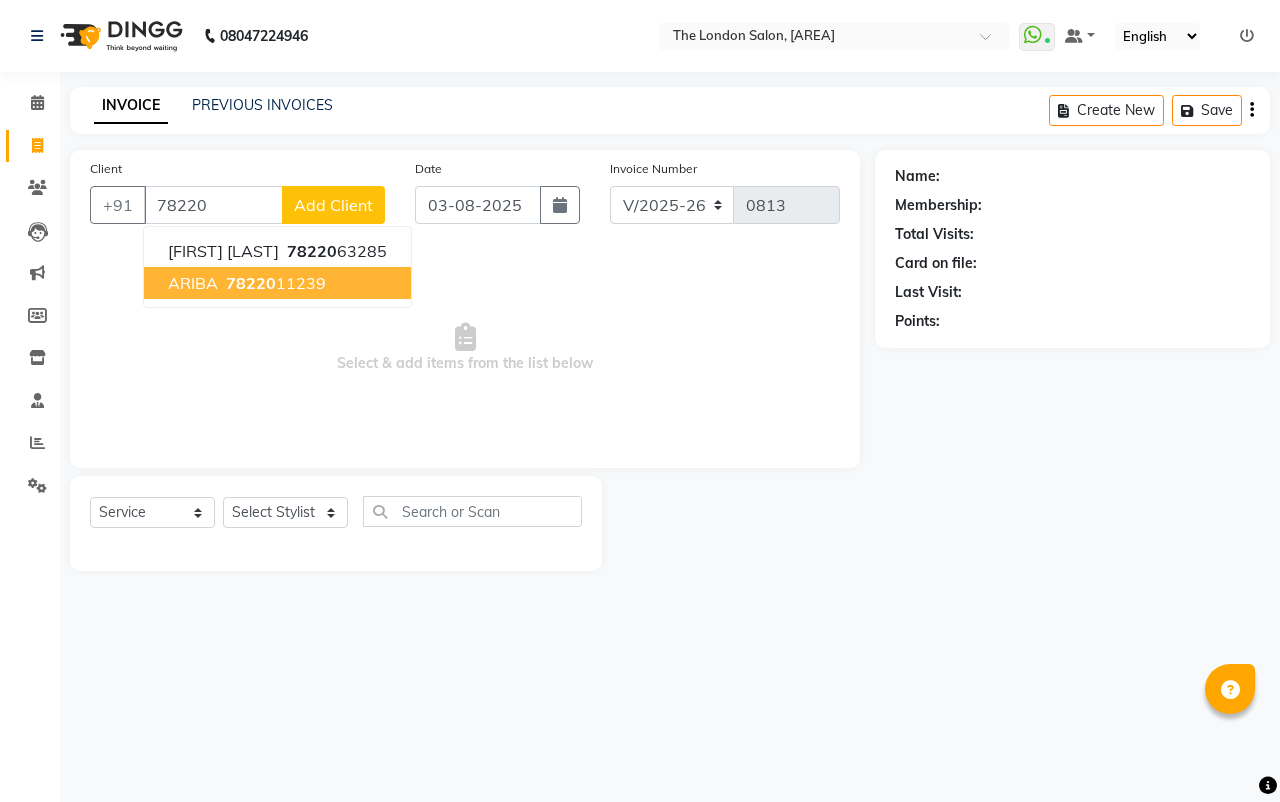 click on "ARIBA" at bounding box center (193, 283) 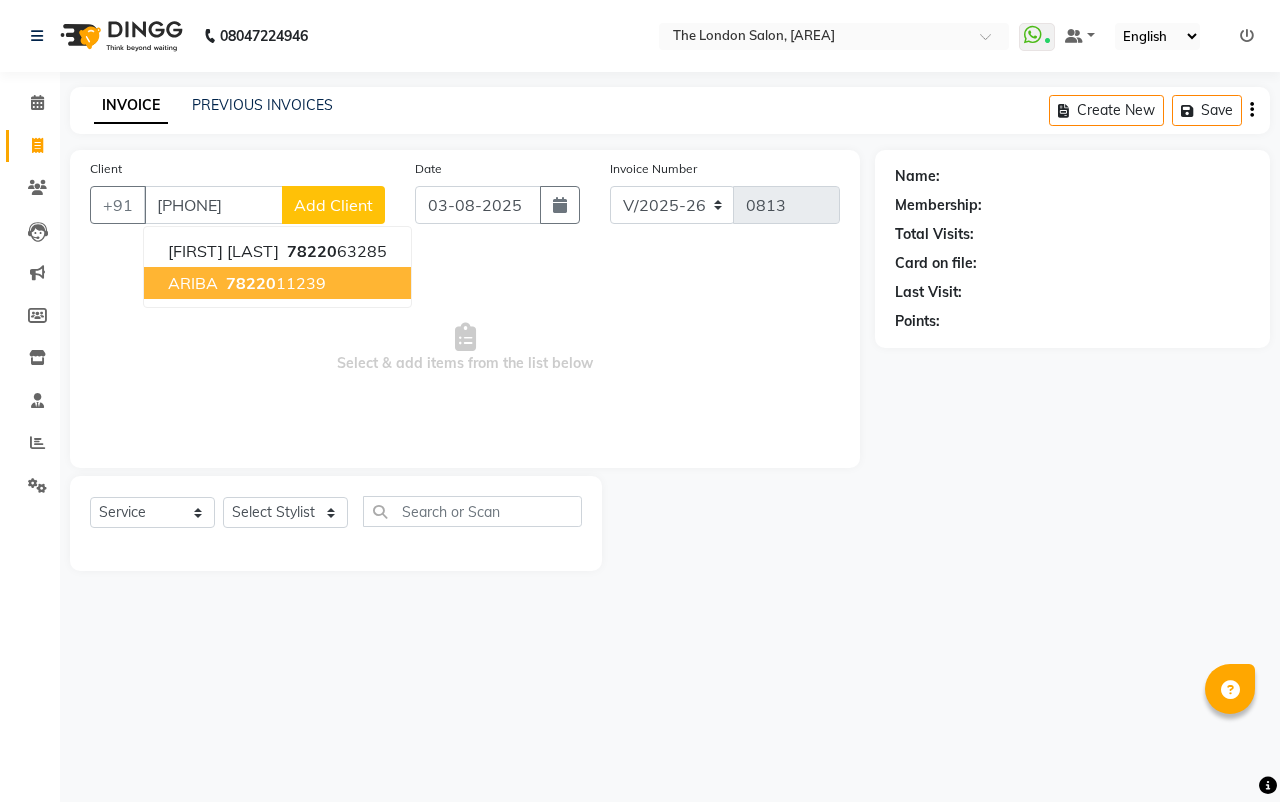 type on "[PHONE]" 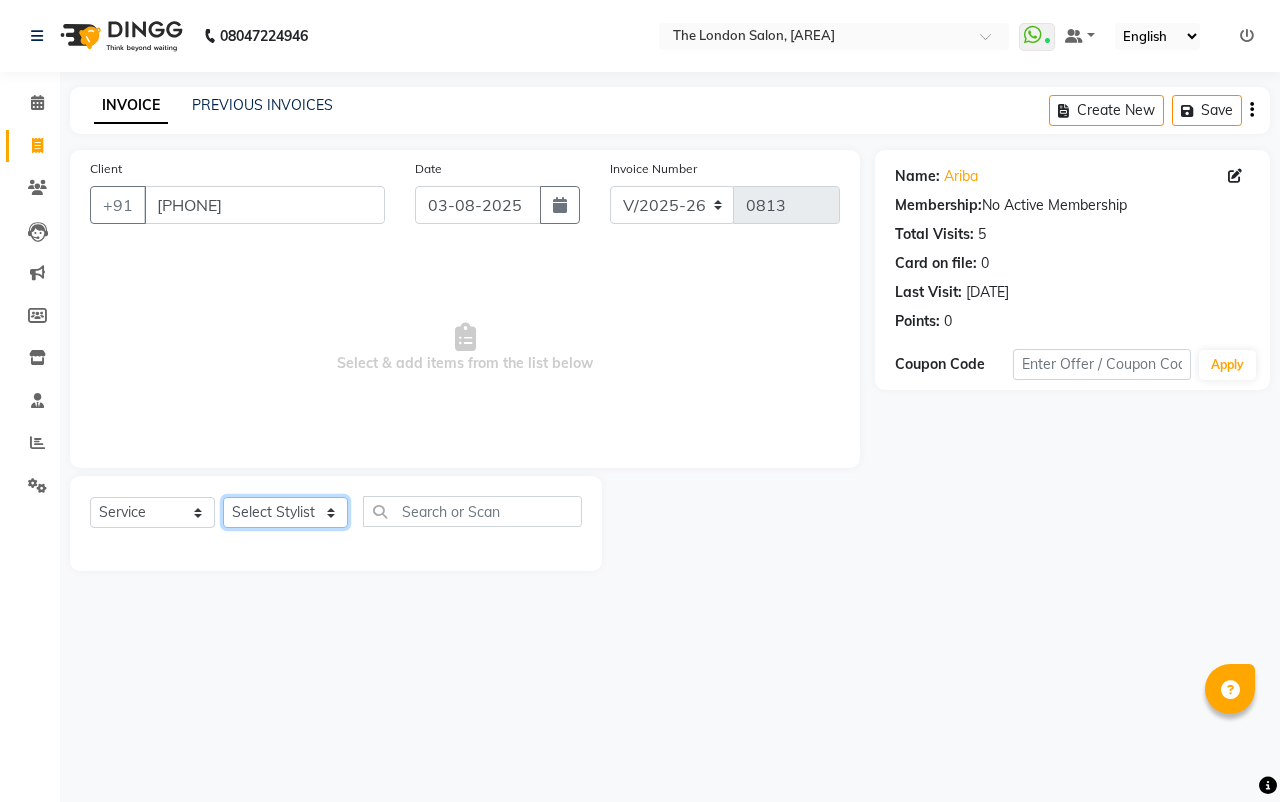 click on "Select Stylist [FIRST] [LAST] [FIRST] [LAST] [FIRST] [LAST] [FIRST] [LAST] [FIRST] [LAST] [FIRST] [LAST] [FIRST] [LAST] [FIRST] [LAST]" 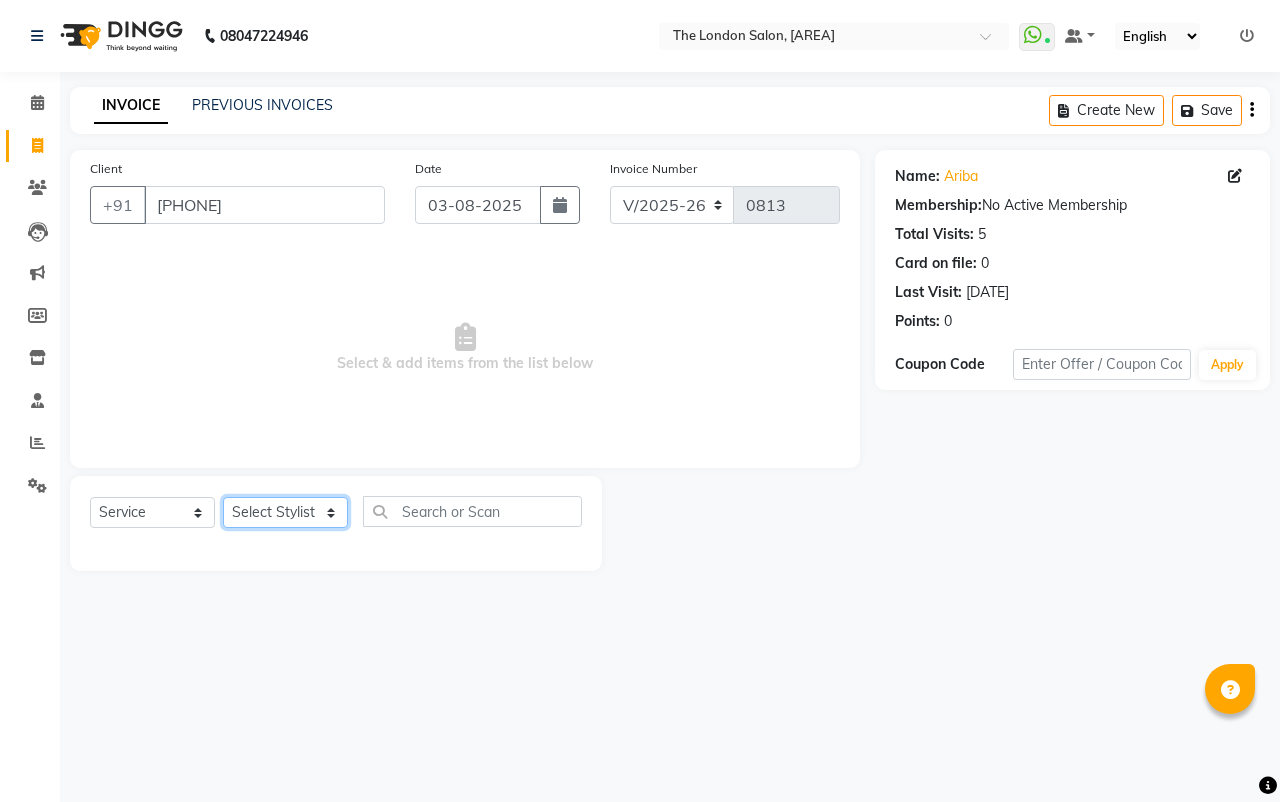 select on "84829" 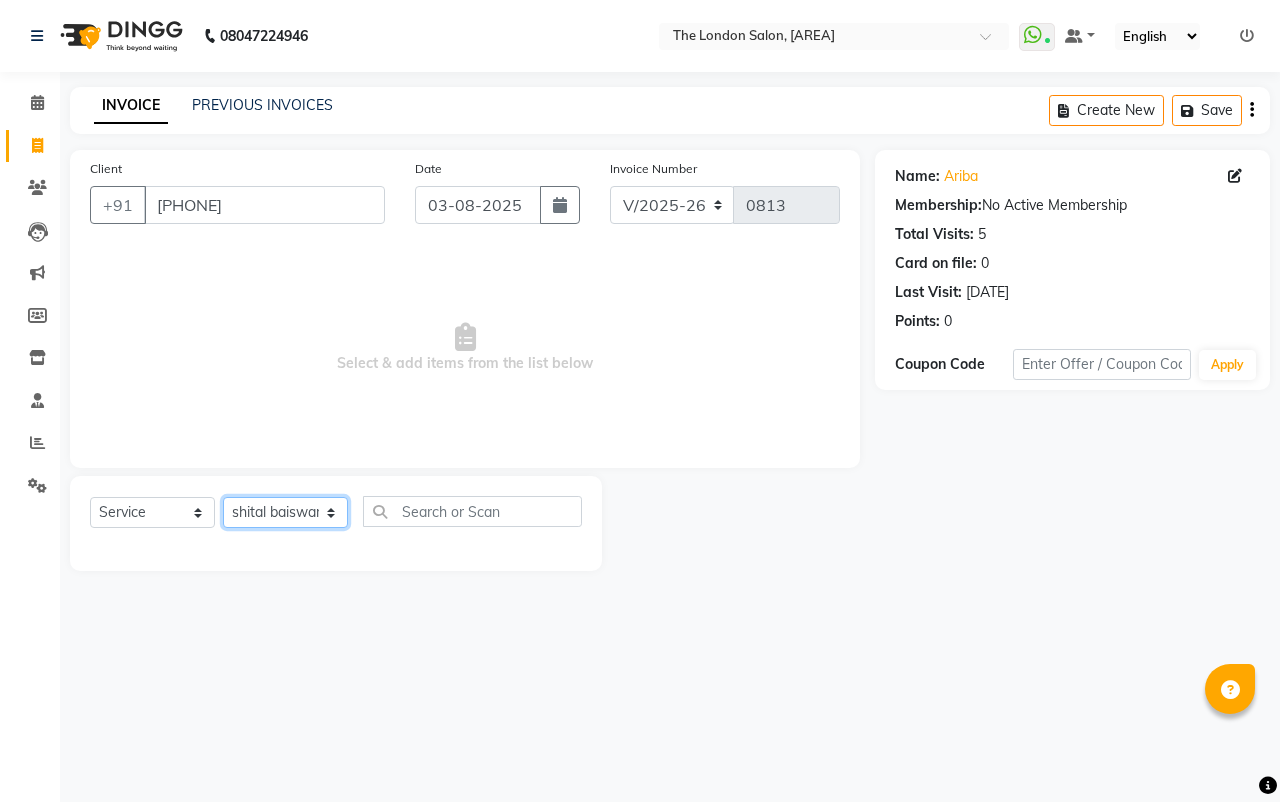 click on "Select Stylist [FIRST] [LAST] [FIRST] [LAST] [FIRST] [LAST] [FIRST] [LAST] [FIRST] [LAST] [FIRST] [LAST] [FIRST] [LAST] [FIRST] [LAST]" 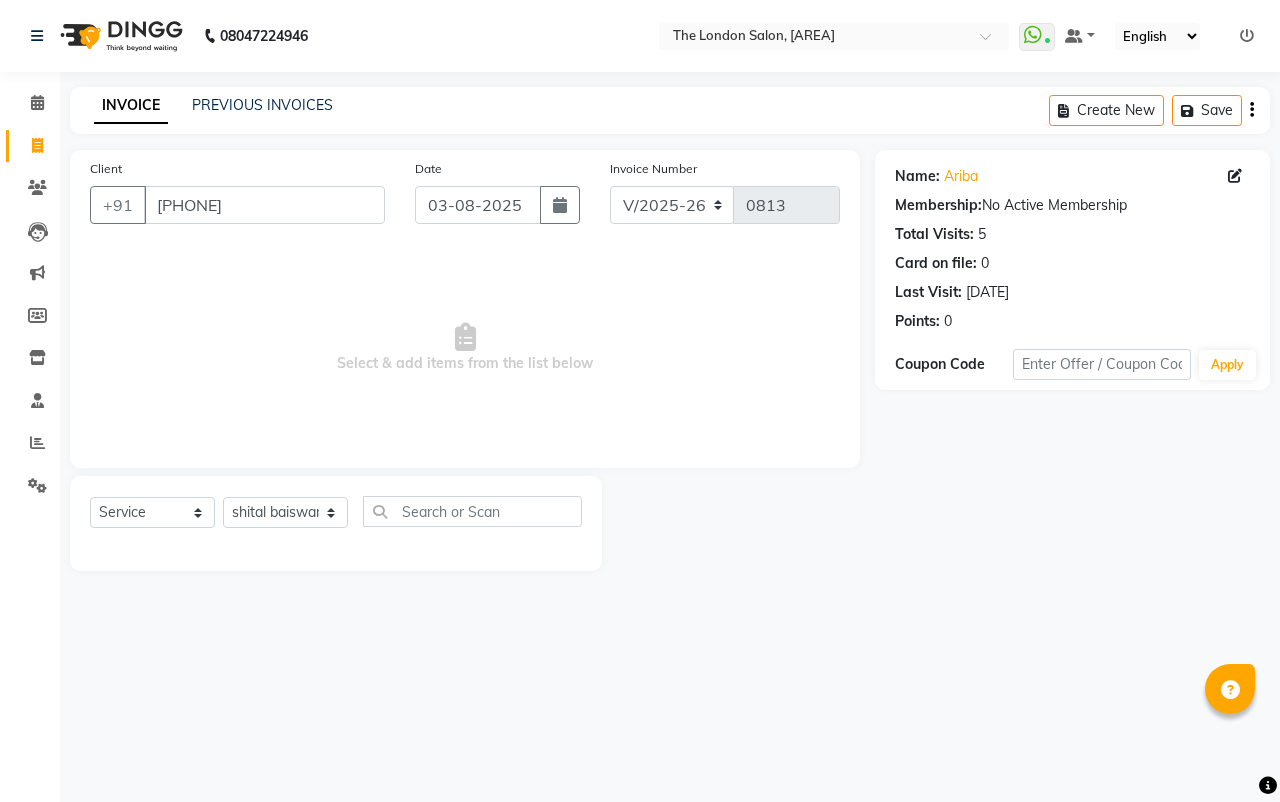 click on "INVOICE PREVIOUS INVOICES Create New   Save  Client +91 [PHONE] Date [DATE] Invoice Number V/2025 V/2025-26 0813  Select & add items from the list below  Select  Service  Product  Membership  Package Voucher Prepaid Gift Card  Select Stylist [FIRST] [LAST] [FIRST] [LAST] [FIRST] [LAST] [FIRST] [LAST] [FIRST] [LAST]  Name: [FIRST]  Membership:  No Active Membership  Total Visits:  5 Card on file:  0 Last Visit:   [DATE] Points:   0  Coupon Code Apply" 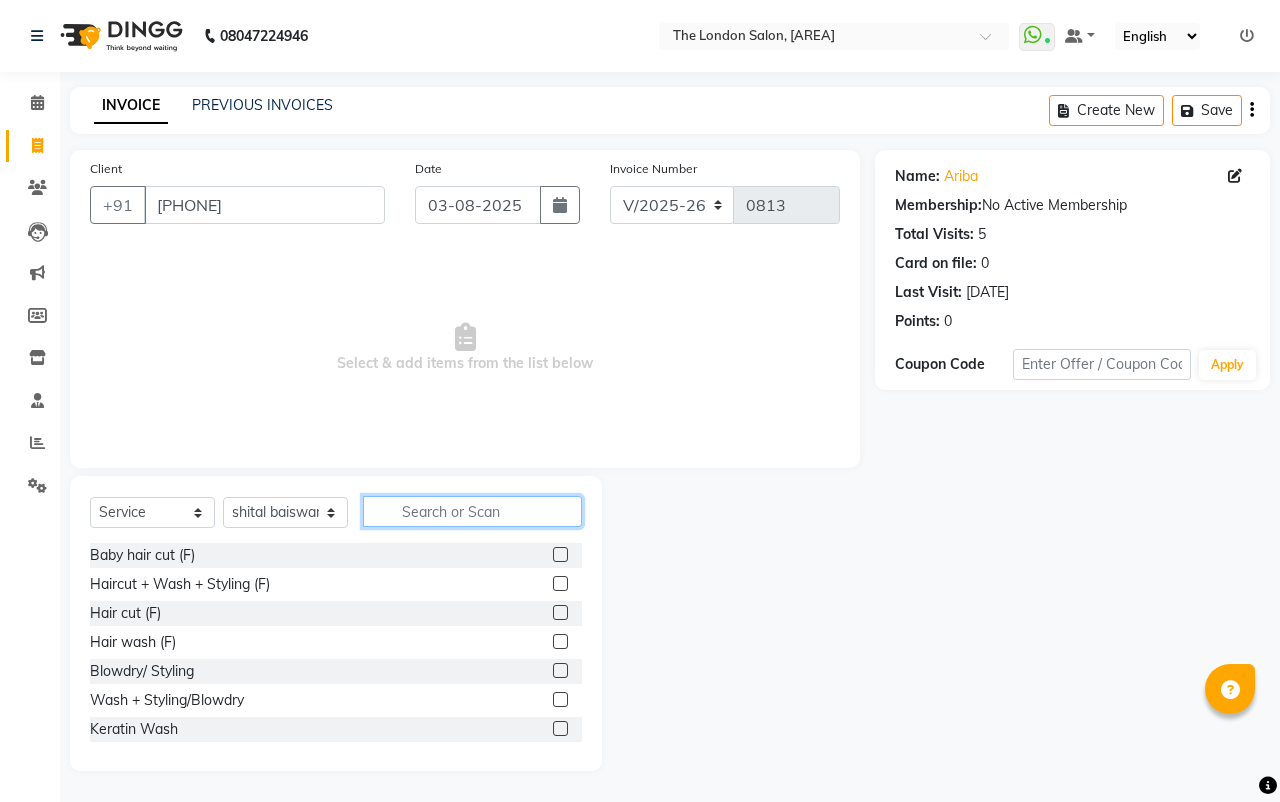 click 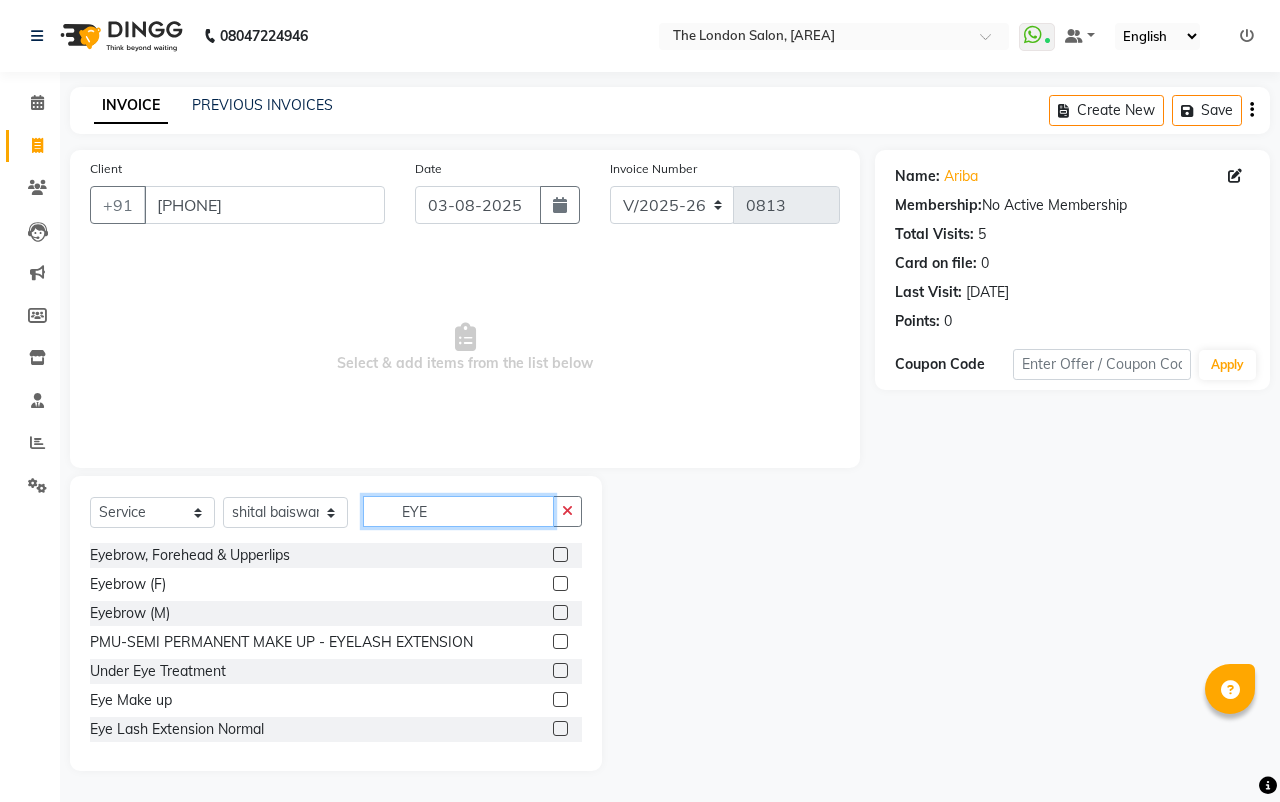 type on "EYE" 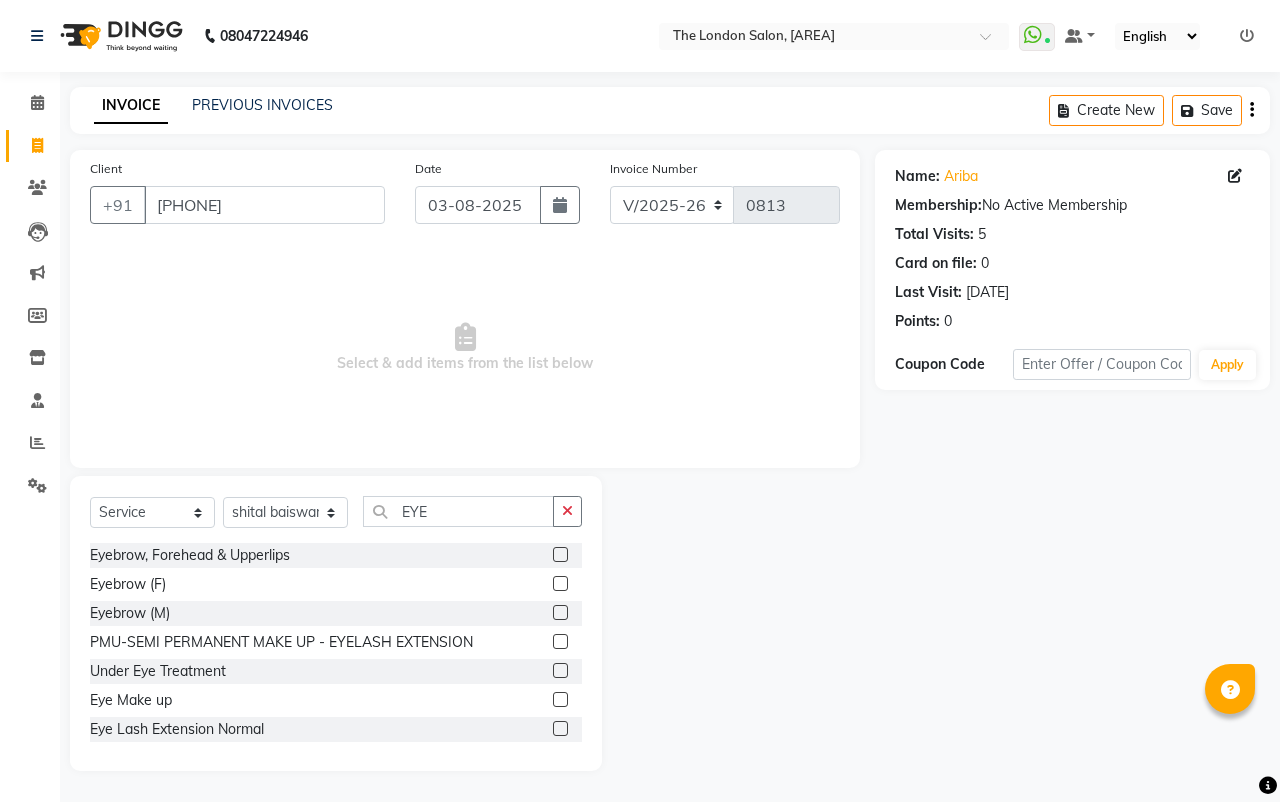 click 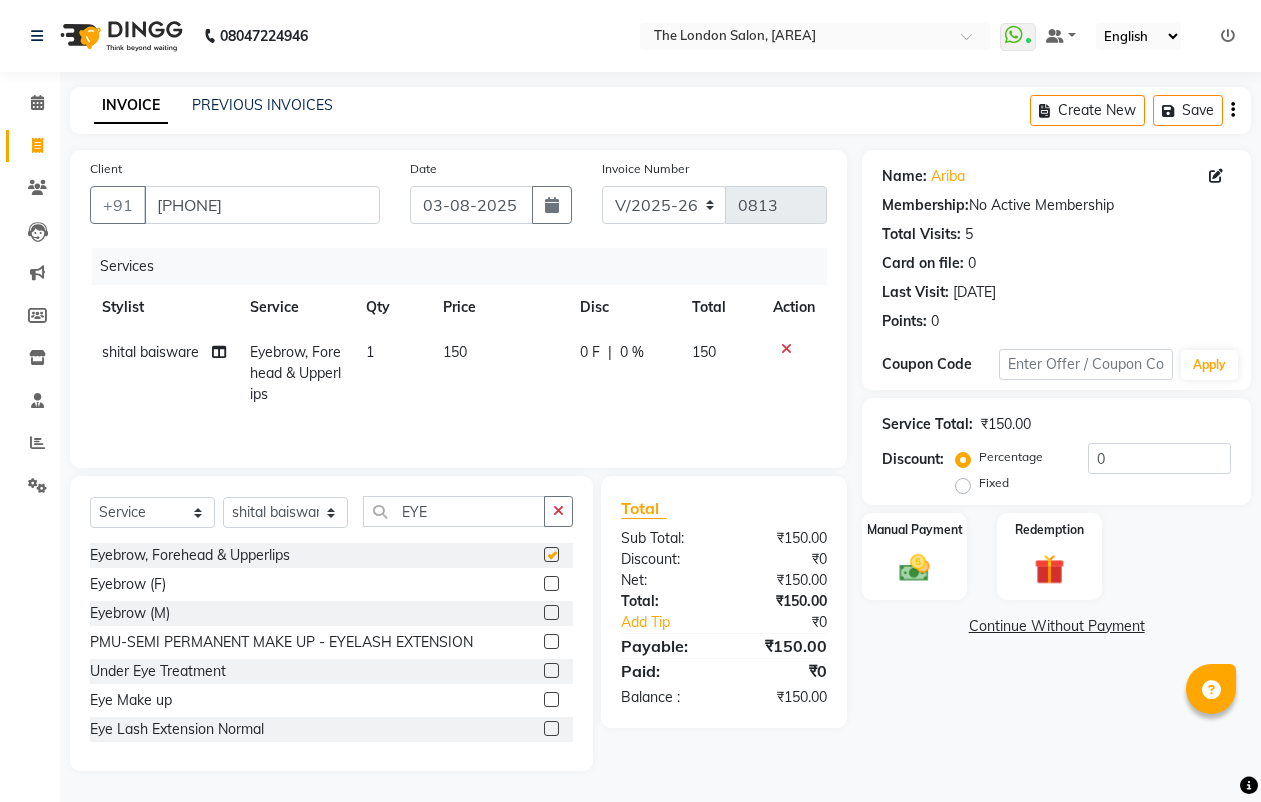 checkbox on "false" 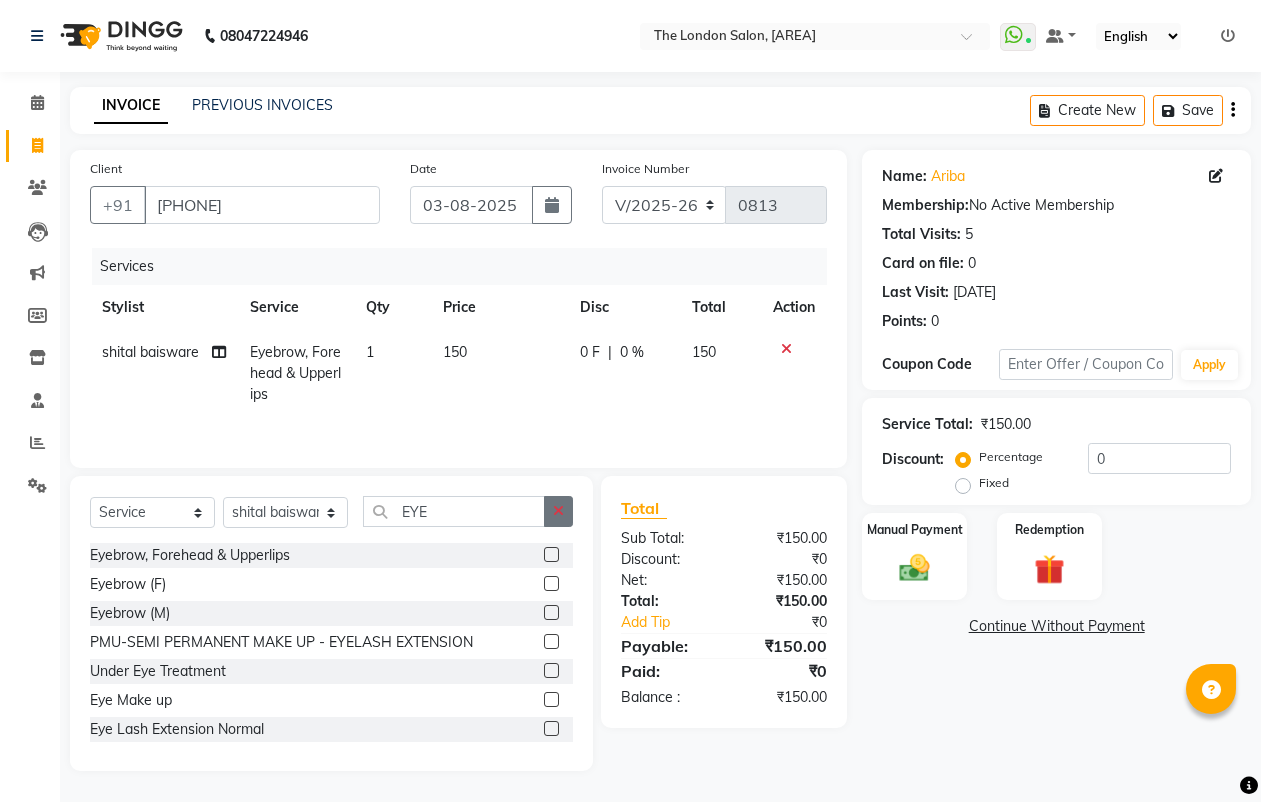 click 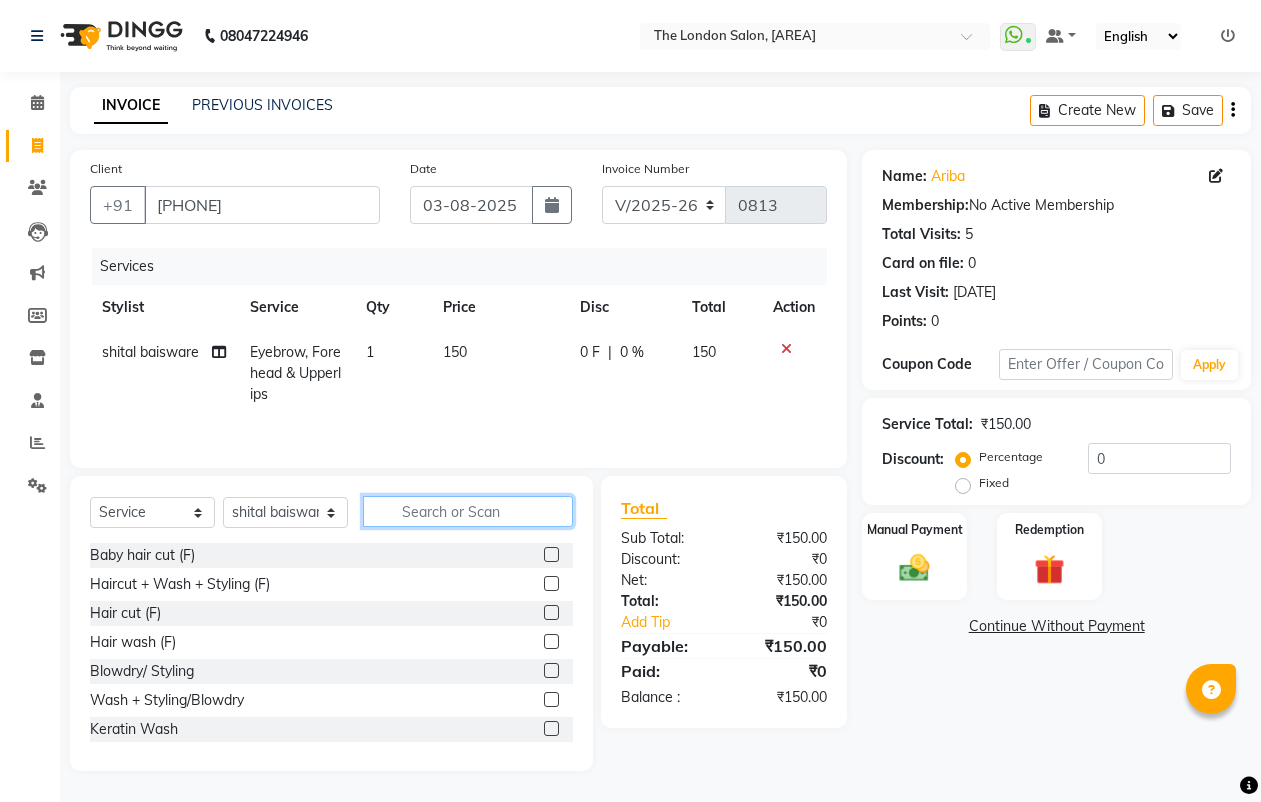 click 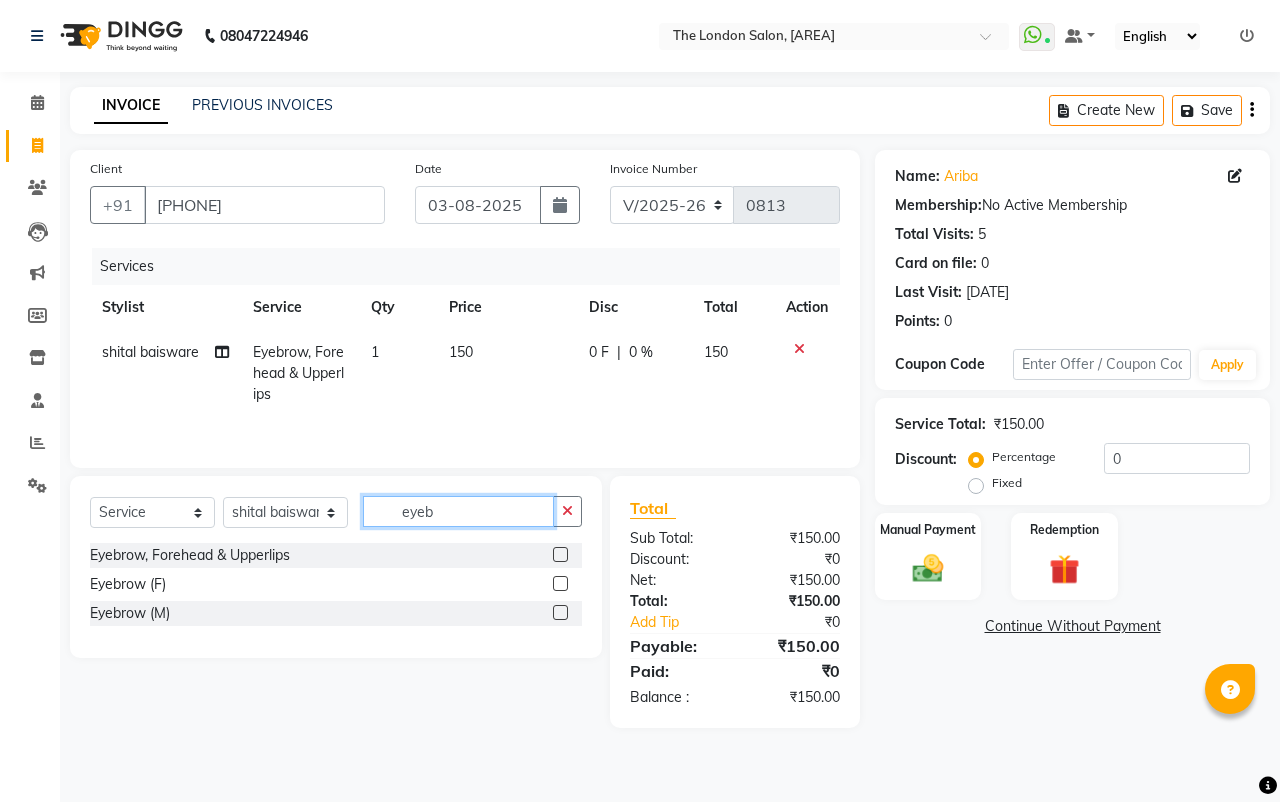 type on "eyeb" 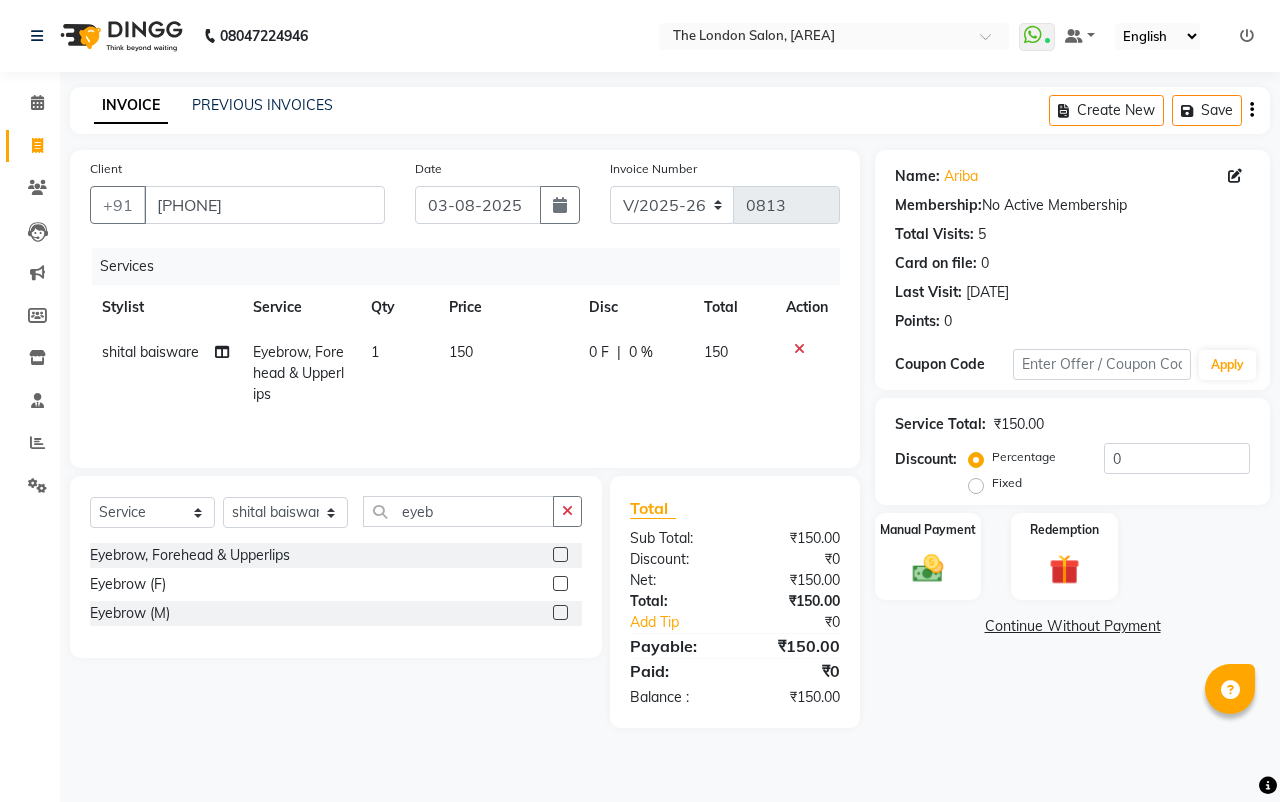 click 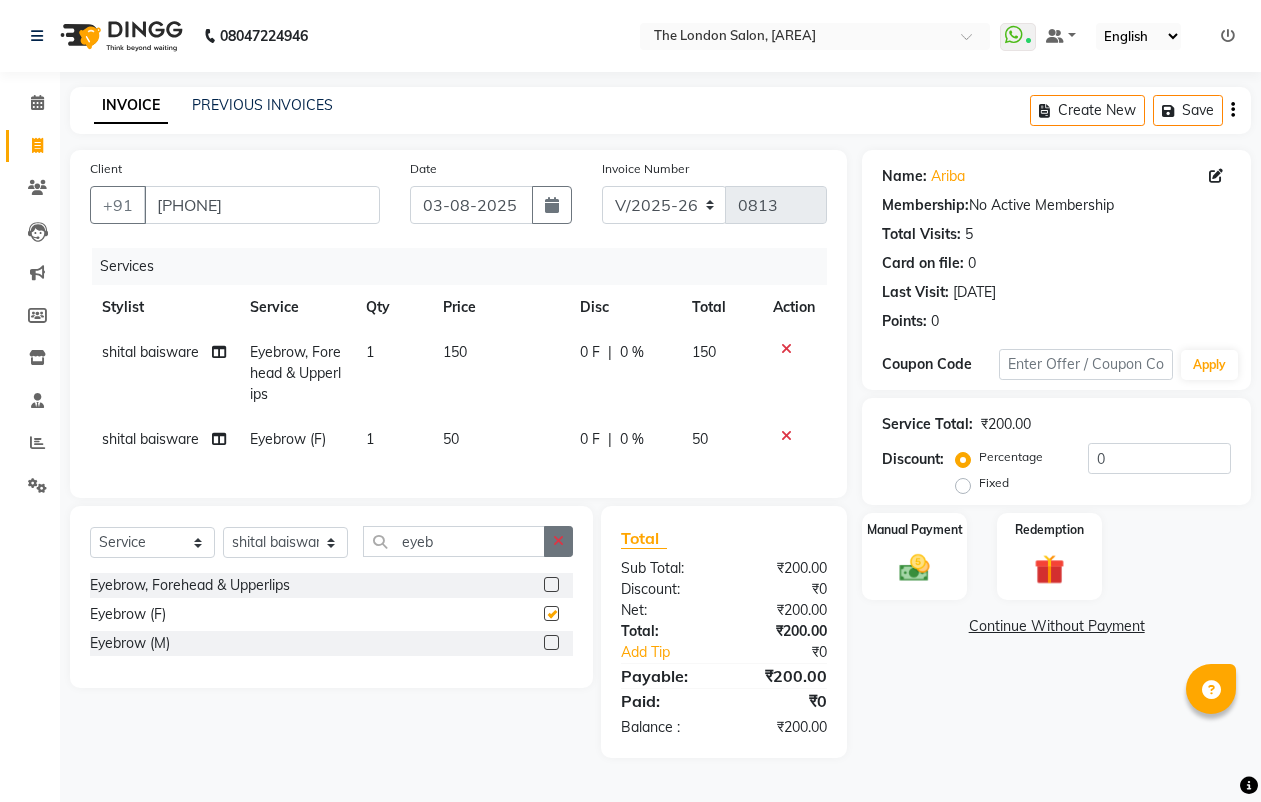 checkbox on "false" 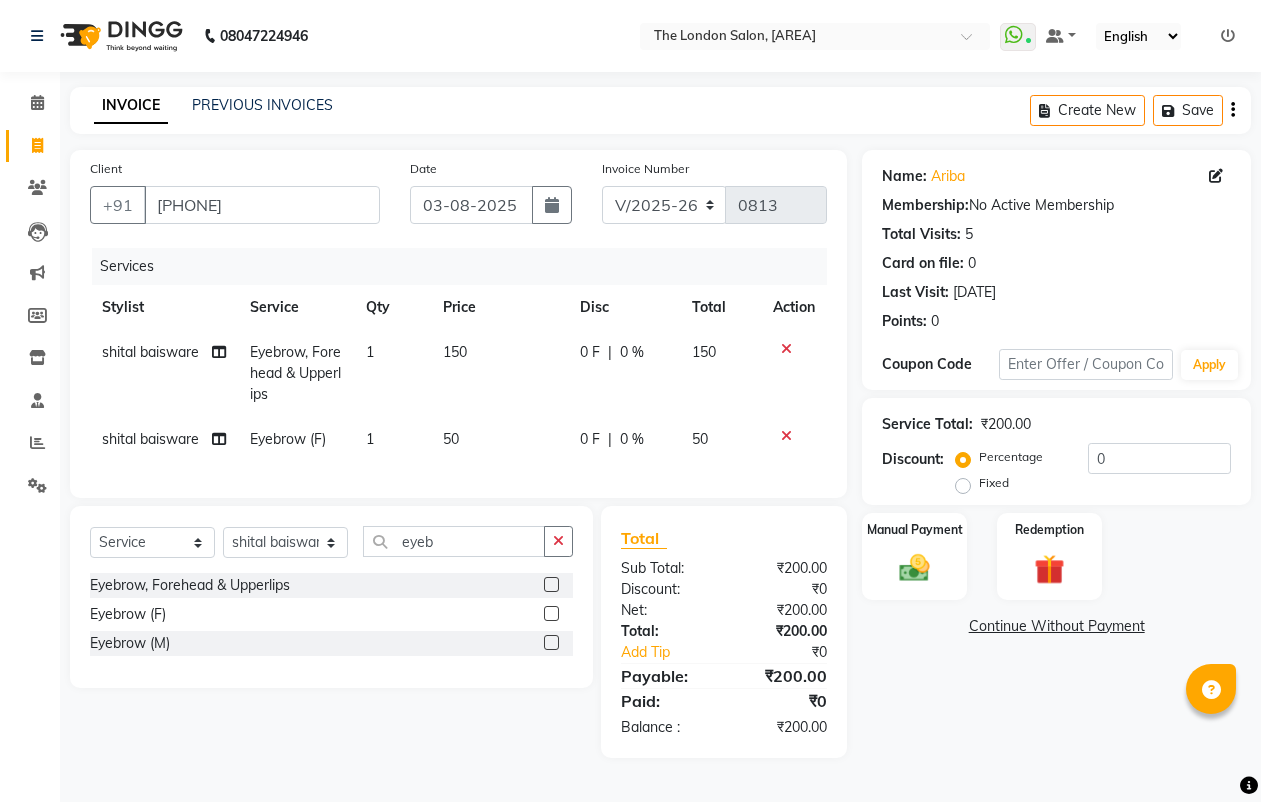 drag, startPoint x: 563, startPoint y: 551, endPoint x: 538, endPoint y: 550, distance: 25.019993 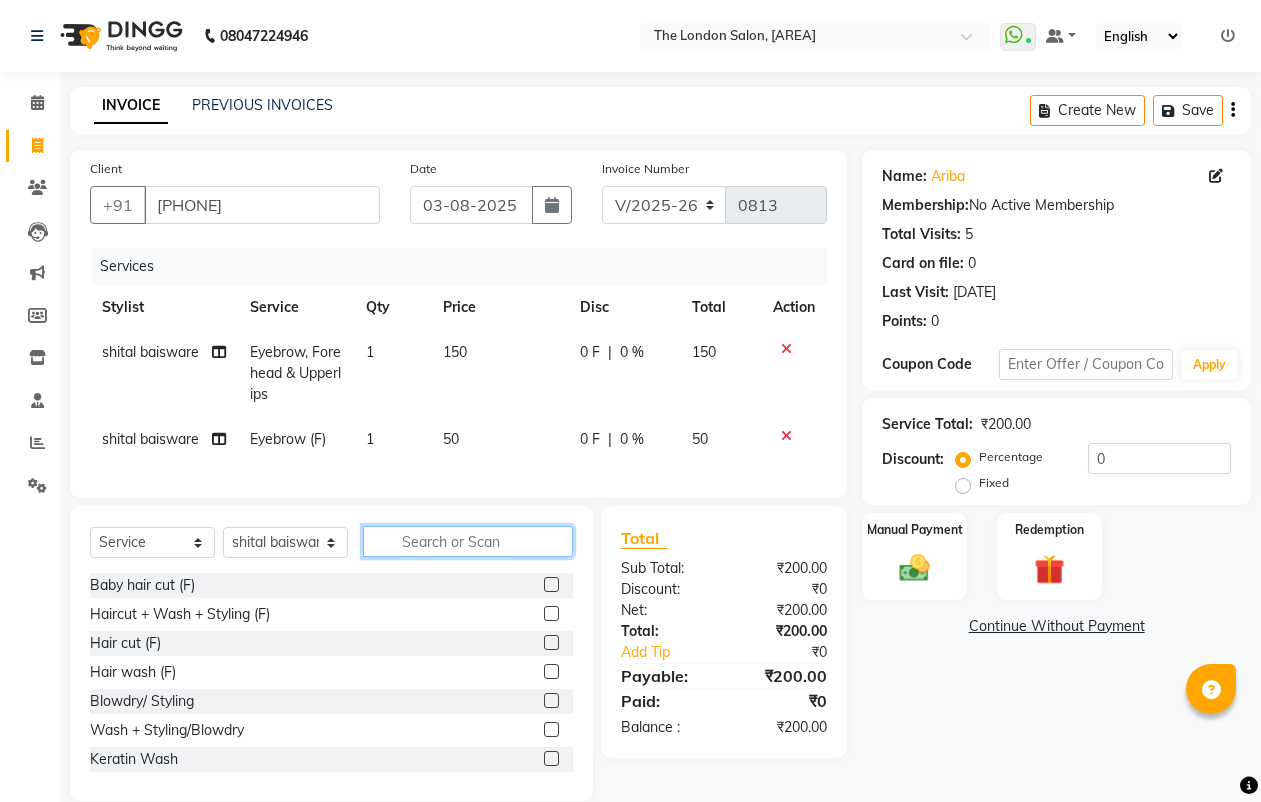click 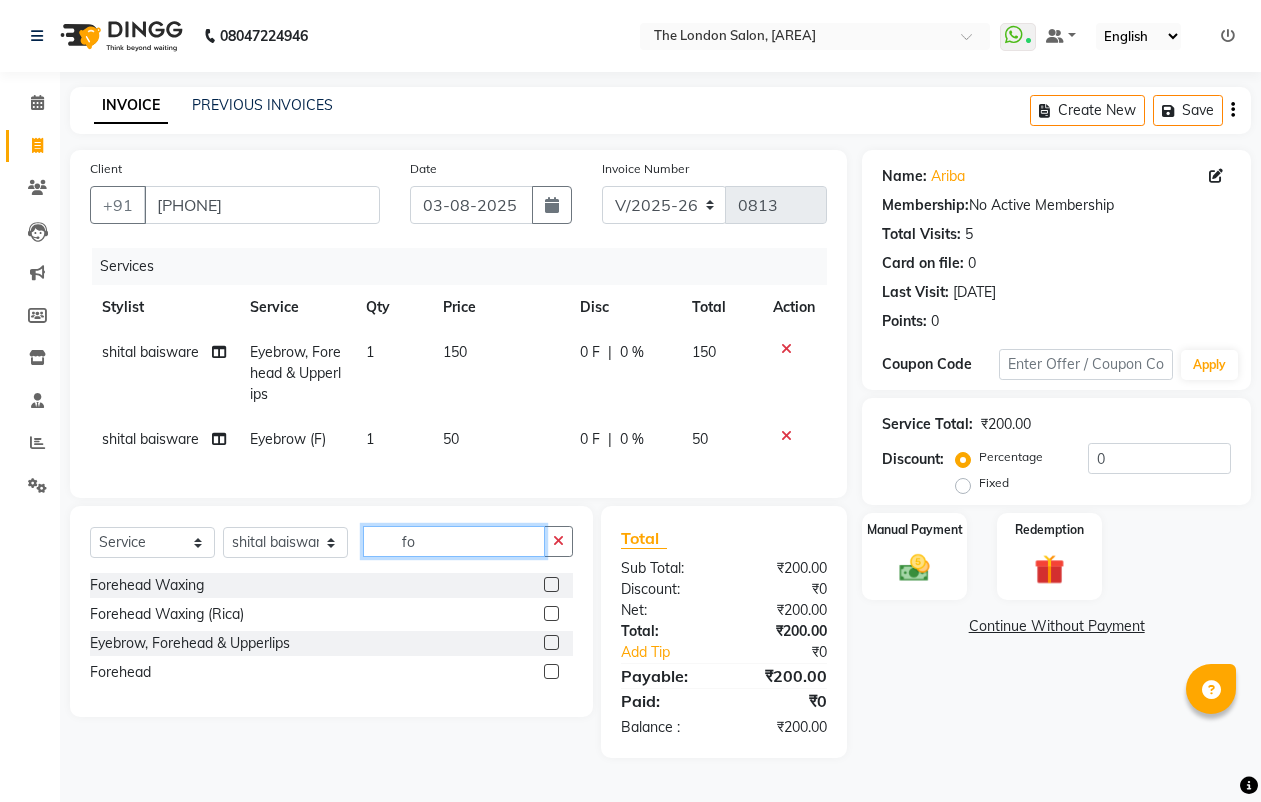 type on "f" 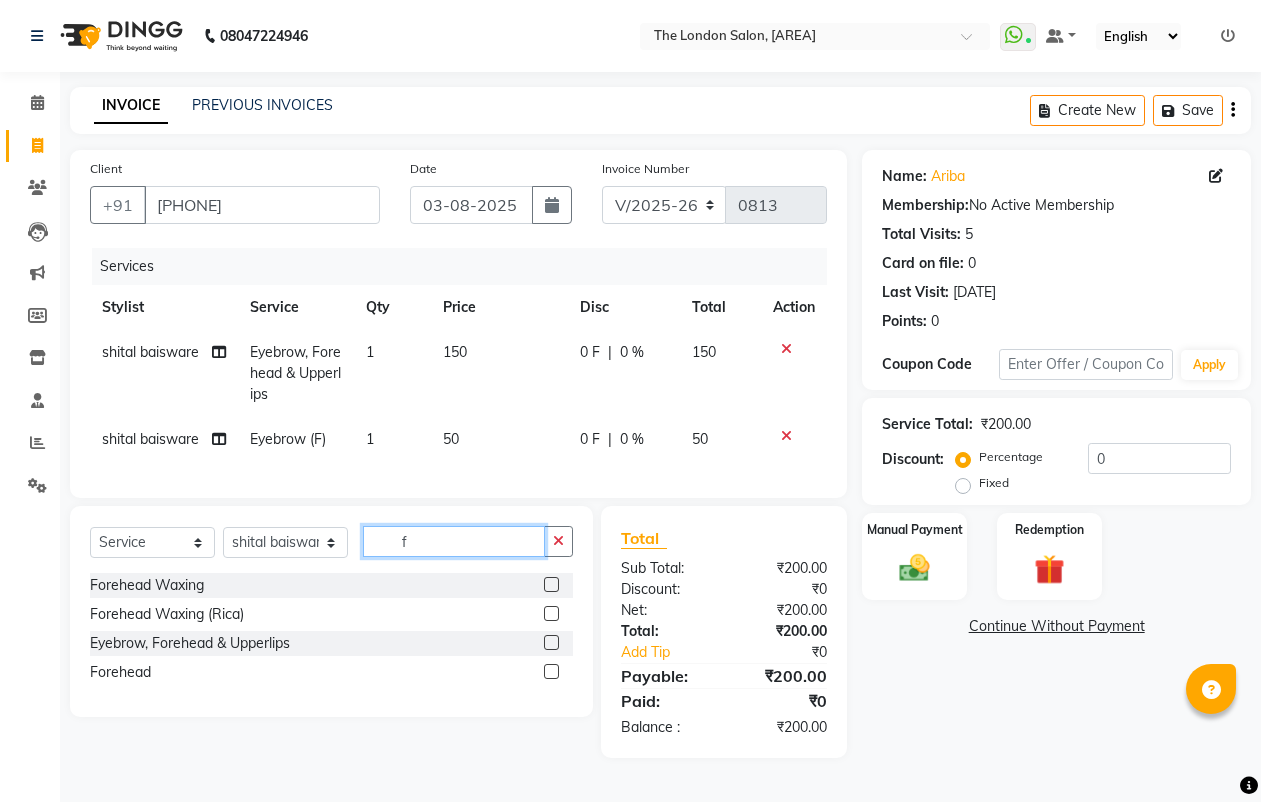 type 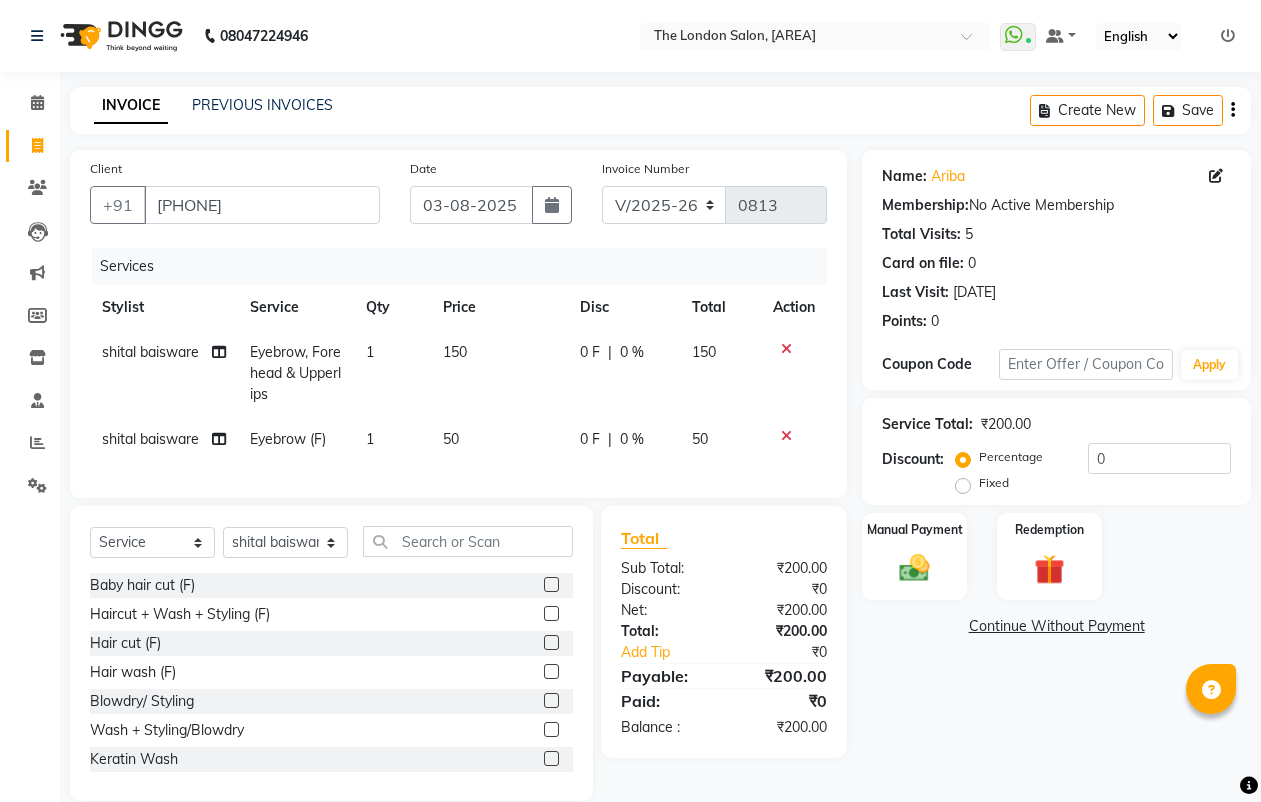 click 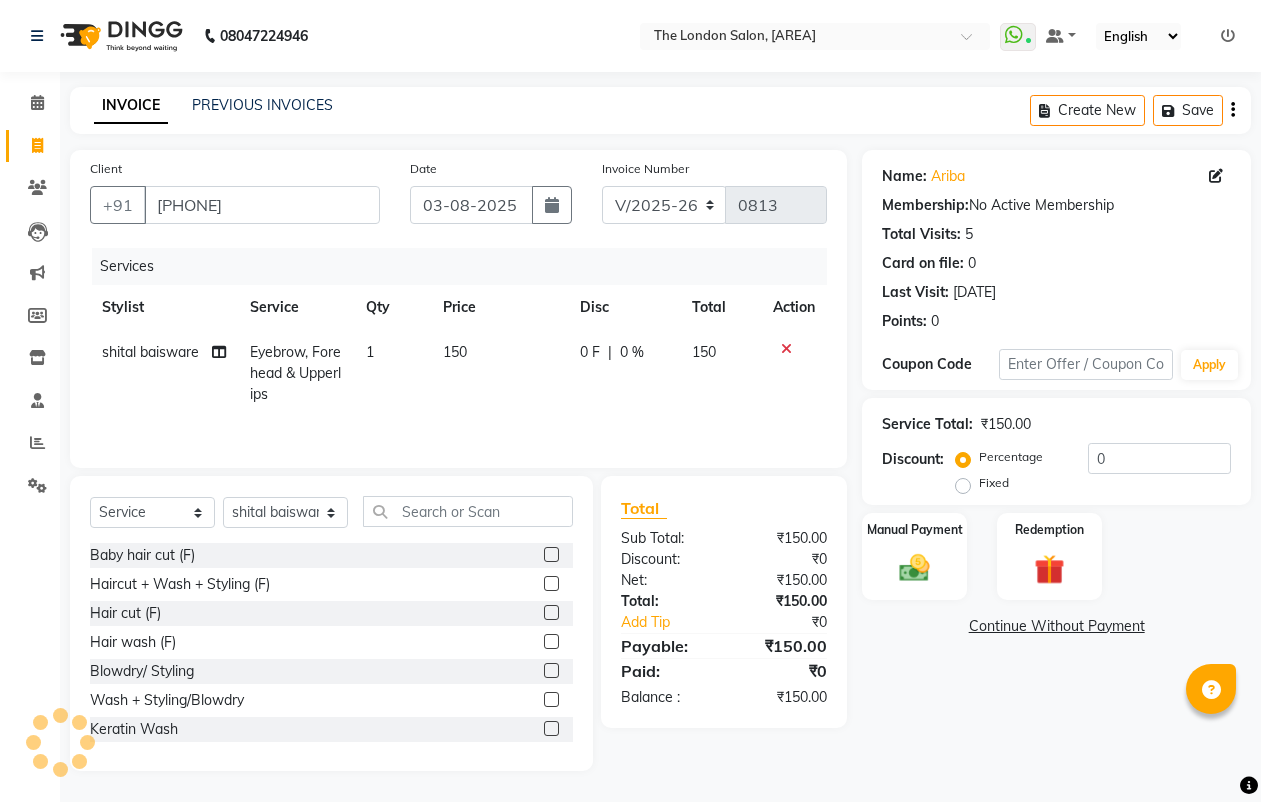 drag, startPoint x: 494, startPoint y: 353, endPoint x: 491, endPoint y: 338, distance: 15.297058 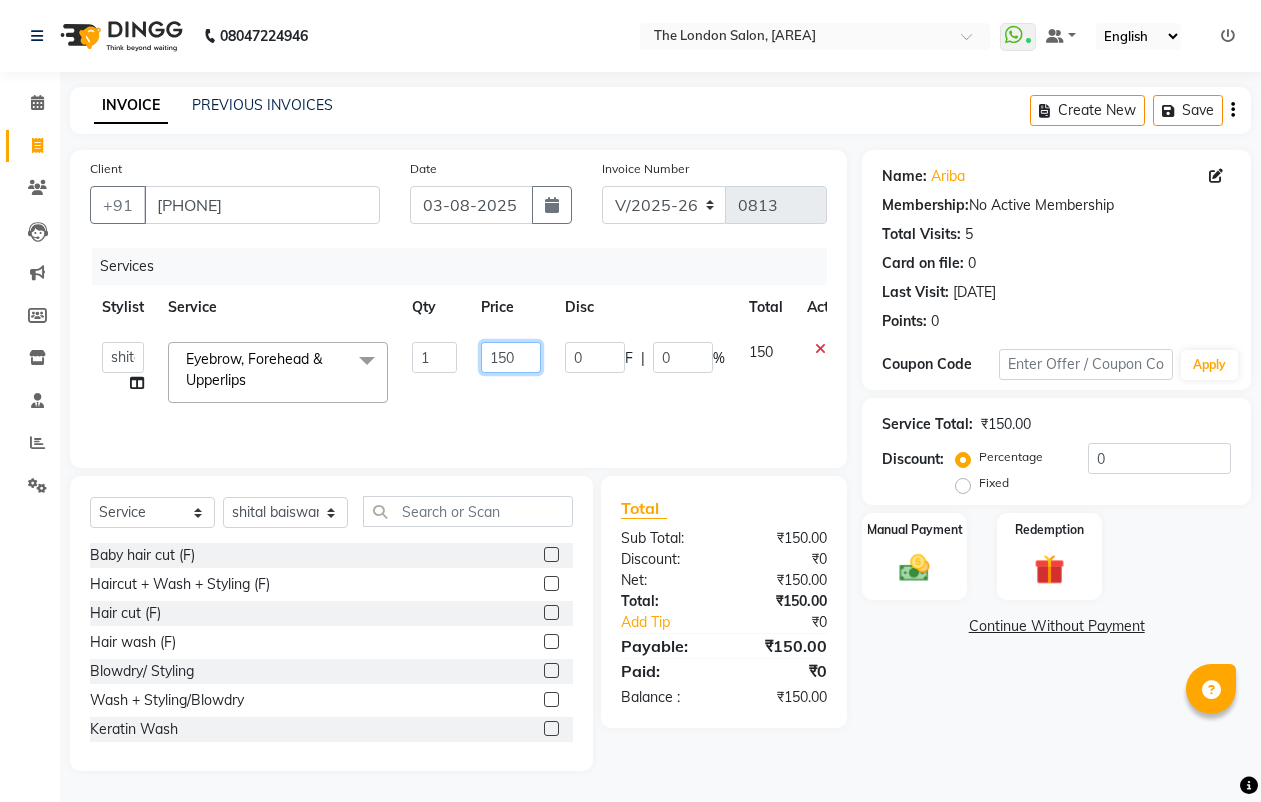 click on "150" 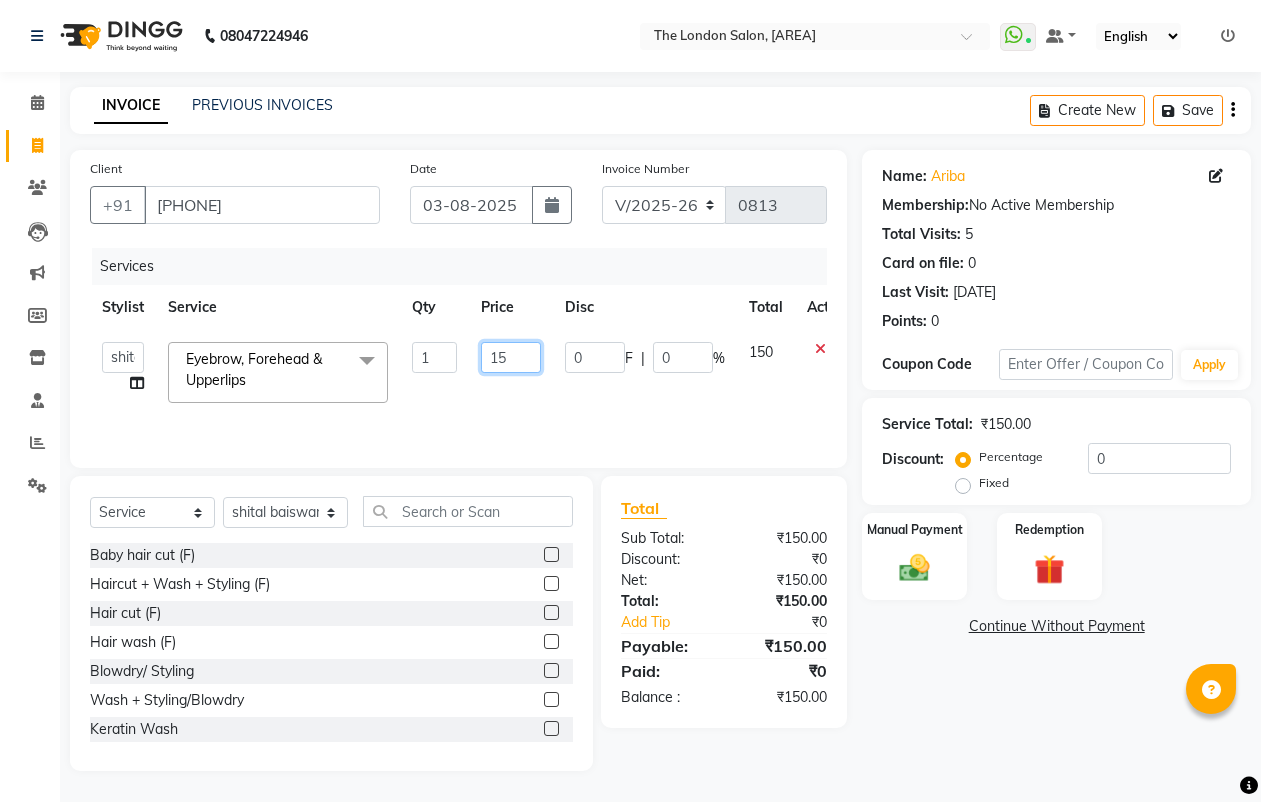 type on "1" 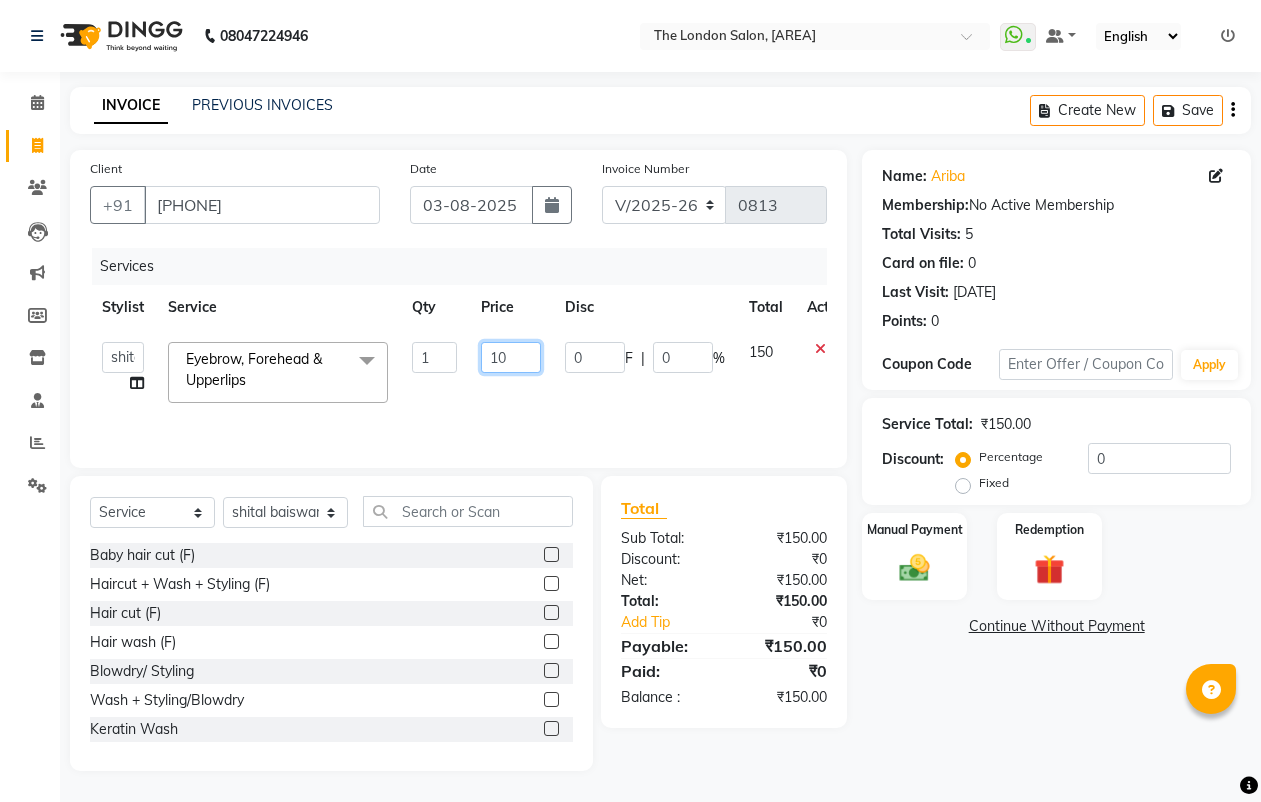 type on "100" 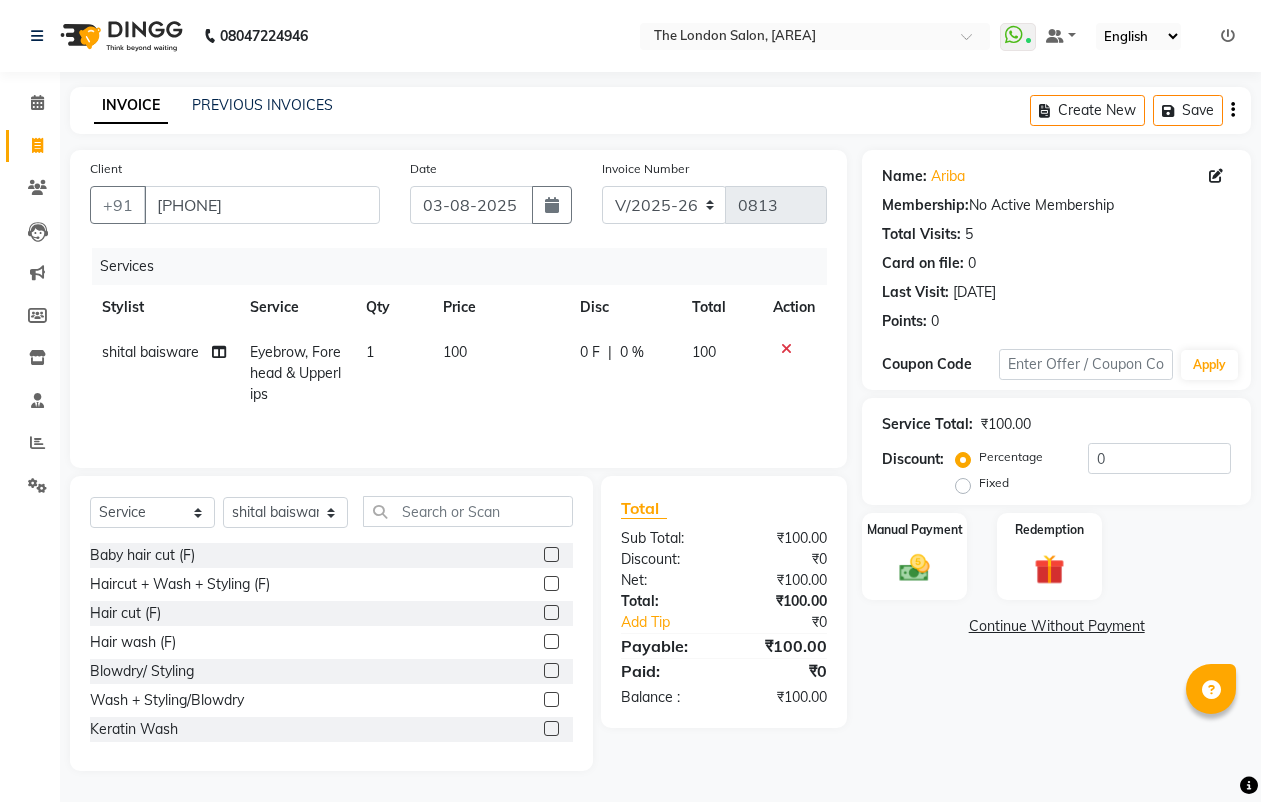 click on "Name: [FIRST]  Membership:  No Active Membership  Total Visits:  5 Card on file:  0 Last Visit:   [DATE] Points:   0  Coupon Code Apply Service Total:  ₹100.00  Discount:  Percentage   Fixed  0 Manual Payment Redemption  Continue Without Payment" 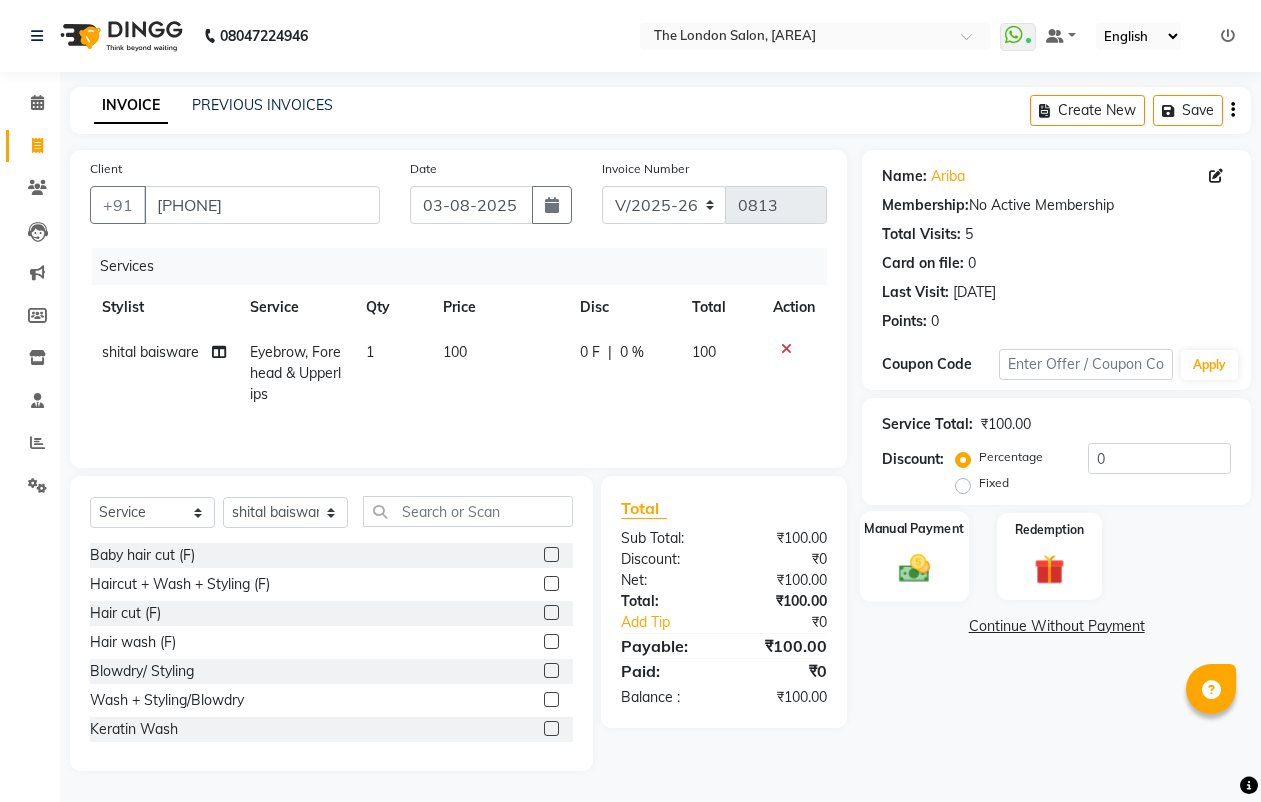 click on "Manual Payment" 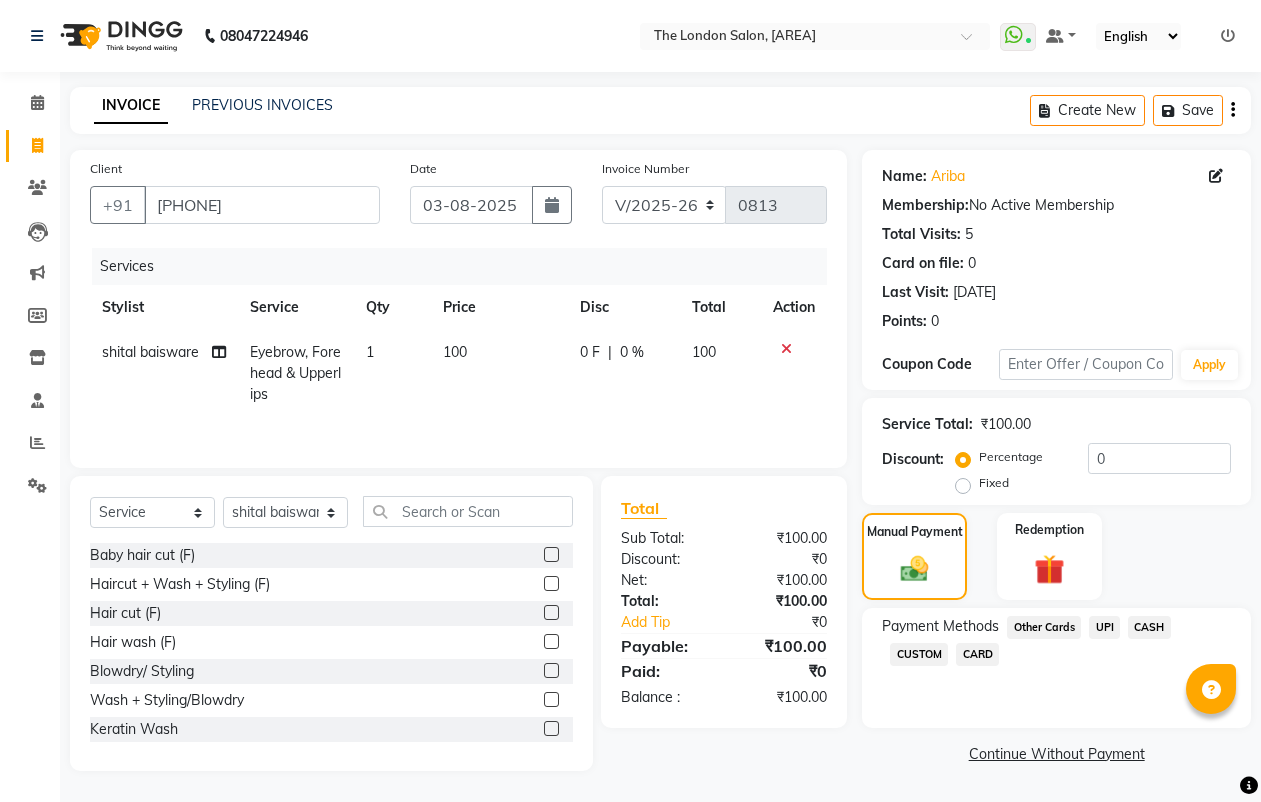 click on "UPI" 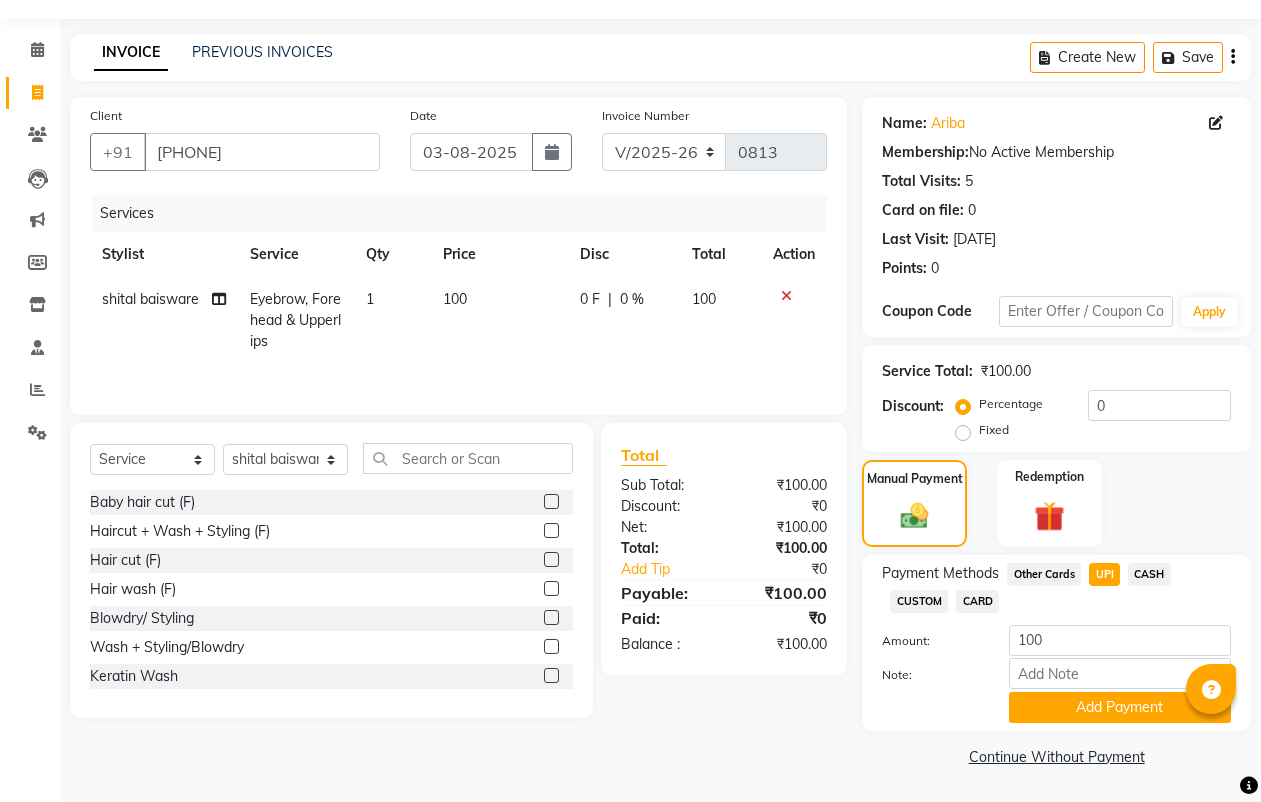 click on "Add Payment" 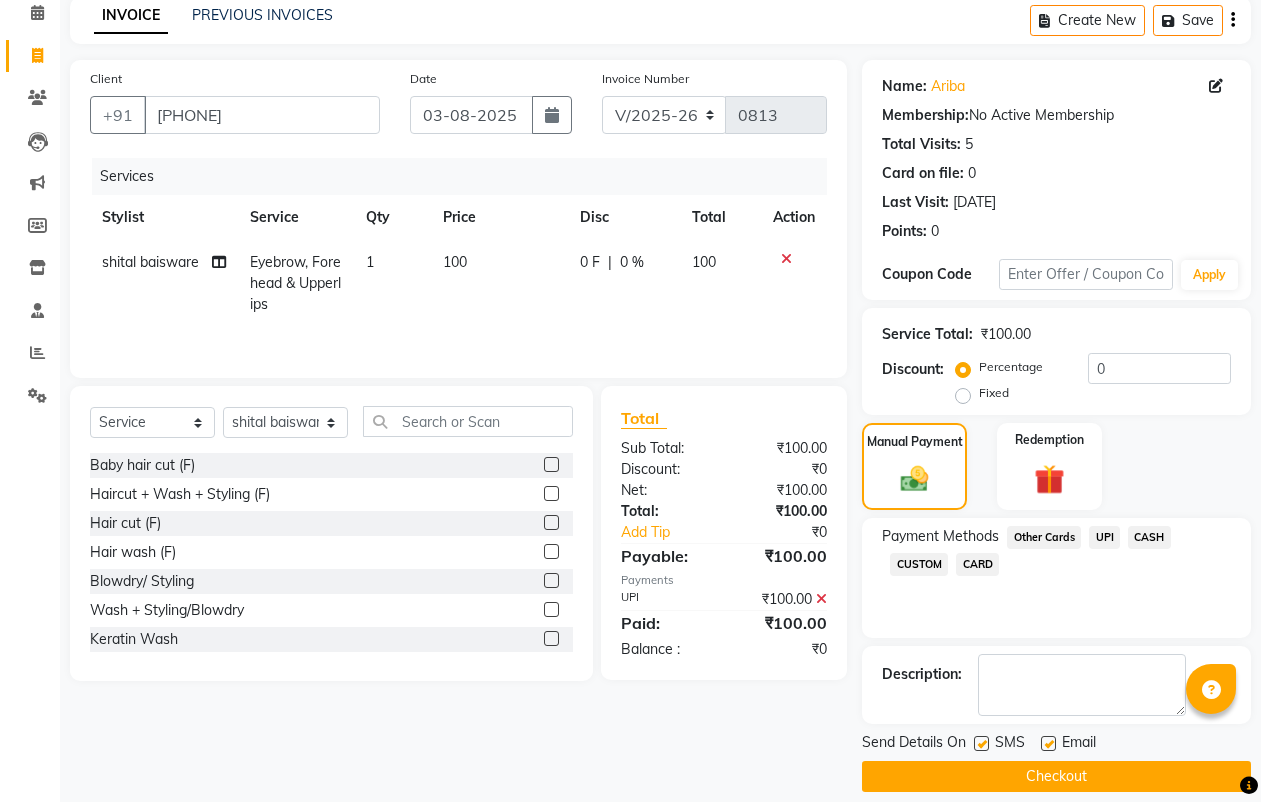 scroll, scrollTop: 110, scrollLeft: 0, axis: vertical 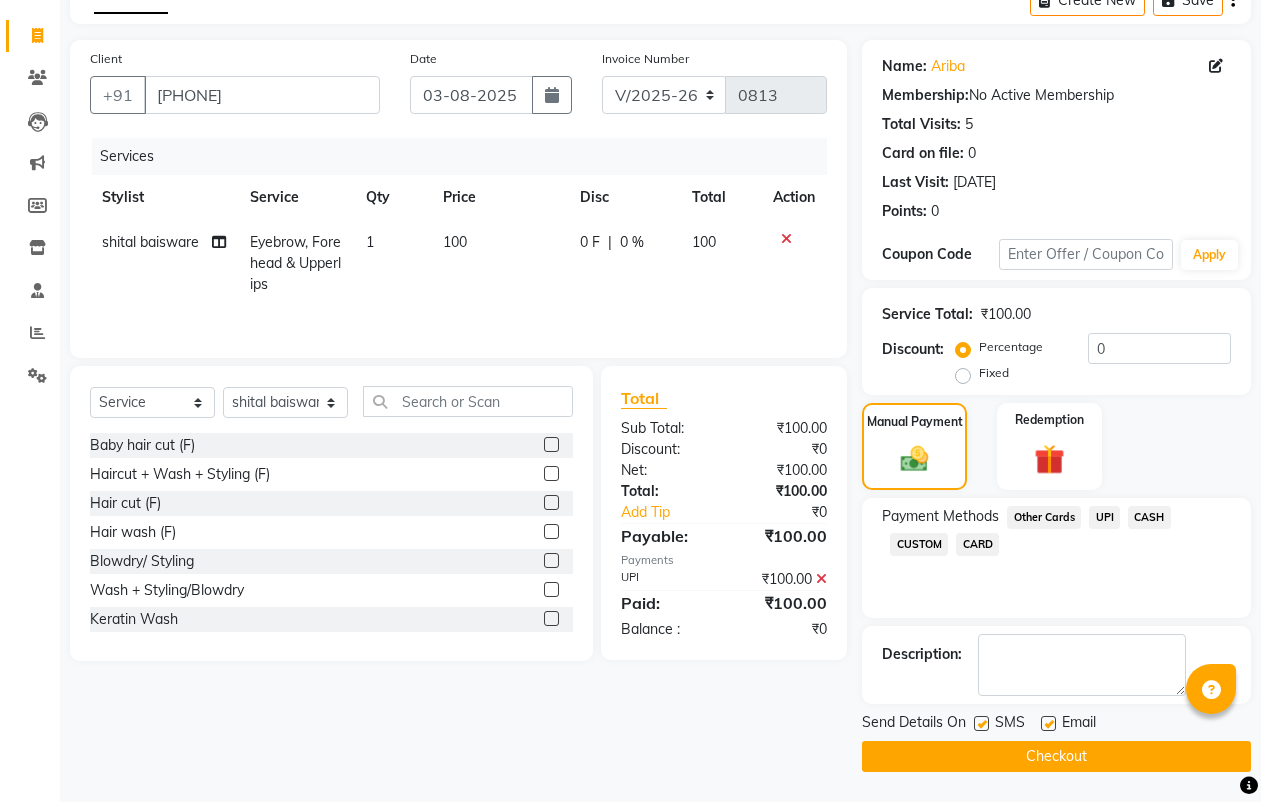 click on "Checkout" 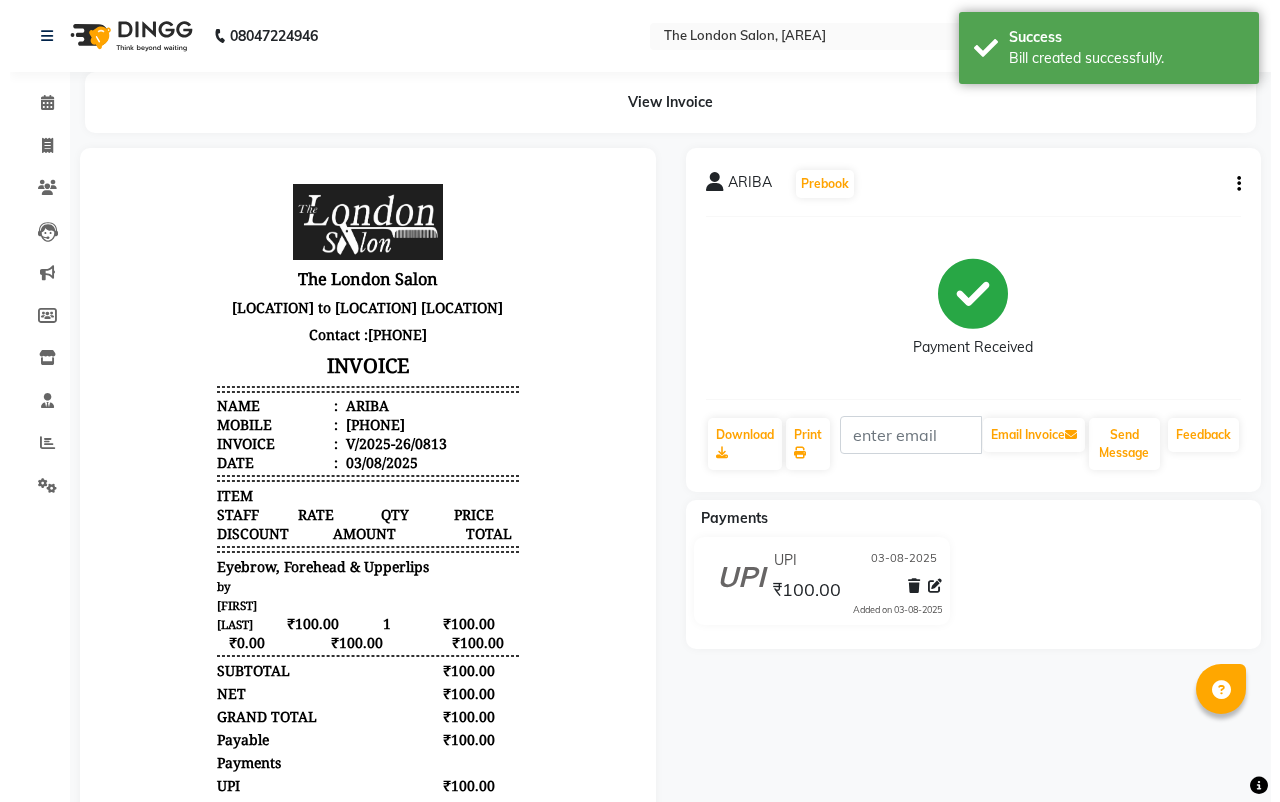 scroll, scrollTop: 0, scrollLeft: 0, axis: both 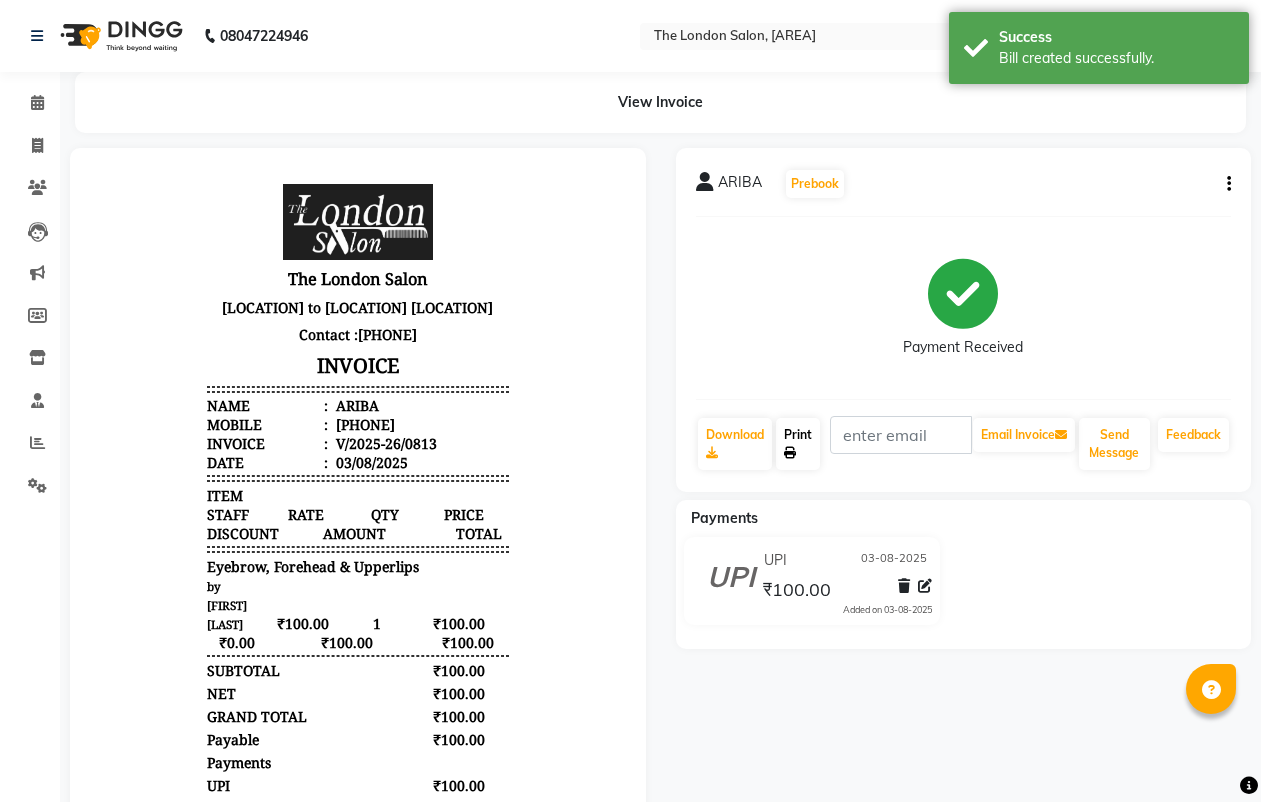 click on "Print" 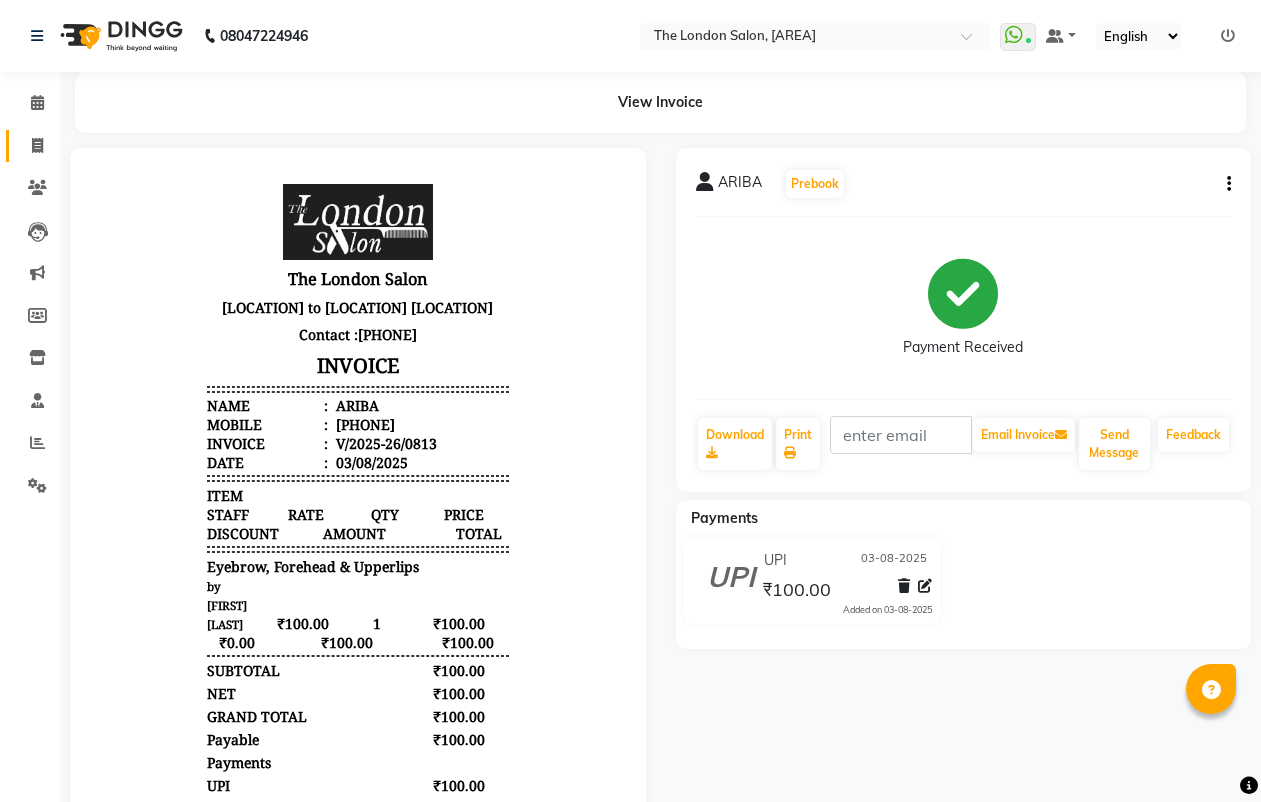 drag, startPoint x: 22, startPoint y: 131, endPoint x: 39, endPoint y: 140, distance: 19.235384 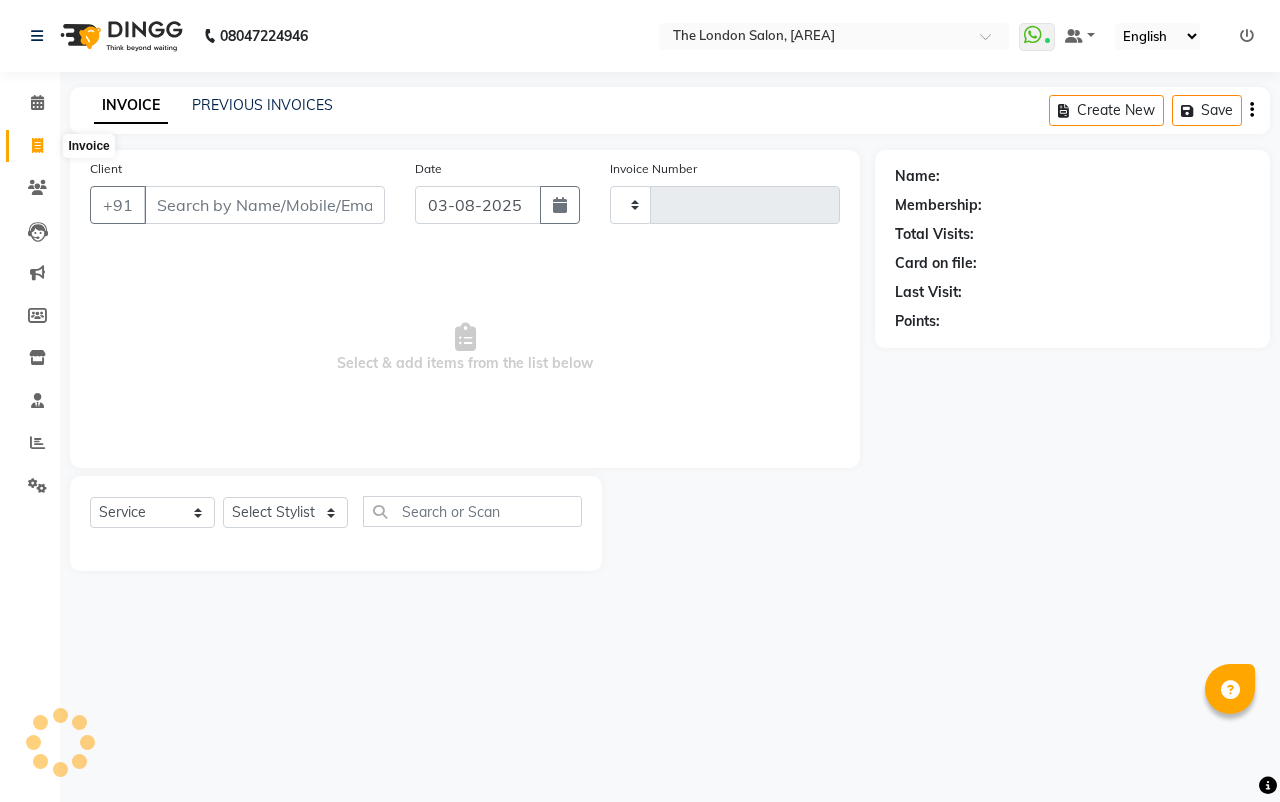 type on "0814" 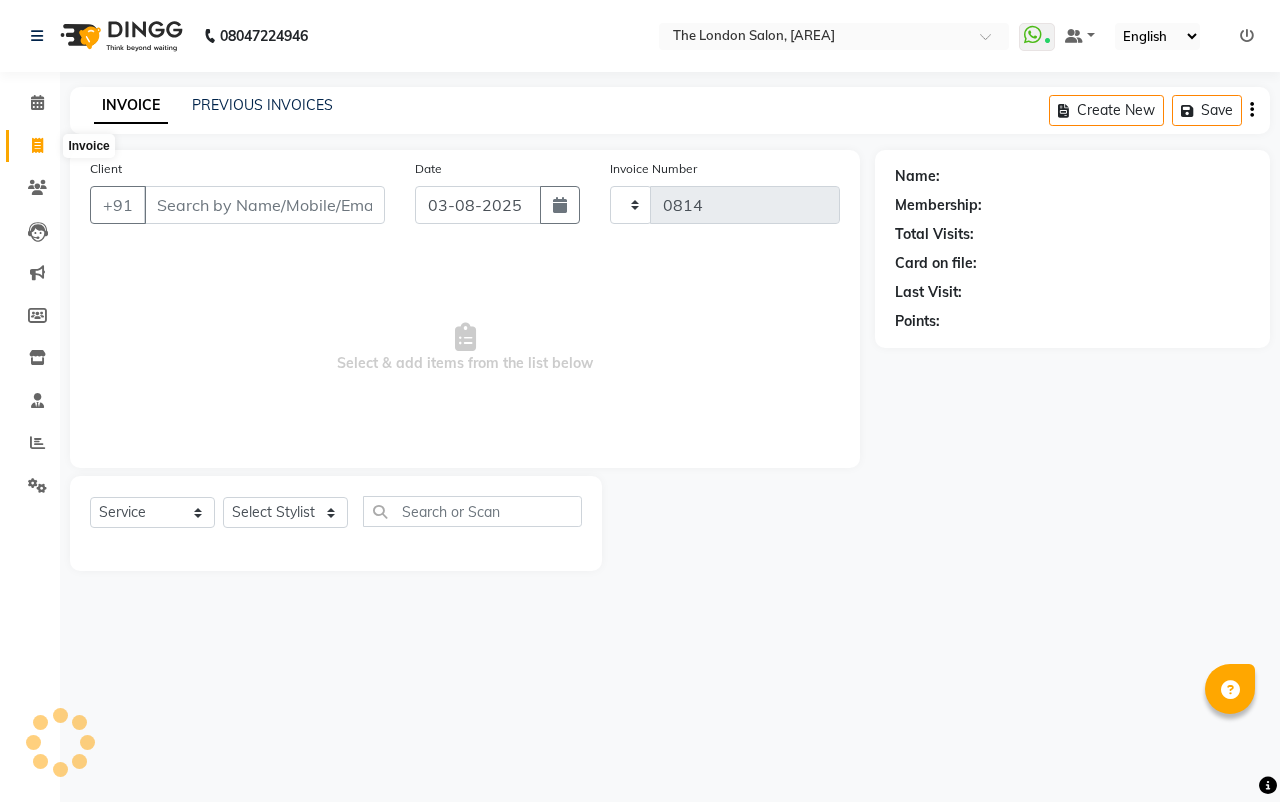 select on "4682" 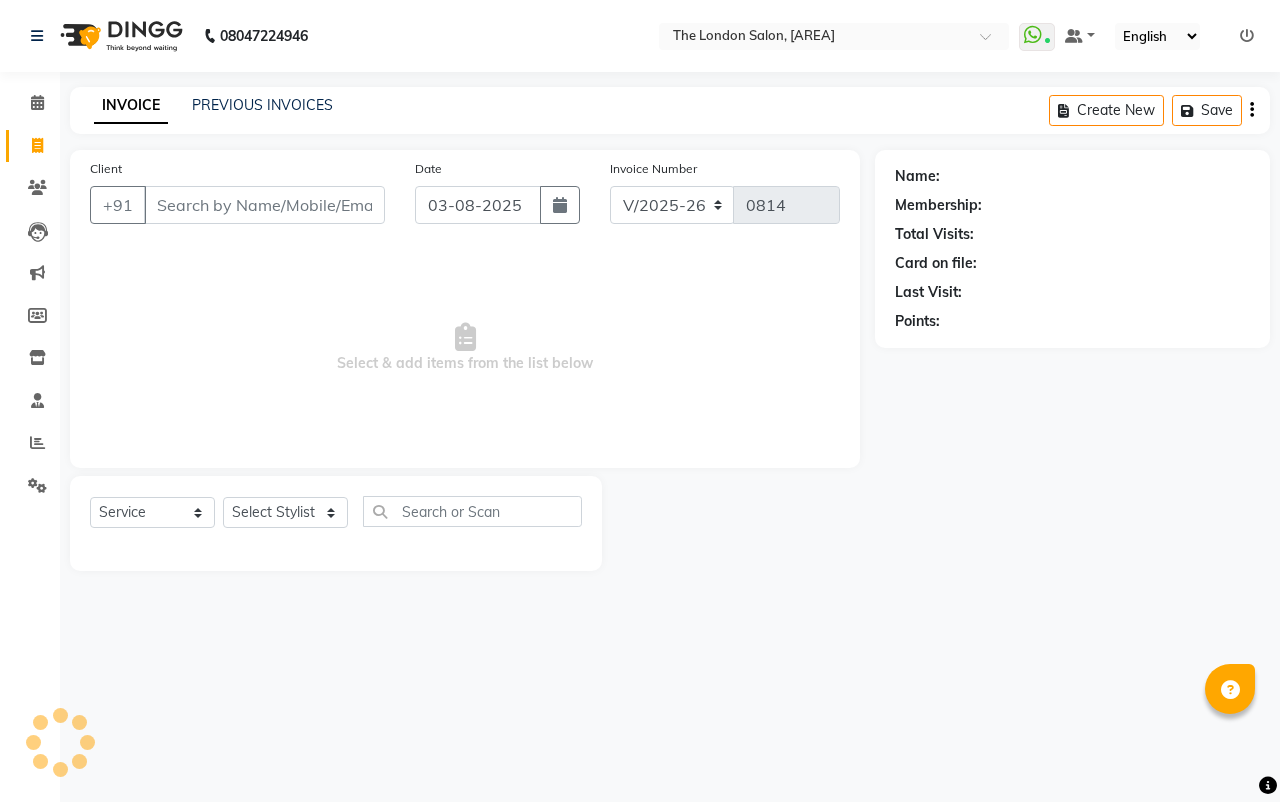 click on "Invoice" 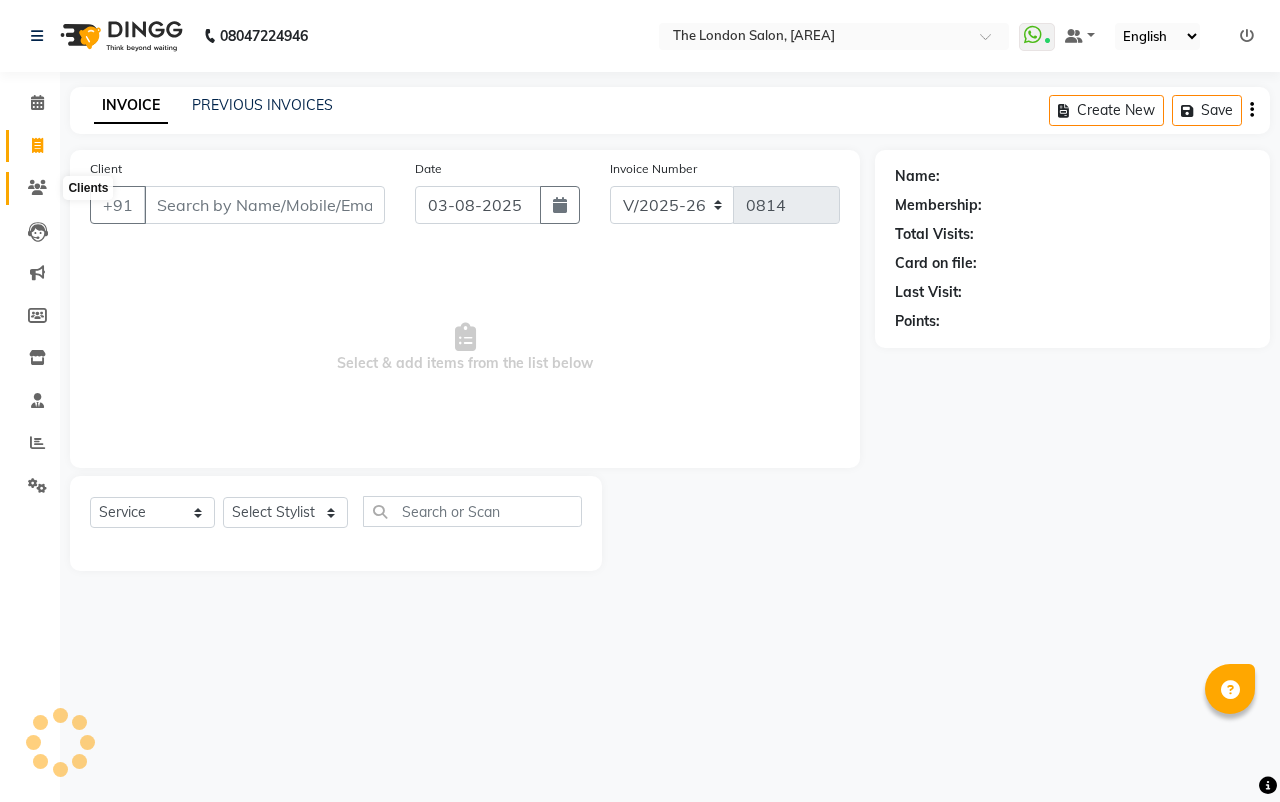 click 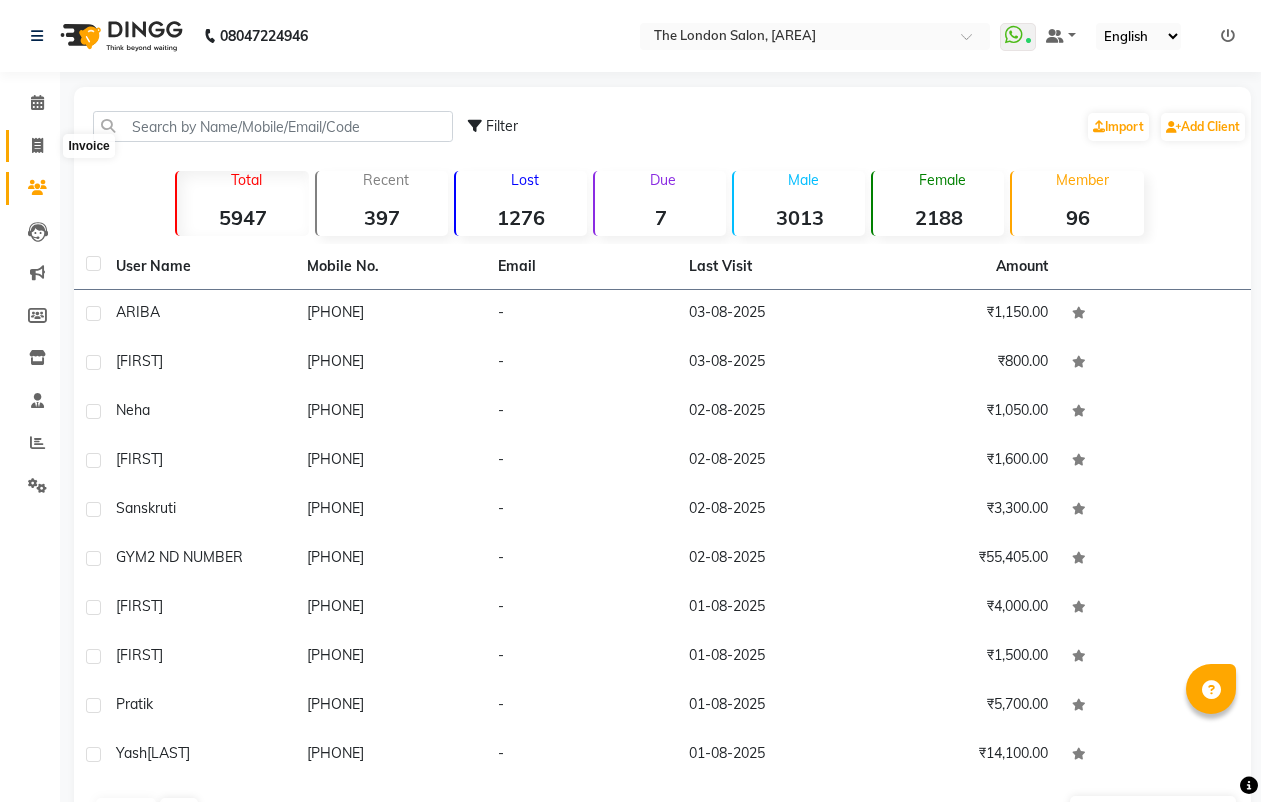 click 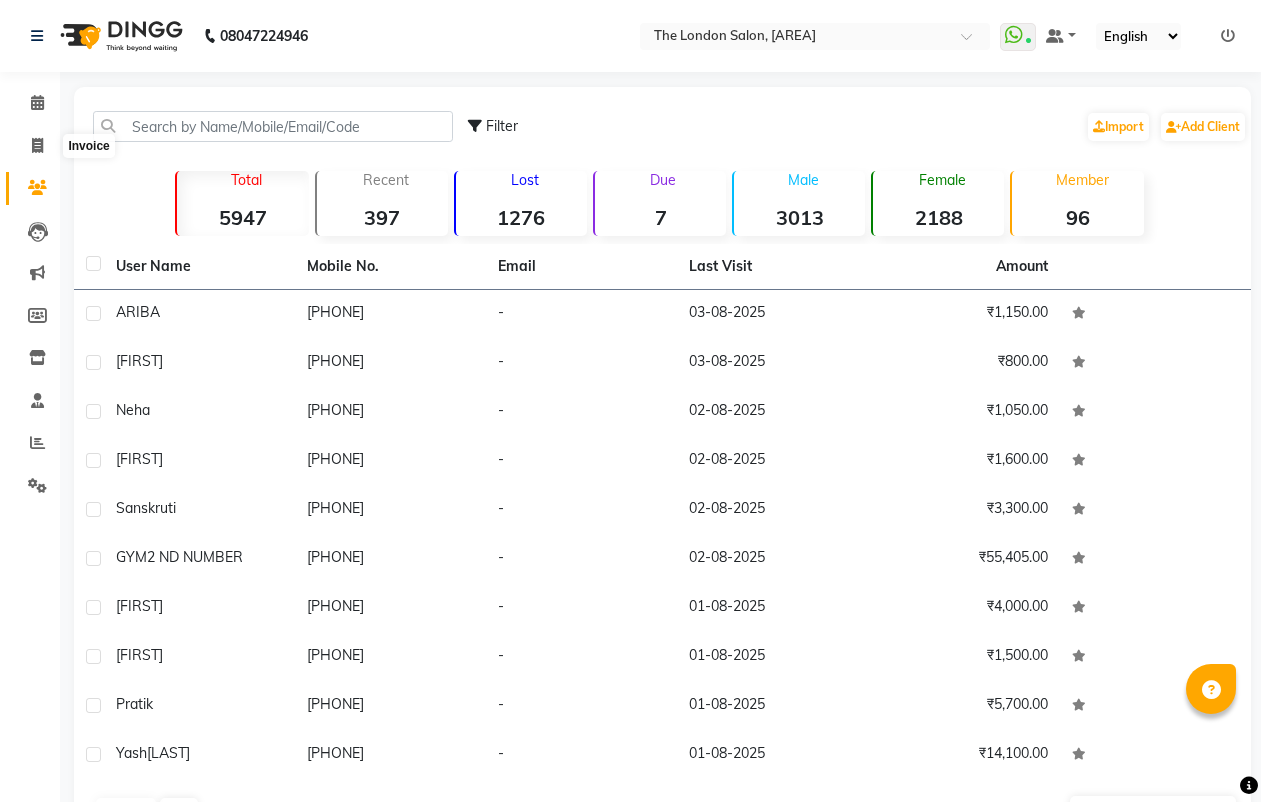select on "4682" 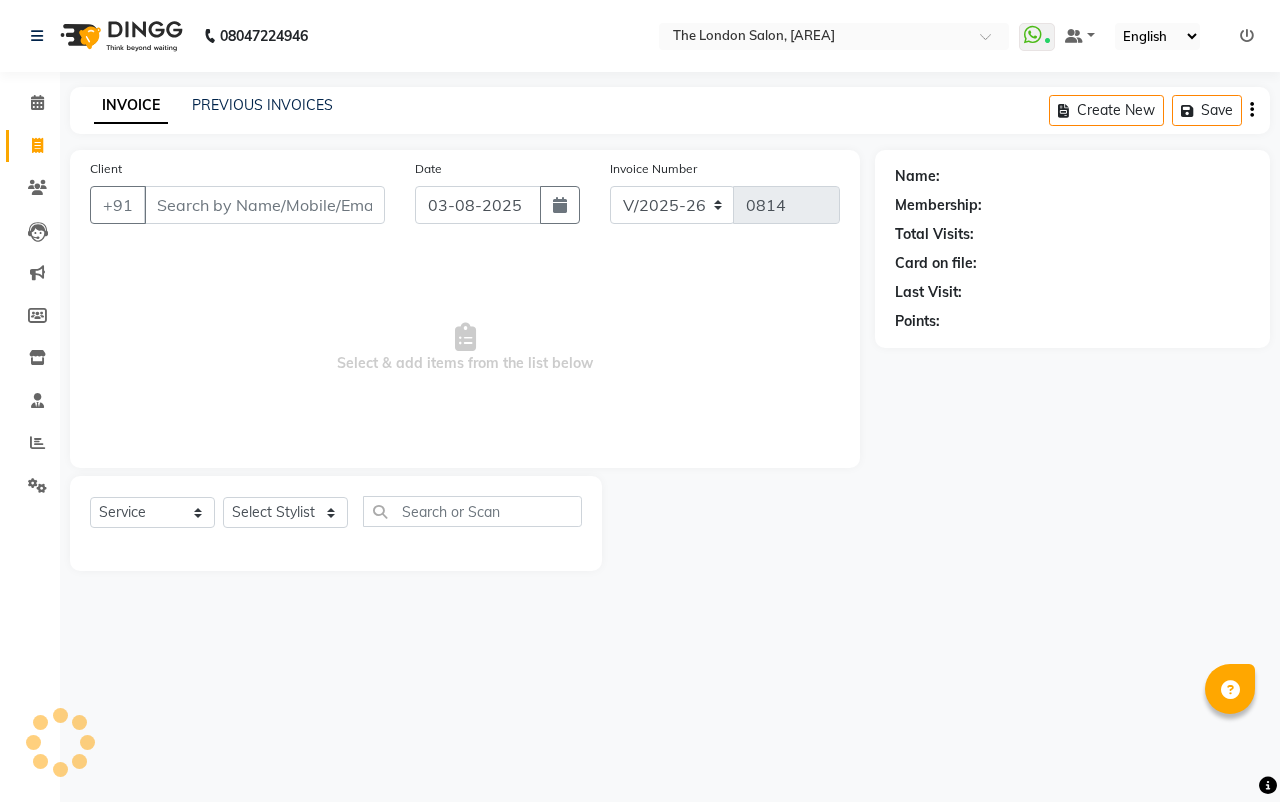 click on "Client" at bounding box center [264, 205] 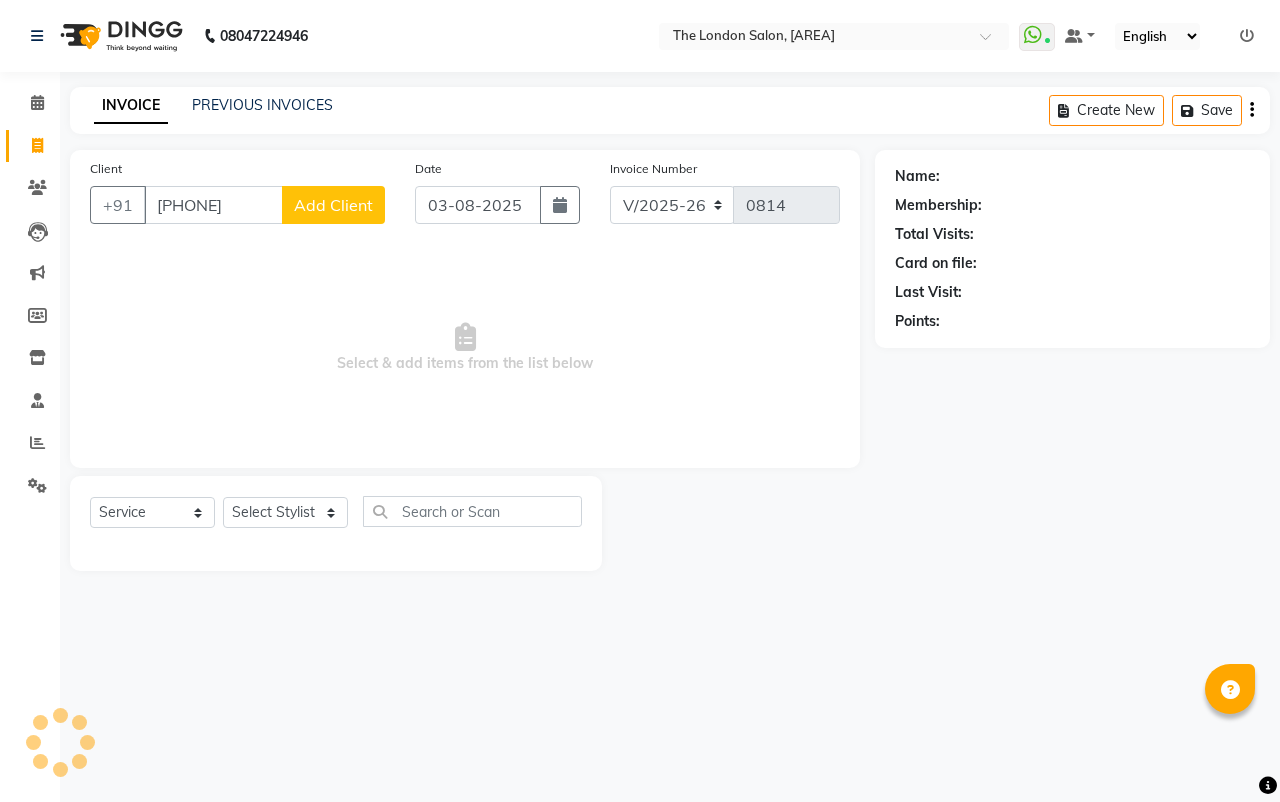 type on "[PHONE]" 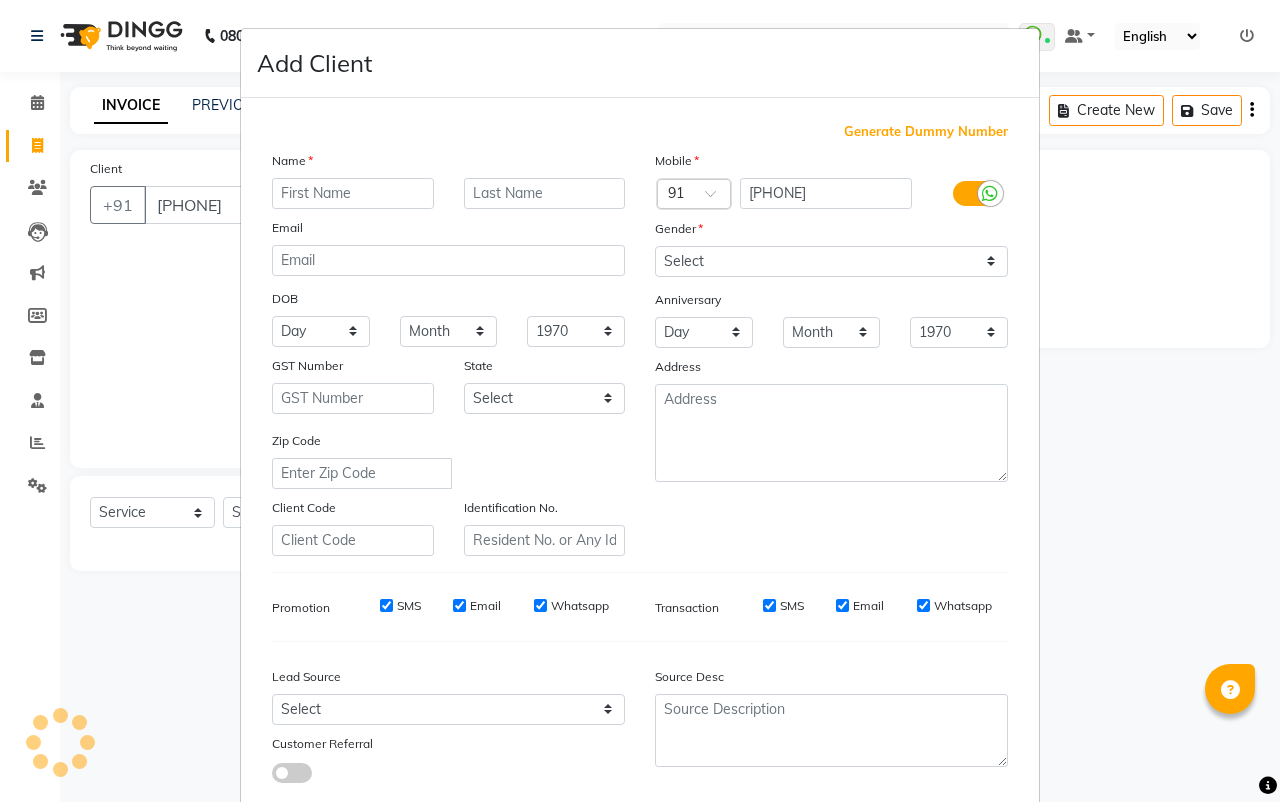 click at bounding box center (353, 193) 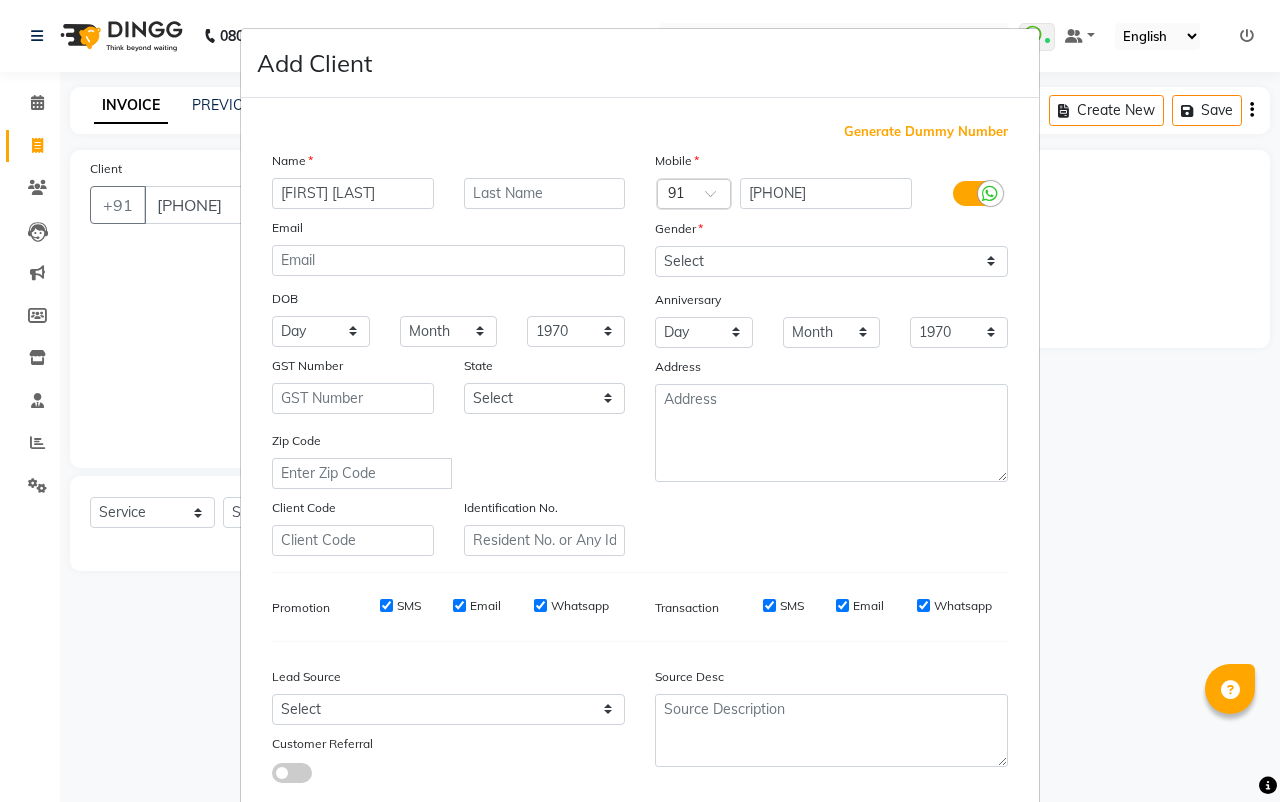 type on "[FIRST] [LAST]" 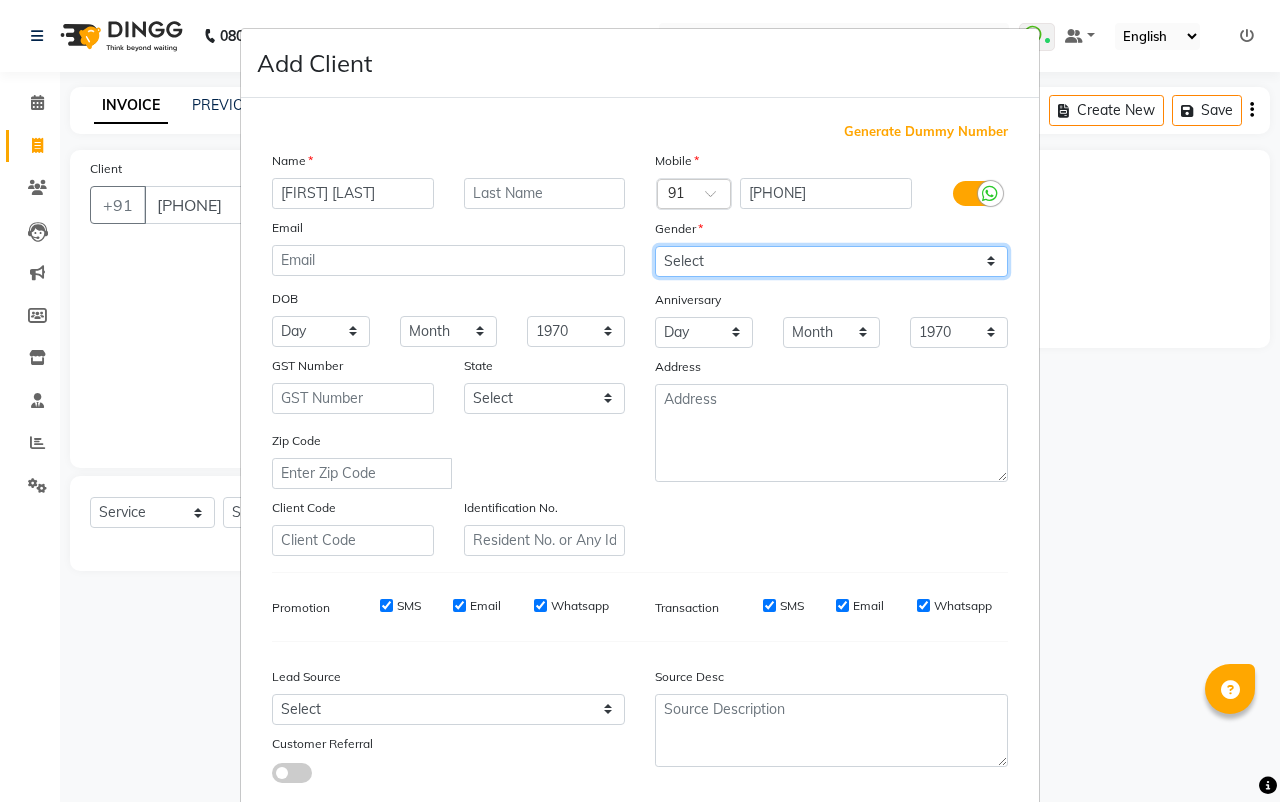click on "Select Male Female Other Prefer Not To Say" at bounding box center [831, 261] 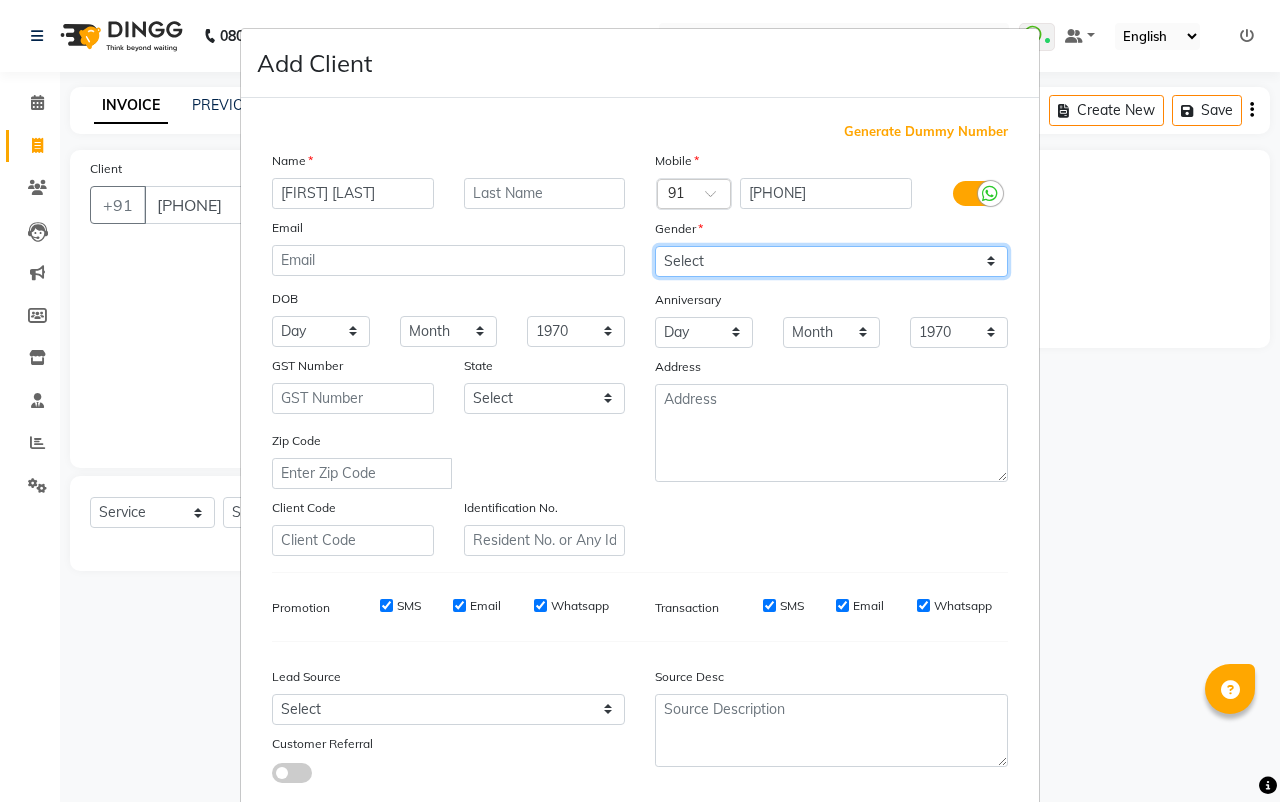 select on "female" 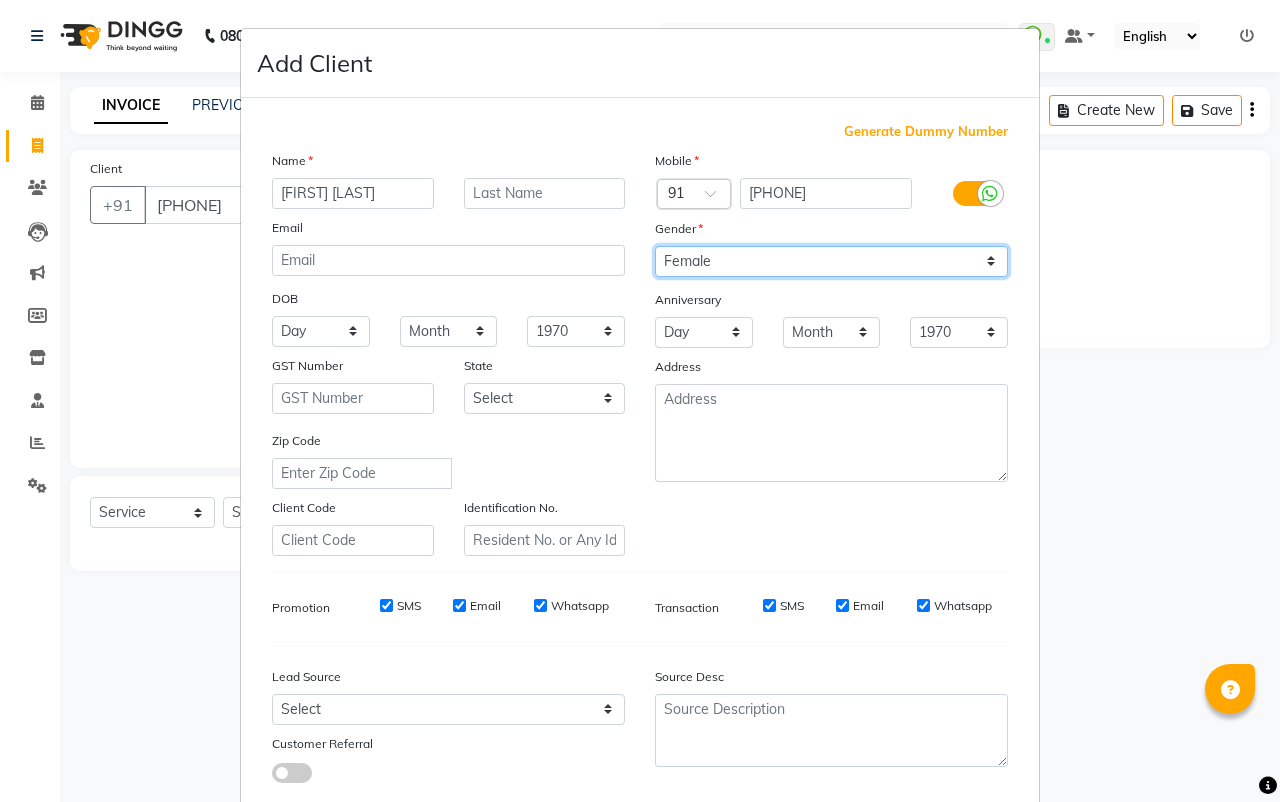 click on "Select Male Female Other Prefer Not To Say" at bounding box center (831, 261) 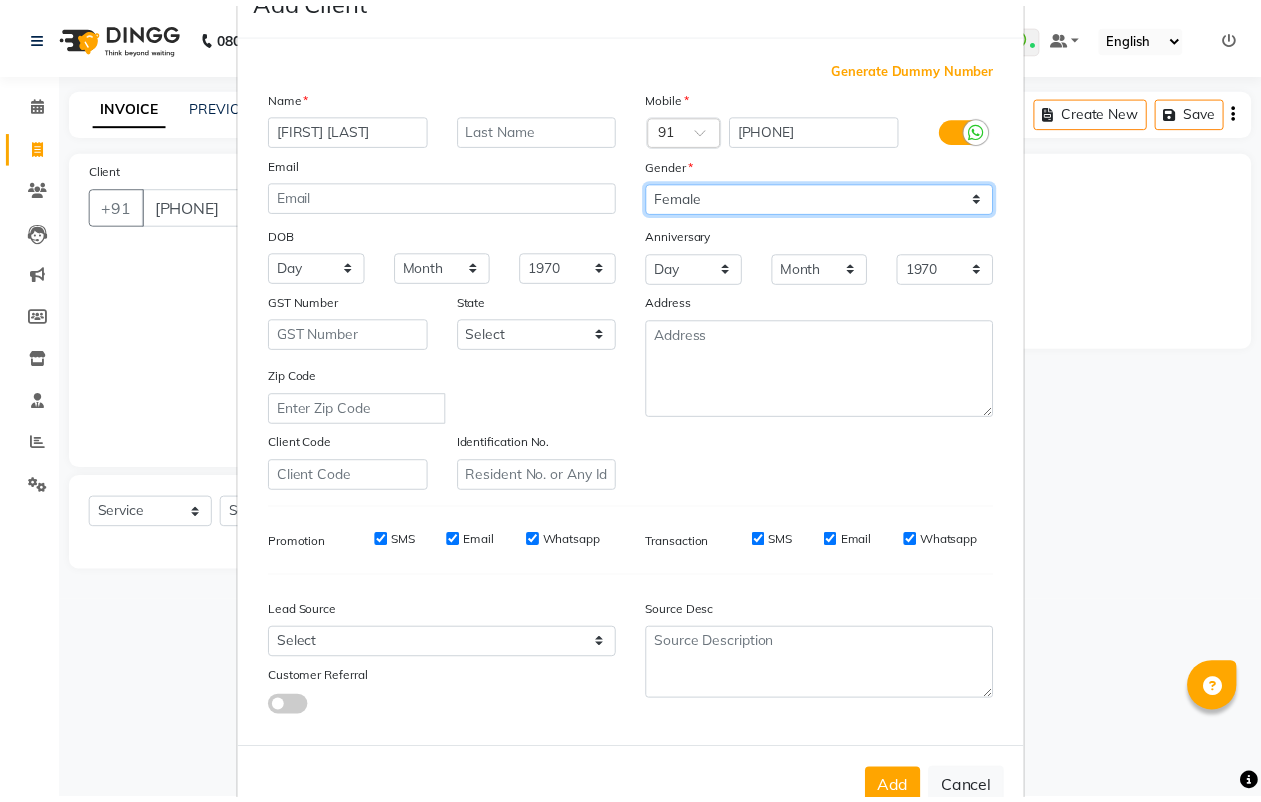 scroll, scrollTop: 121, scrollLeft: 0, axis: vertical 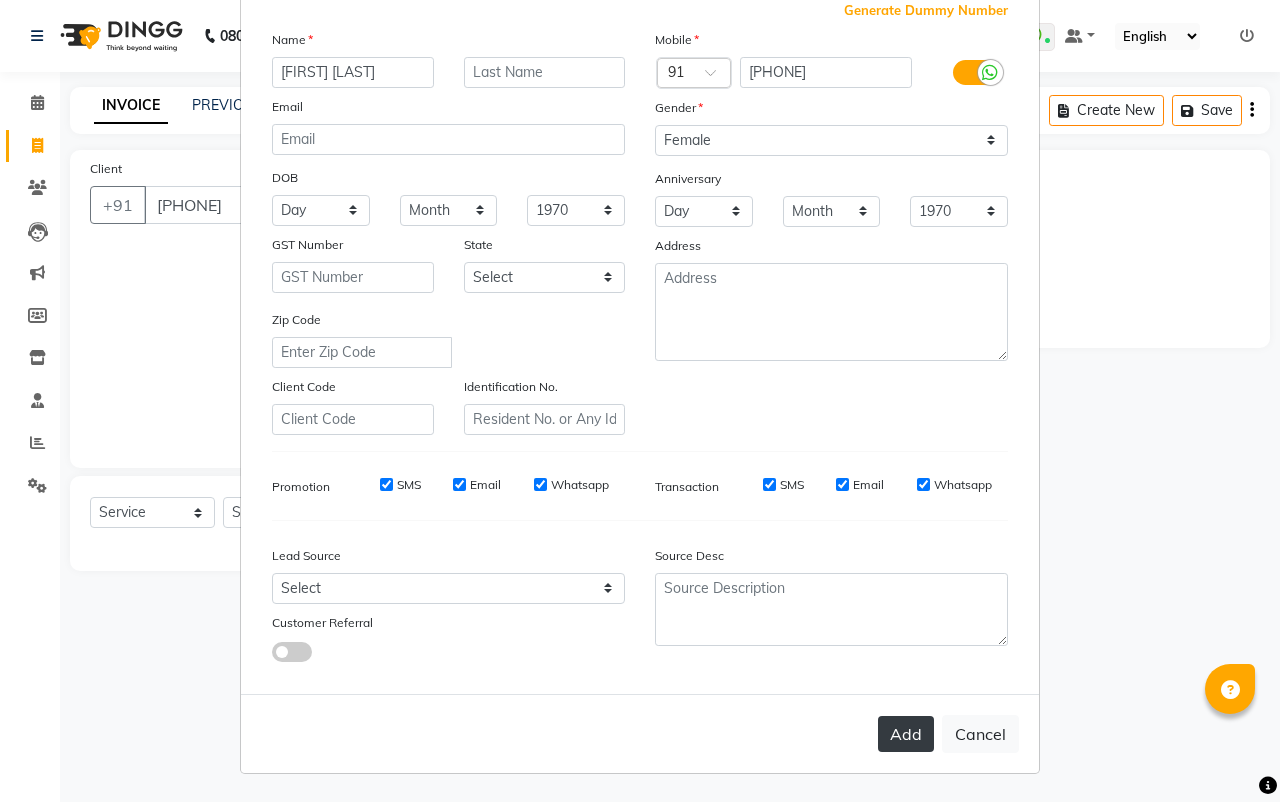 click on "Add" at bounding box center [906, 734] 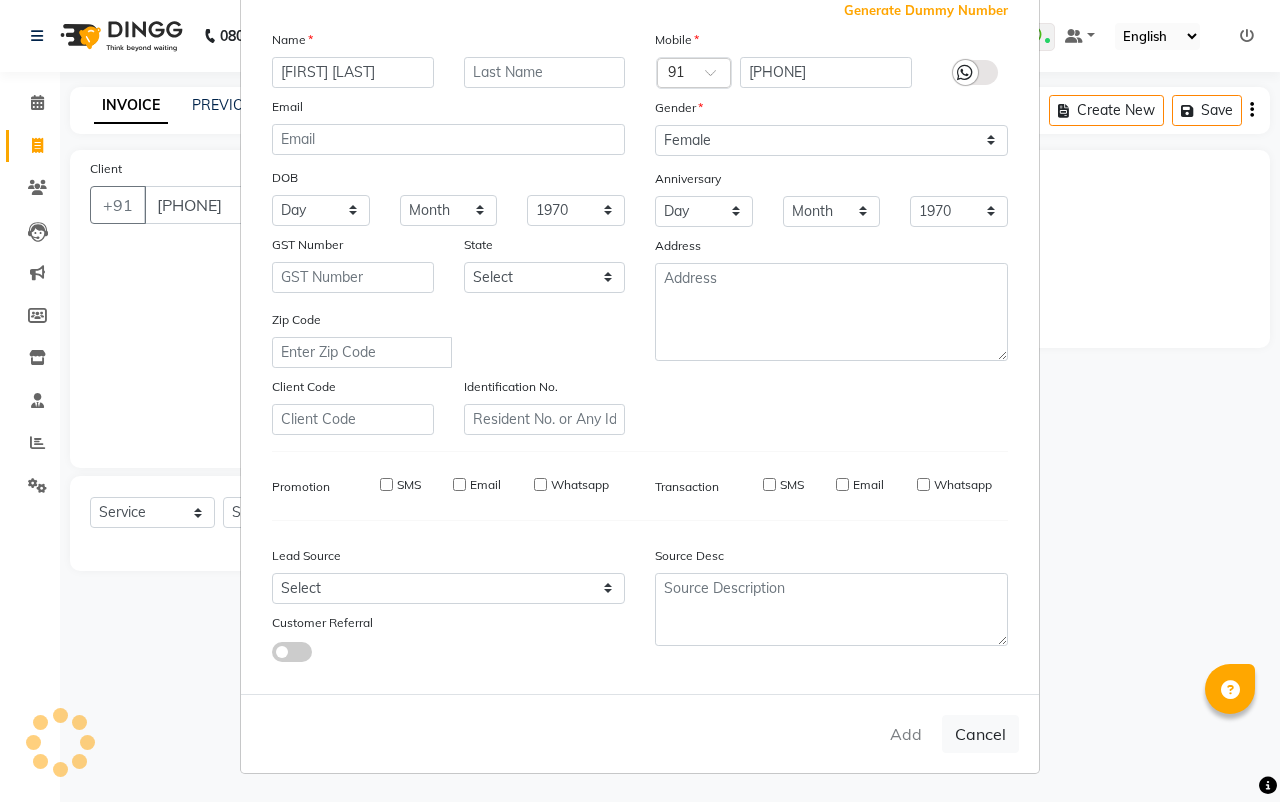 type 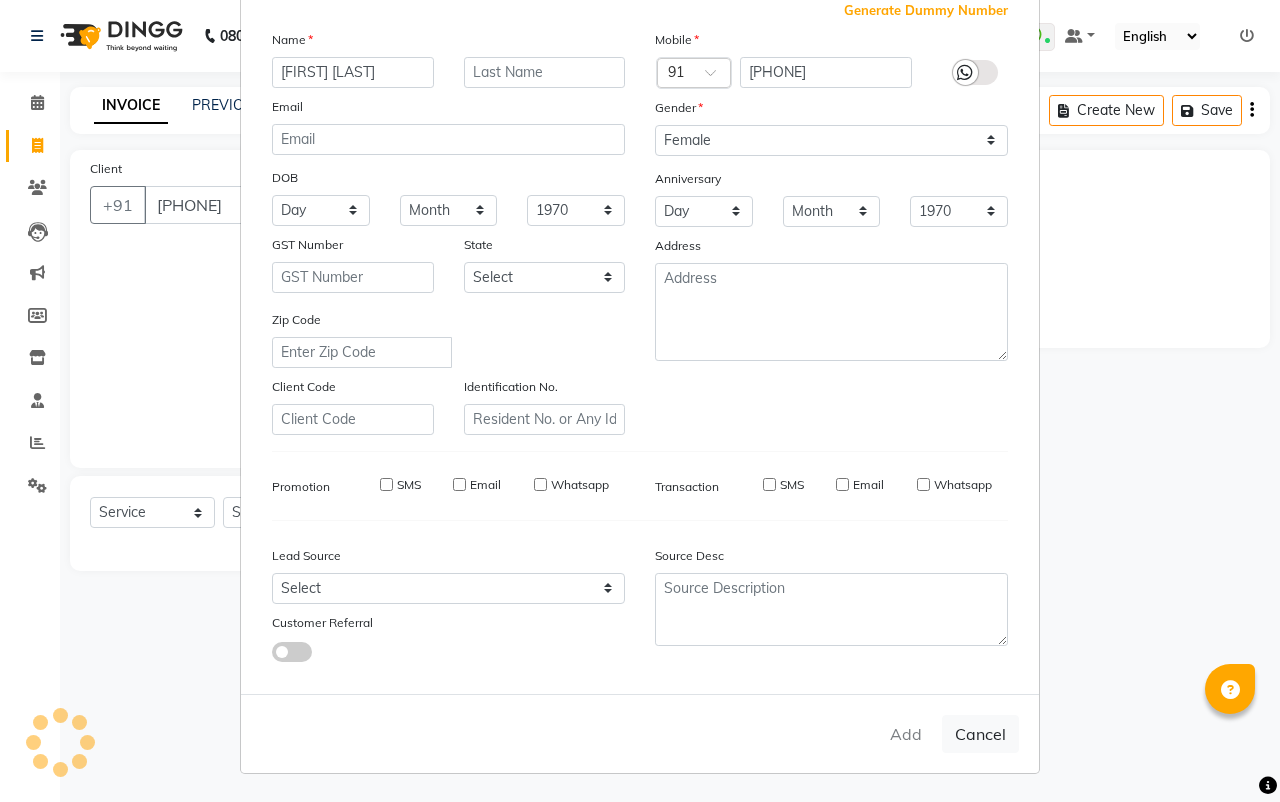 select 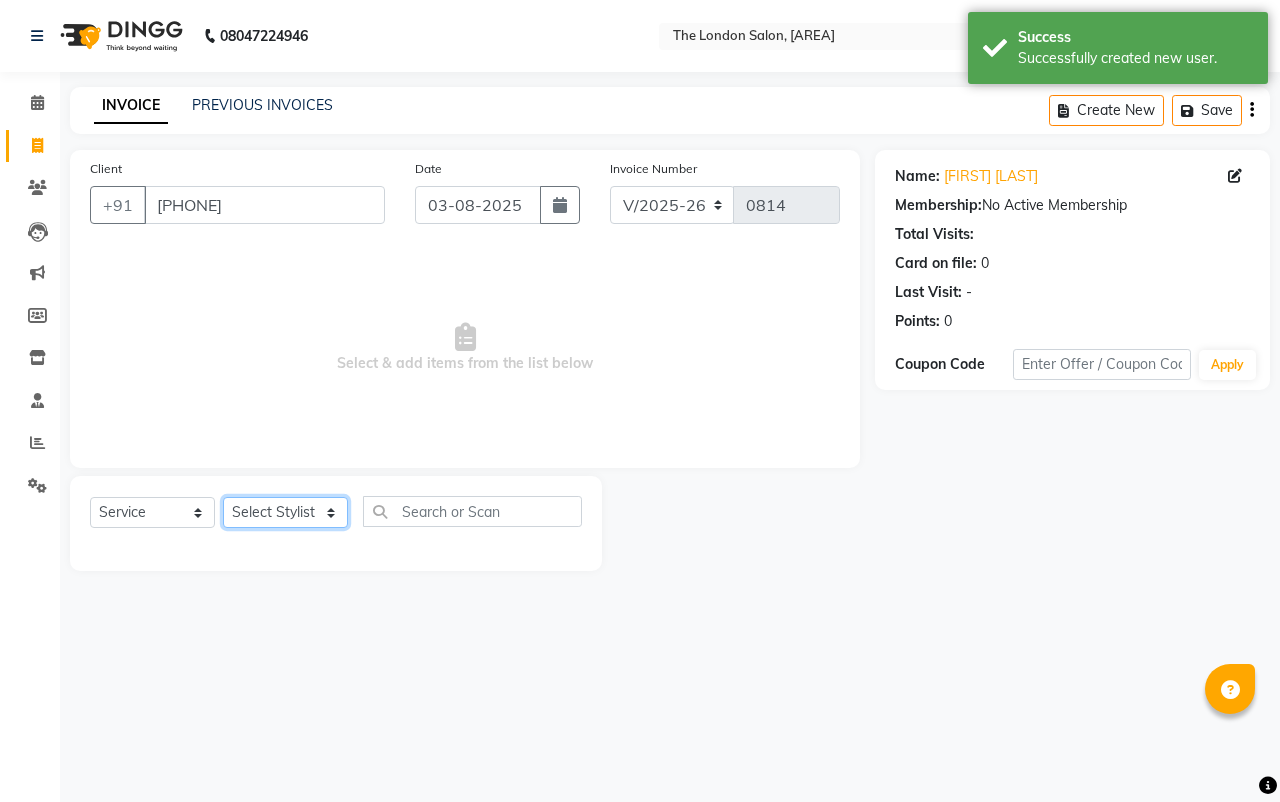 click on "Select Stylist [FIRST] [LAST] [FIRST] [LAST] [FIRST] [LAST] [FIRST] [LAST] [FIRST] [LAST] [FIRST] [LAST] [FIRST] [LAST] [FIRST] [LAST]" 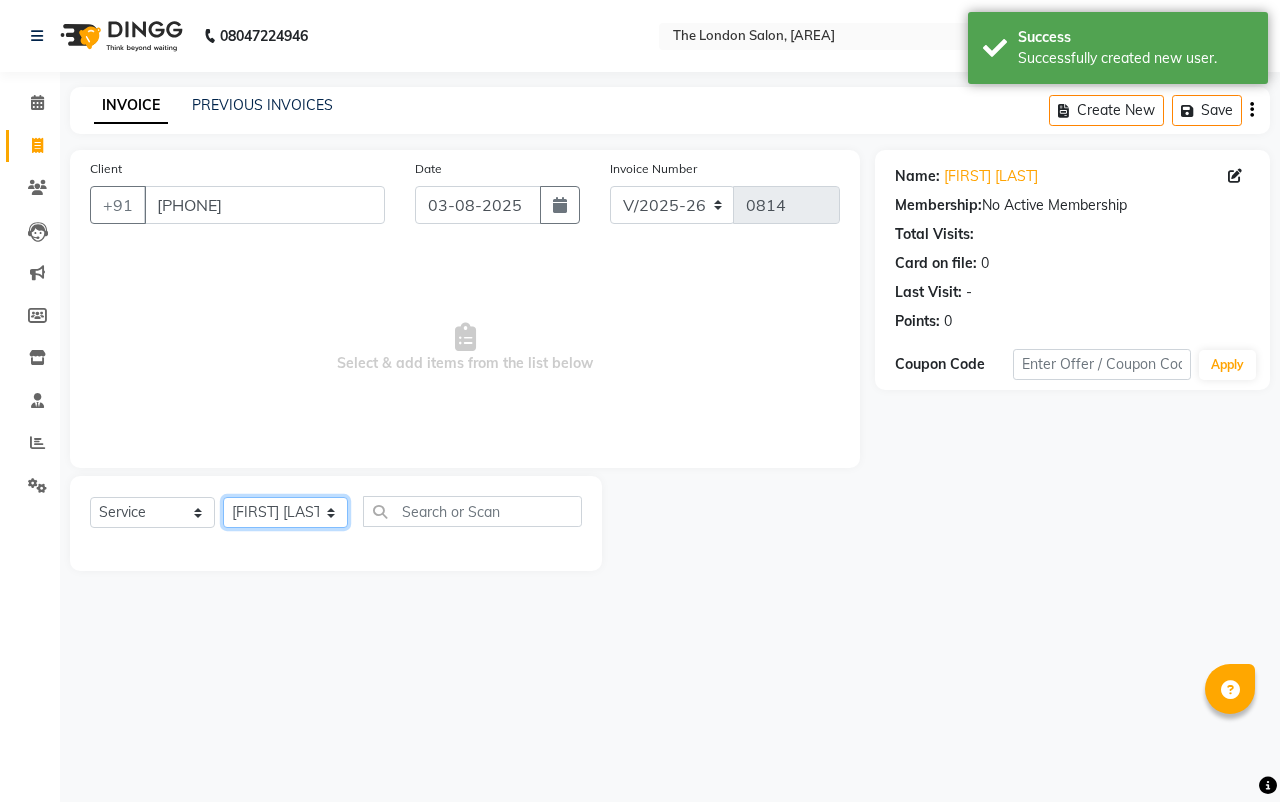 click on "Select Stylist [FIRST] [LAST] [FIRST] [LAST] [FIRST] [LAST] [FIRST] [LAST] [FIRST] [LAST] [FIRST] [LAST] [FIRST] [LAST] [FIRST] [LAST]" 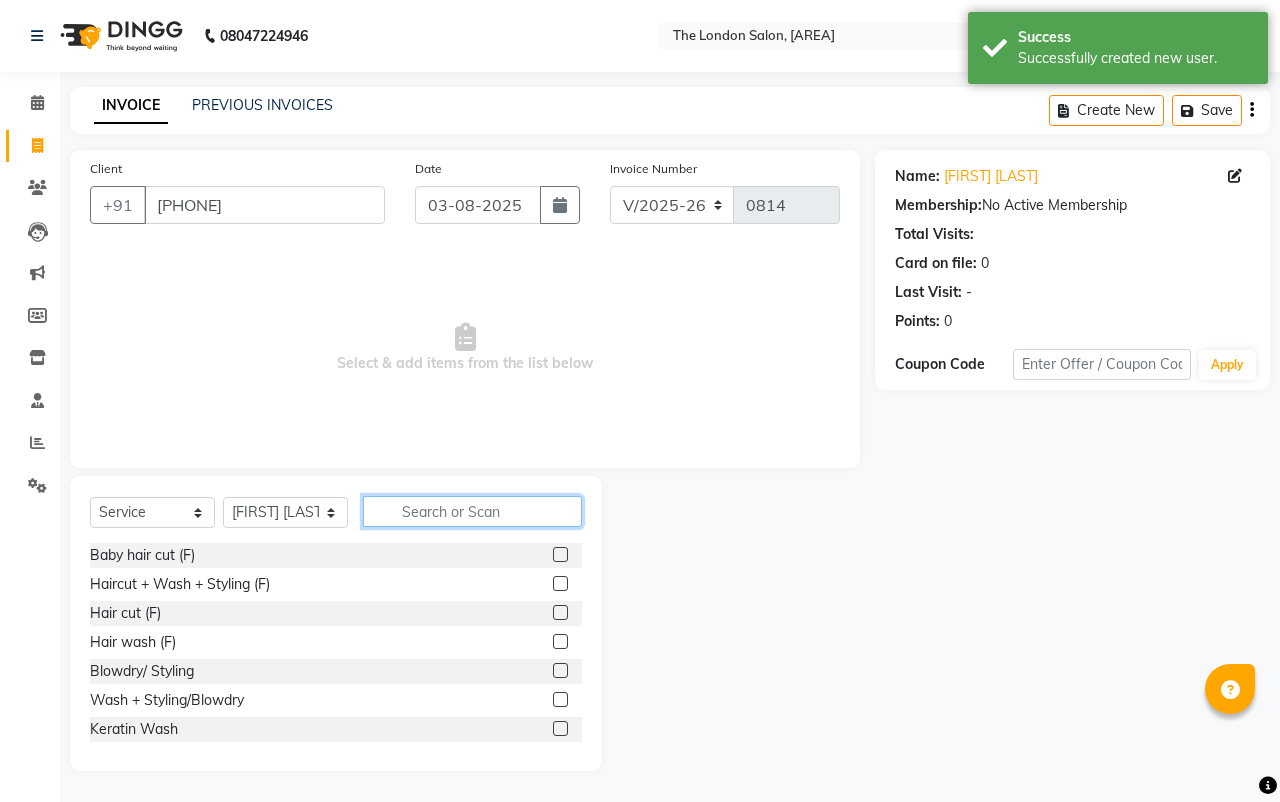 click 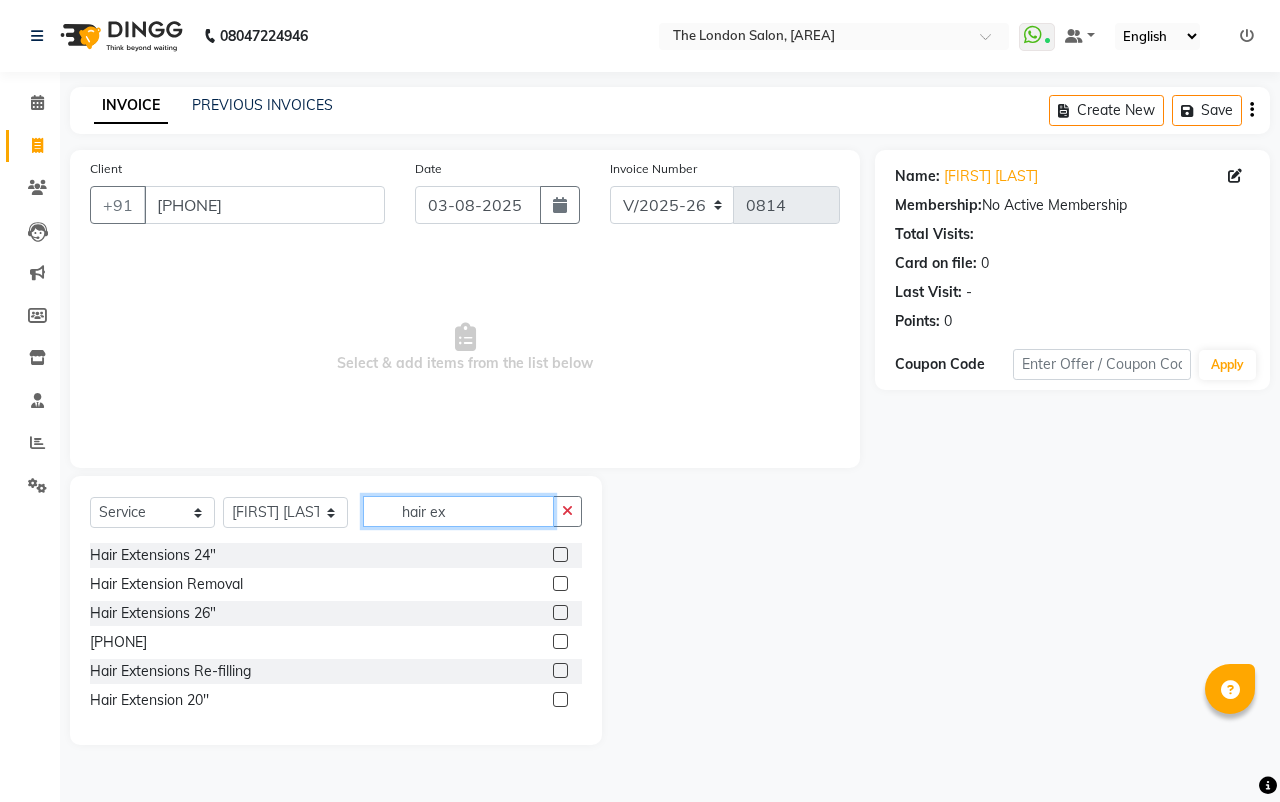 type on "hair ex" 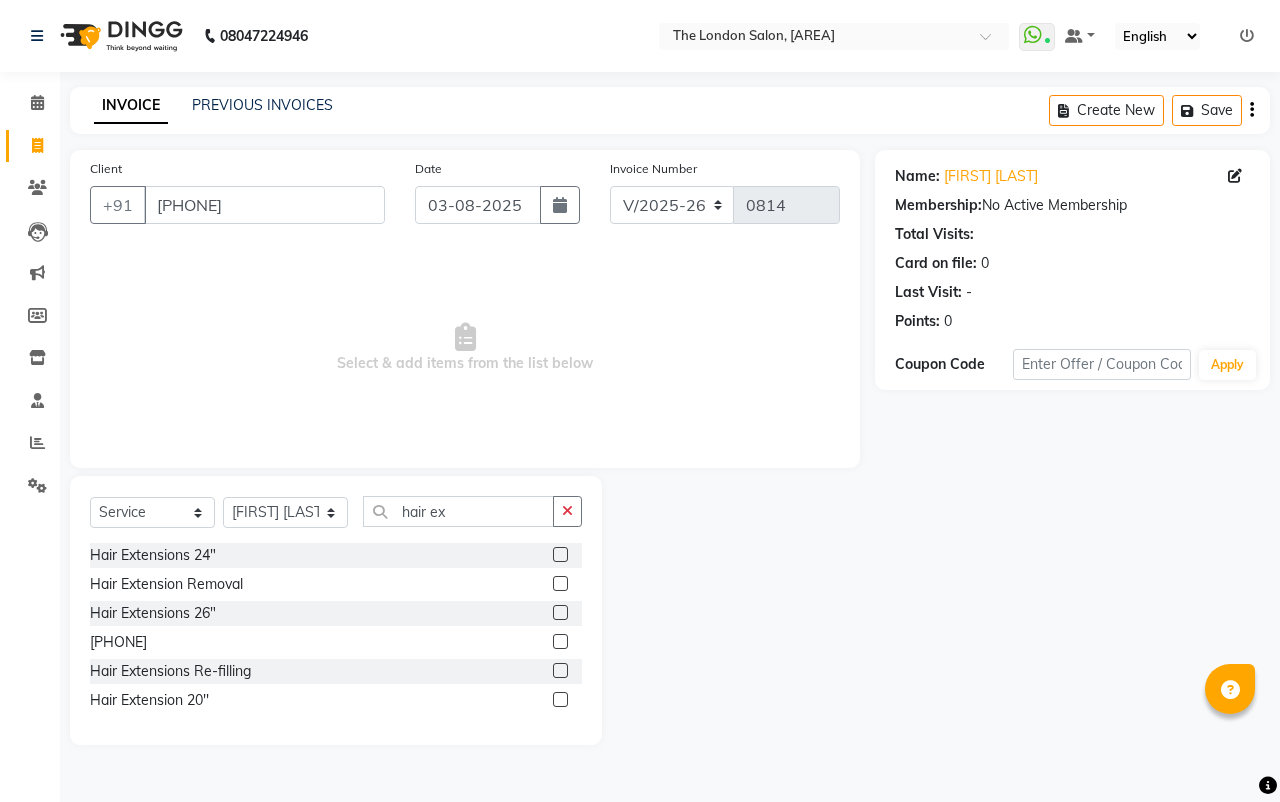 click 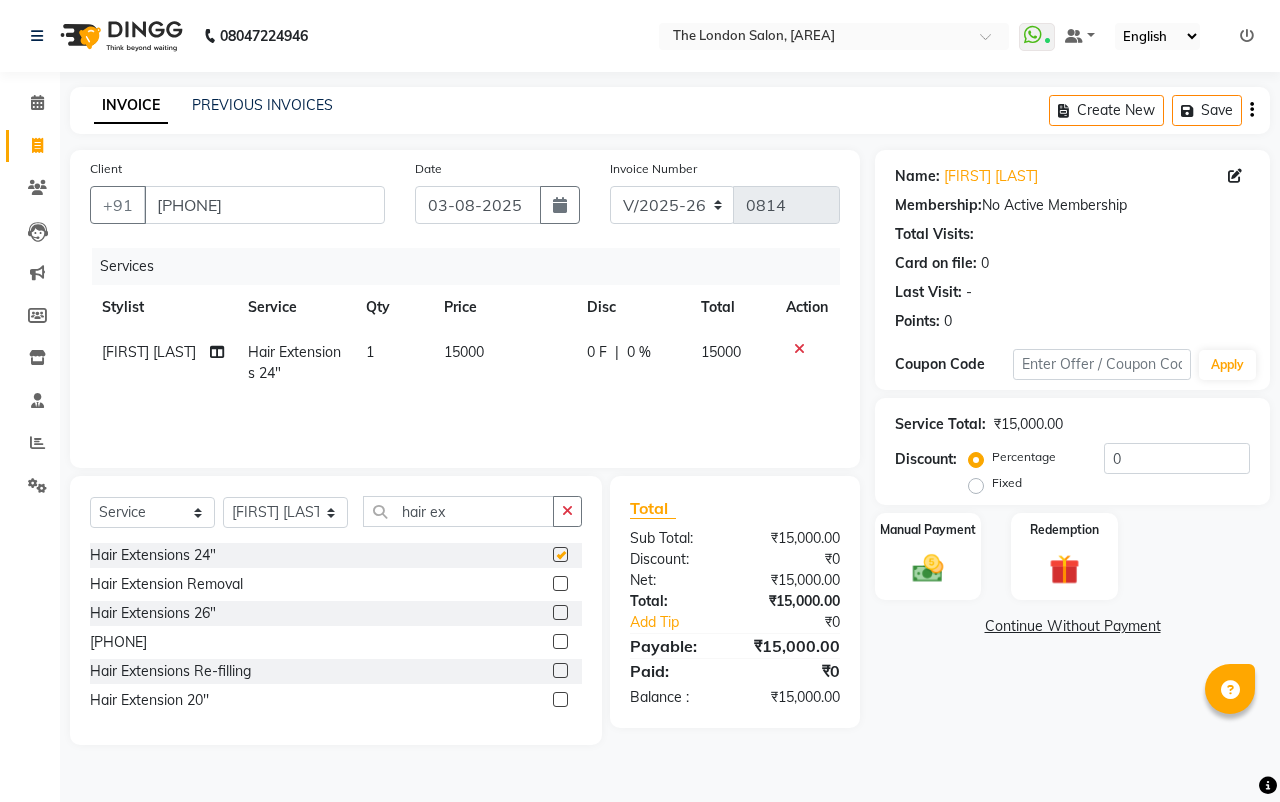 checkbox on "false" 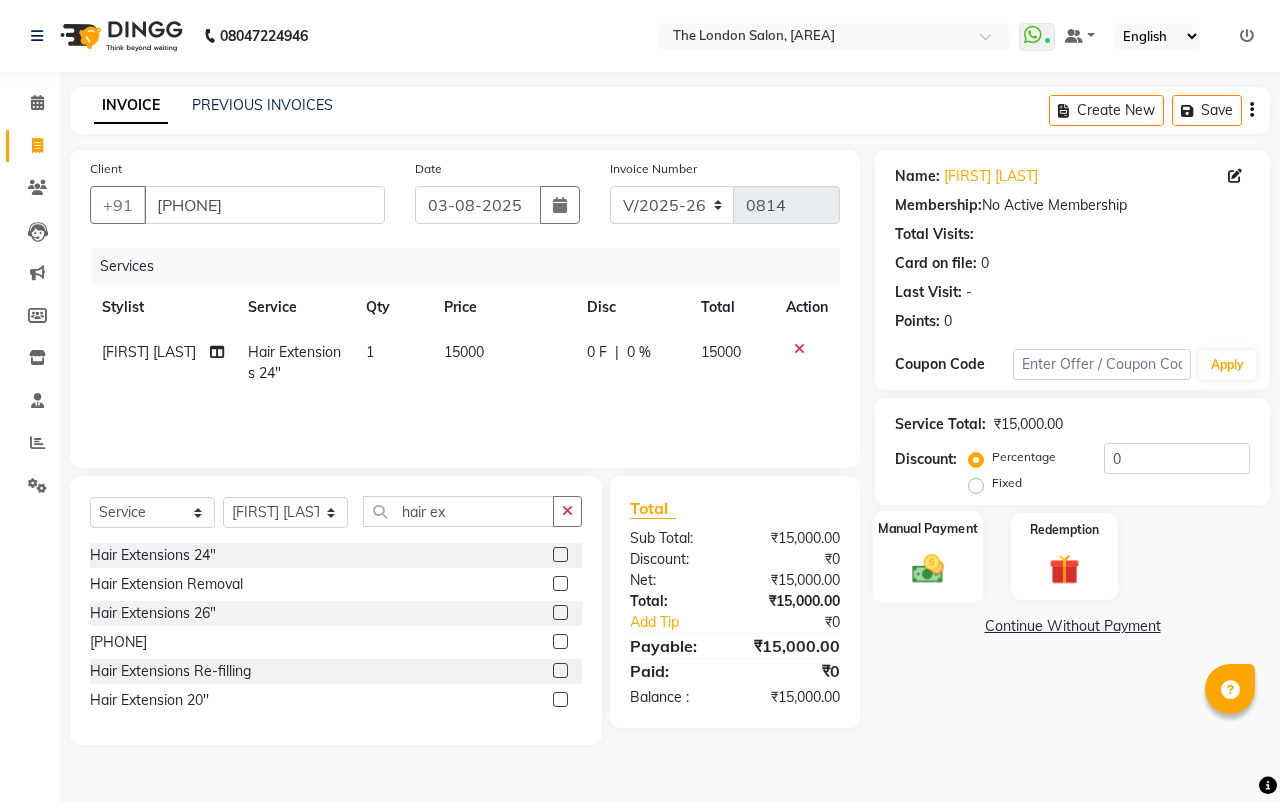 click on "Manual Payment" 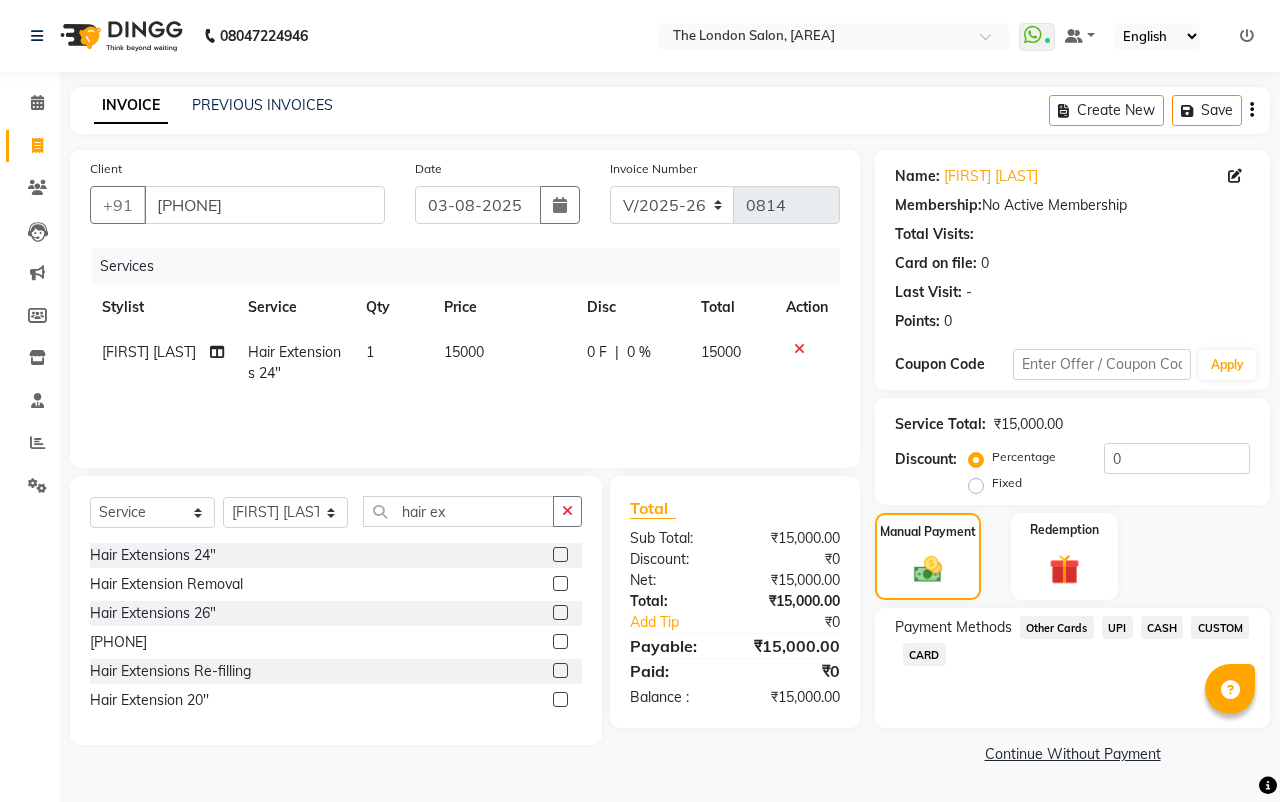 click on "UPI" 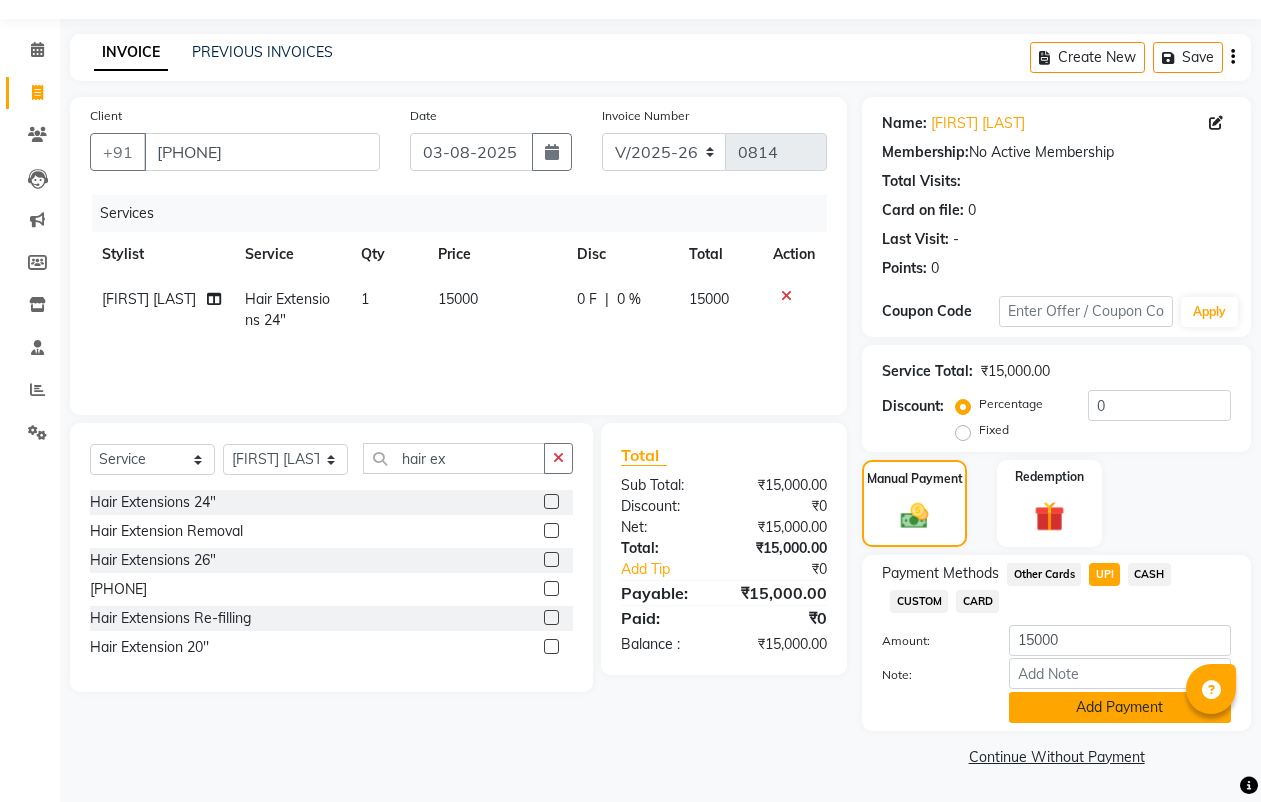 click on "Add Payment" 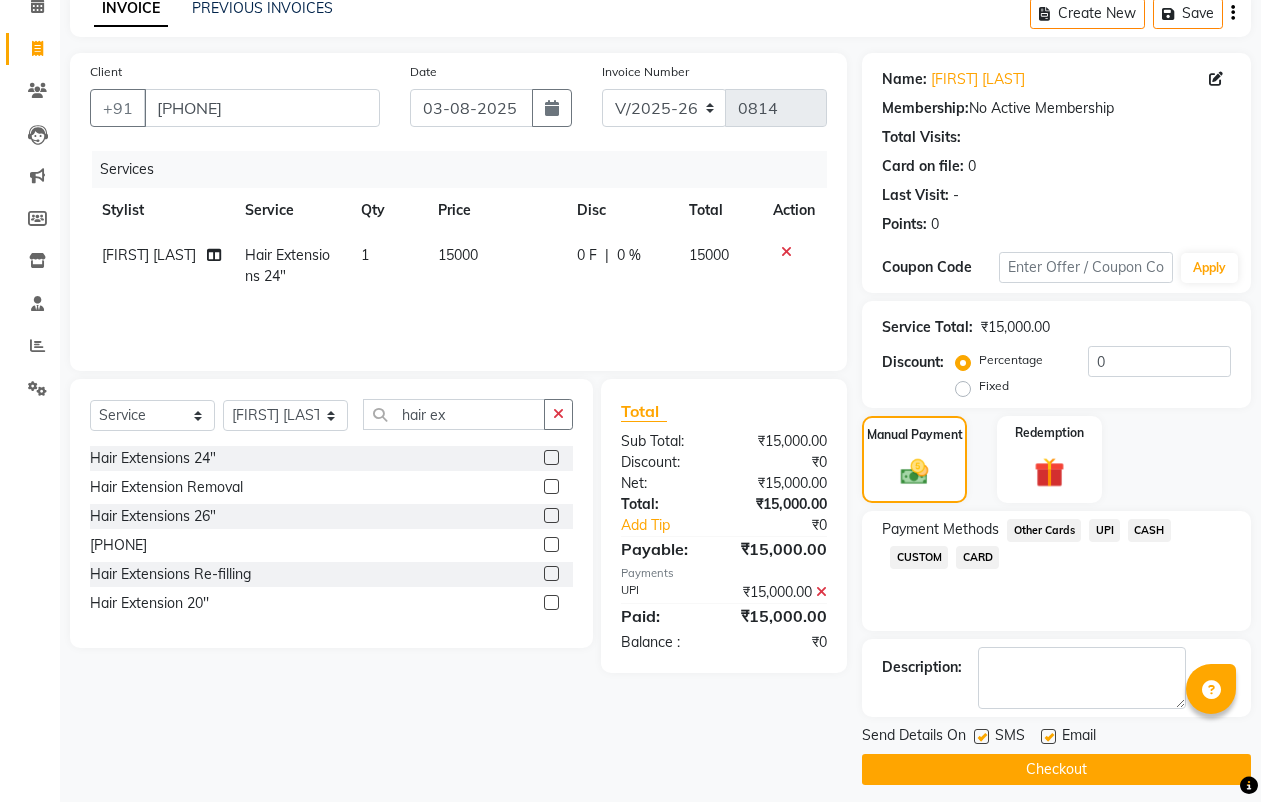 scroll, scrollTop: 110, scrollLeft: 0, axis: vertical 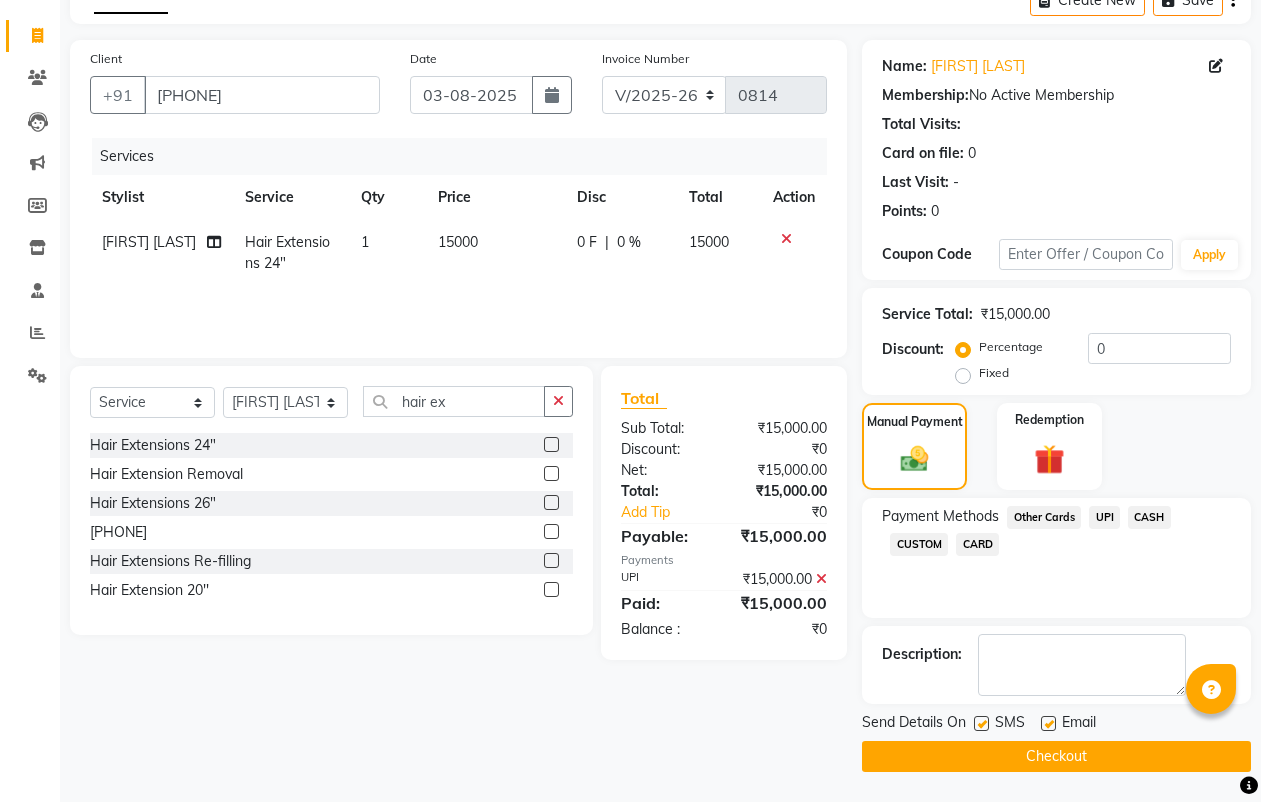 click on "Checkout" 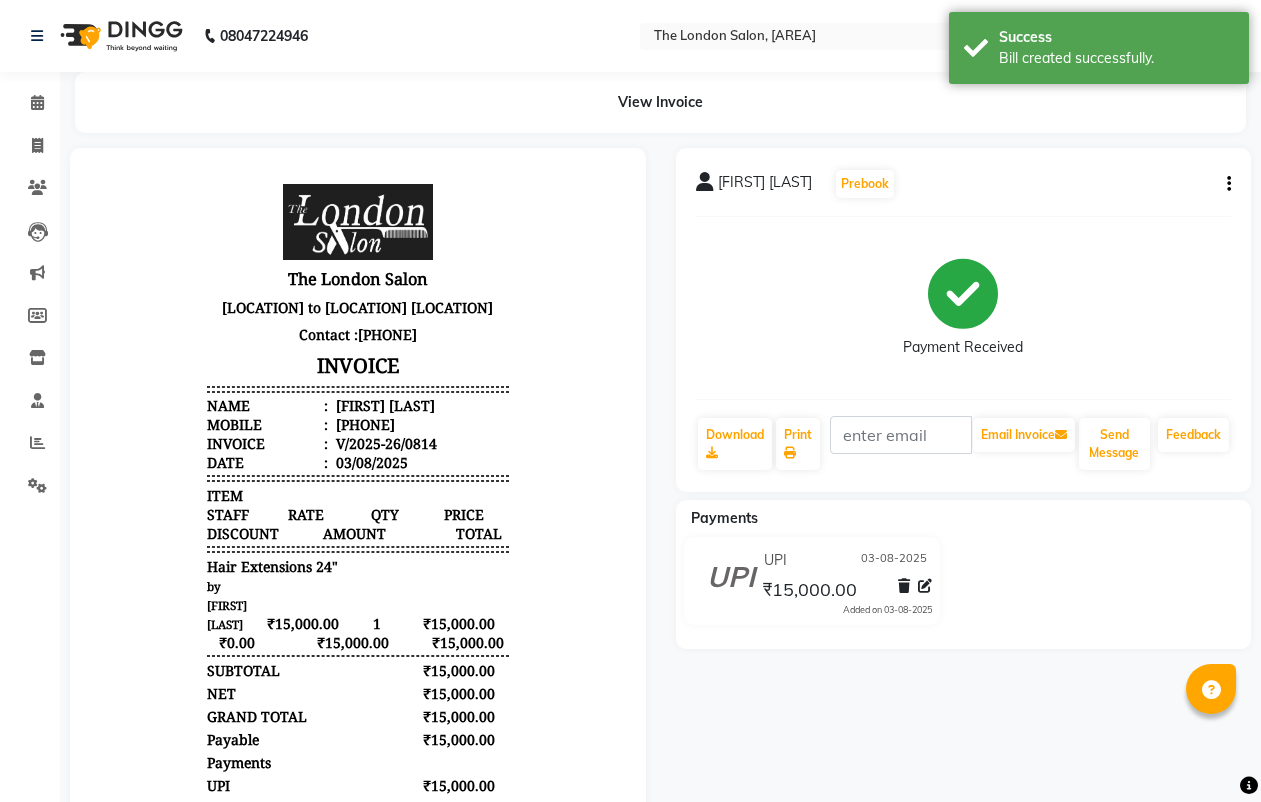 scroll, scrollTop: 0, scrollLeft: 0, axis: both 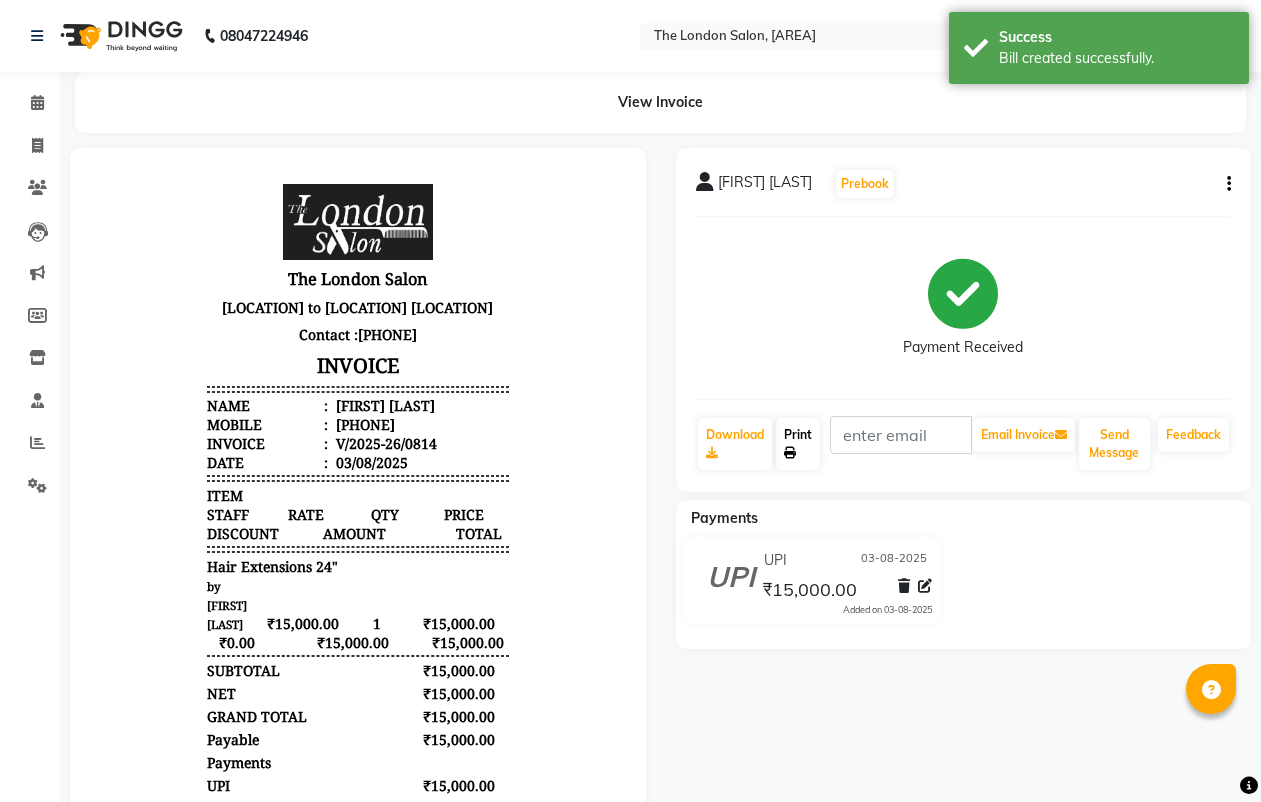 click on "Print" 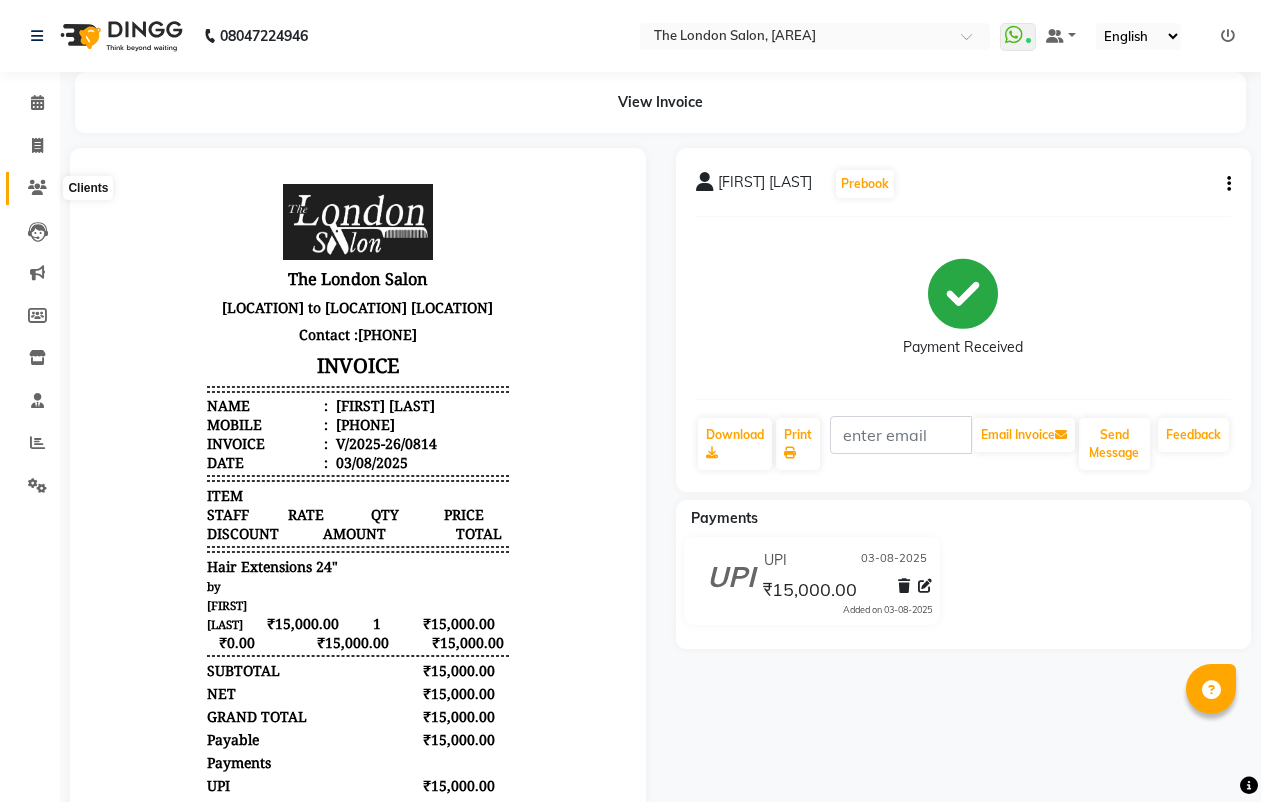 click 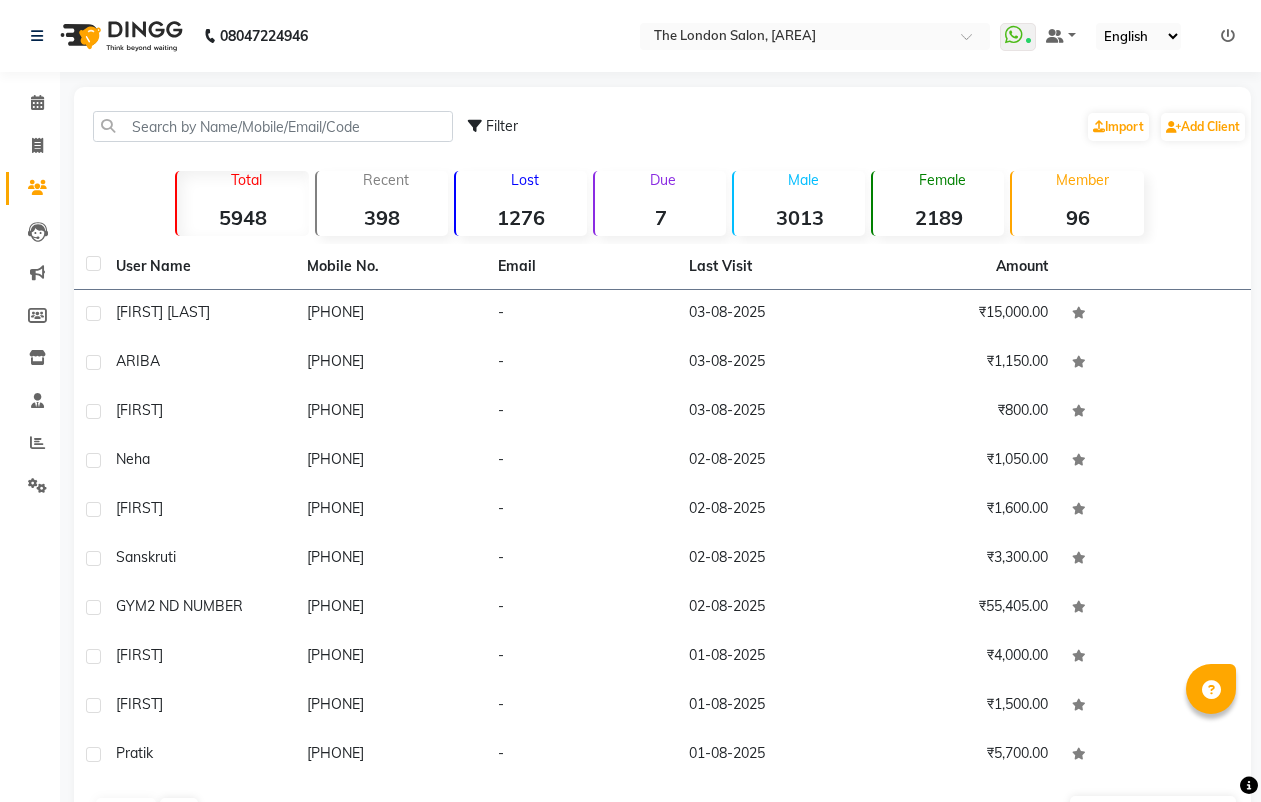 drag, startPoint x: 1279, startPoint y: 32, endPoint x: 751, endPoint y: 102, distance: 532.61993 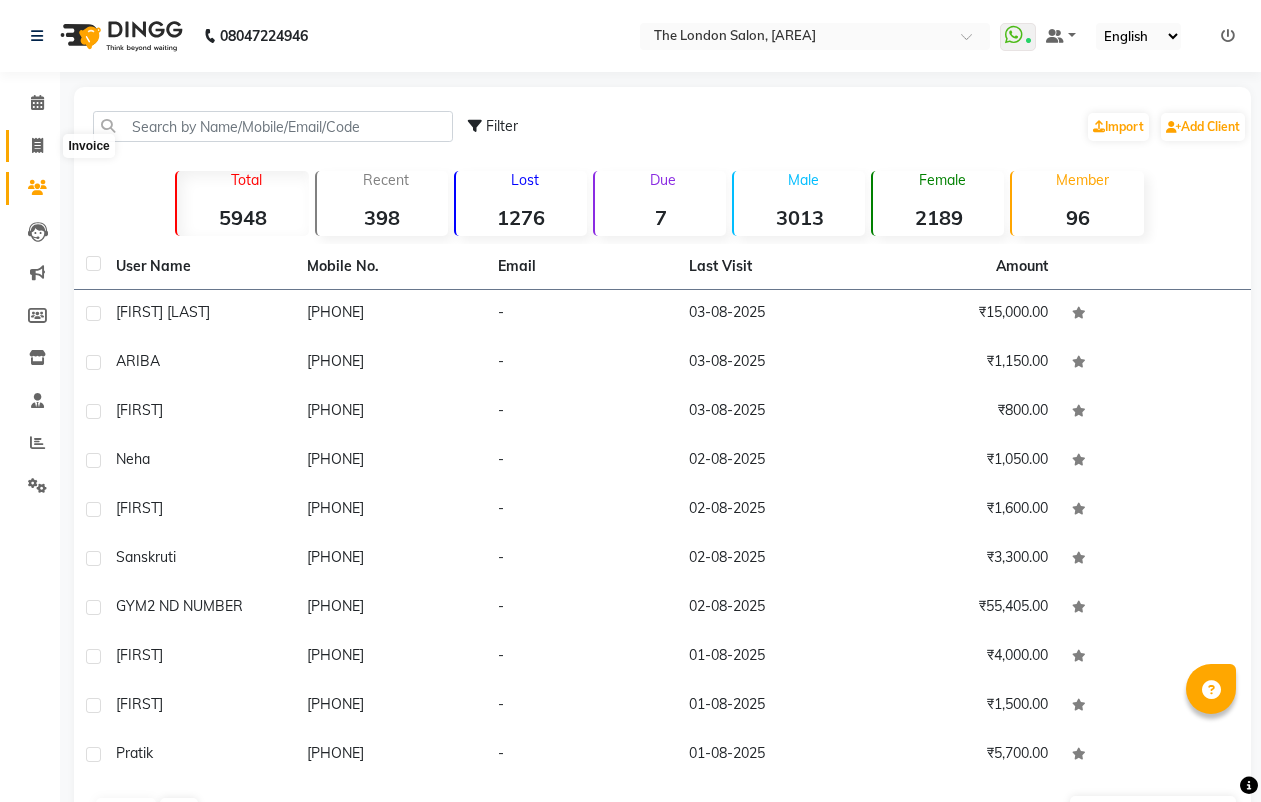 click 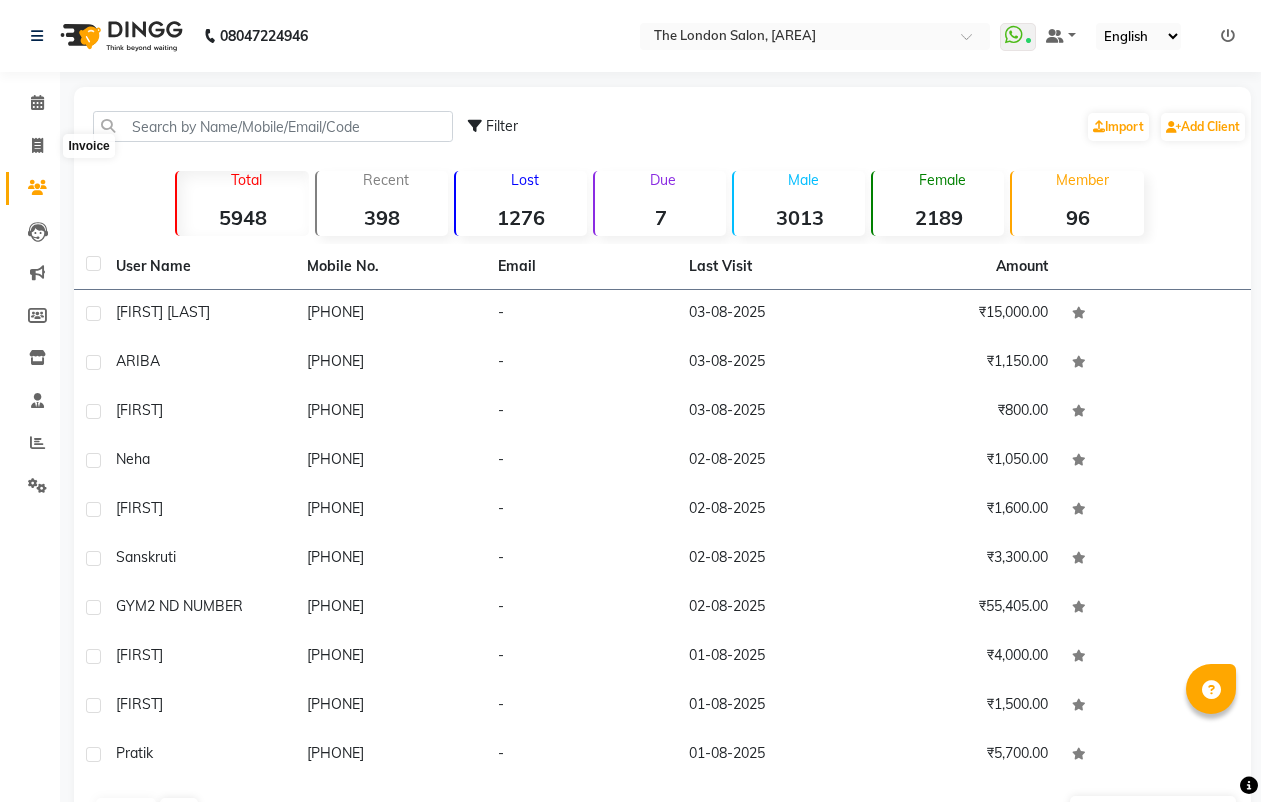 select on "service" 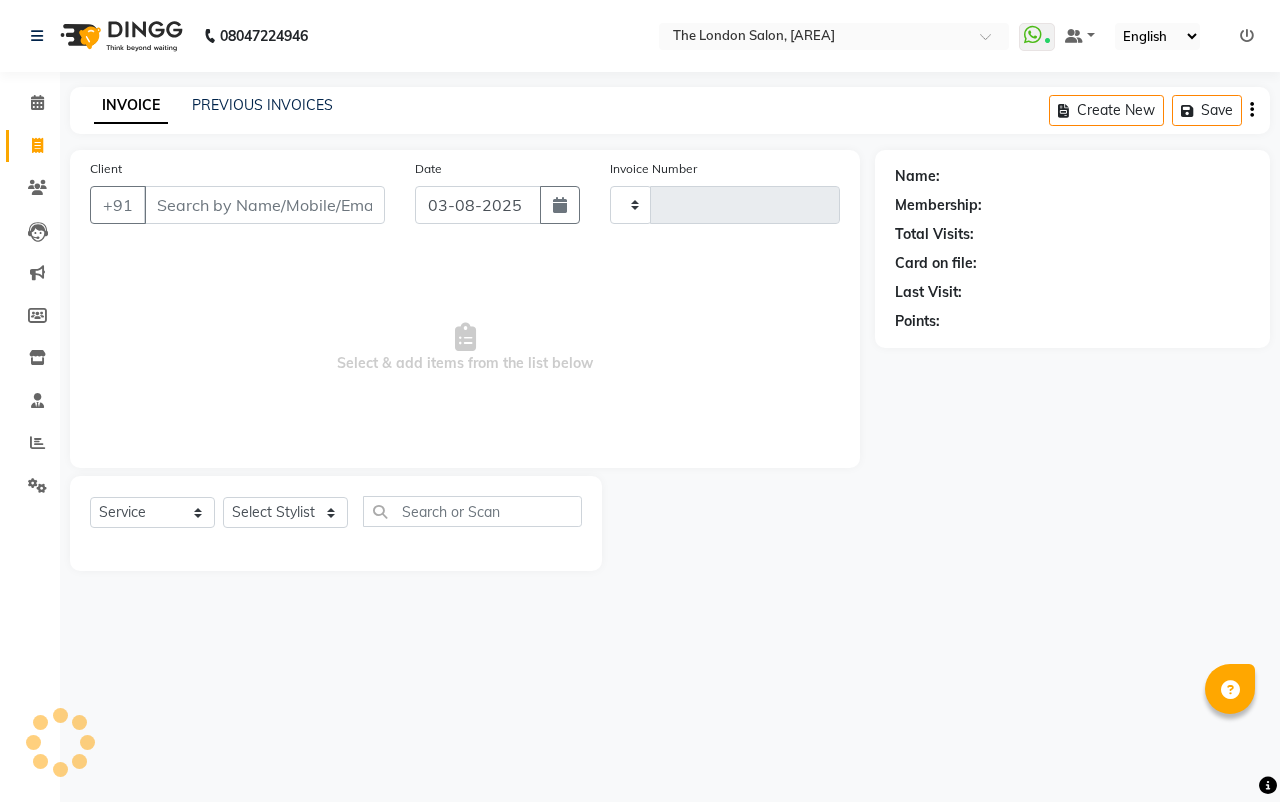 type on "0815" 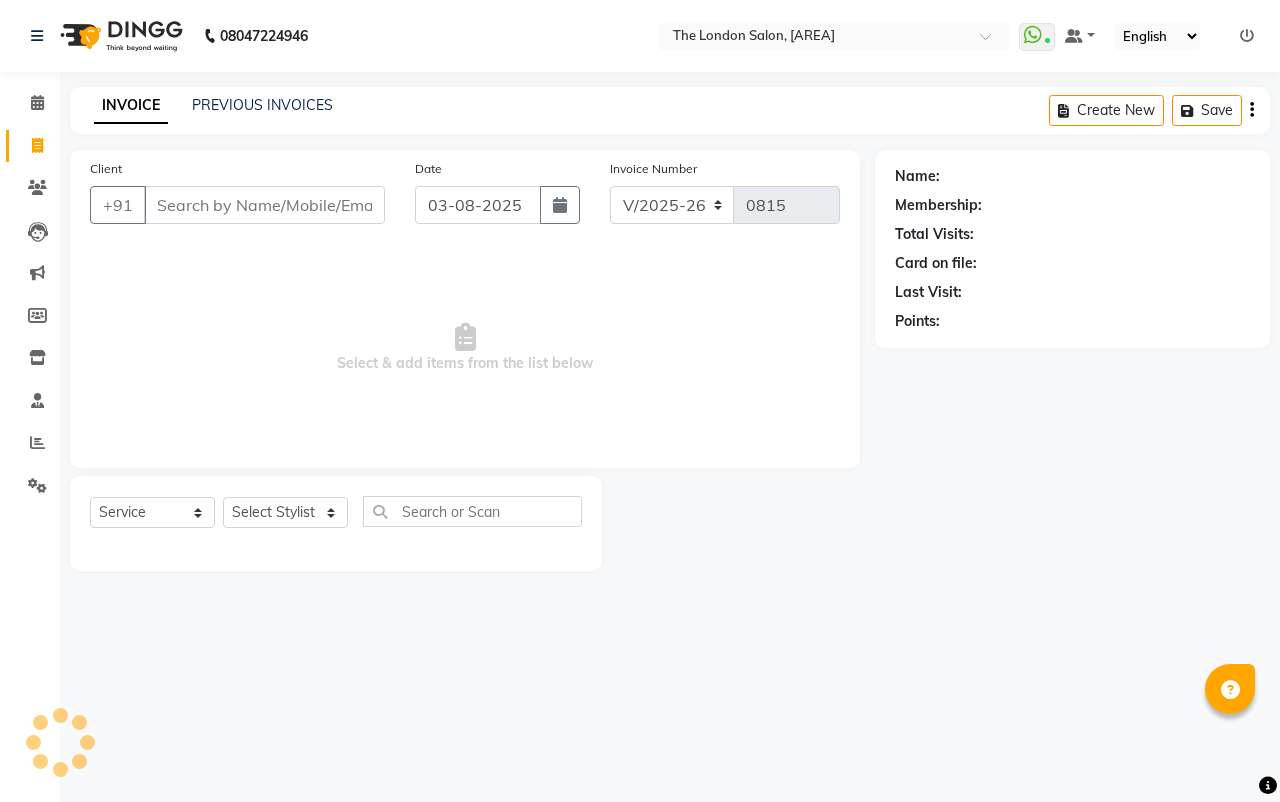 click on "Client" at bounding box center (264, 205) 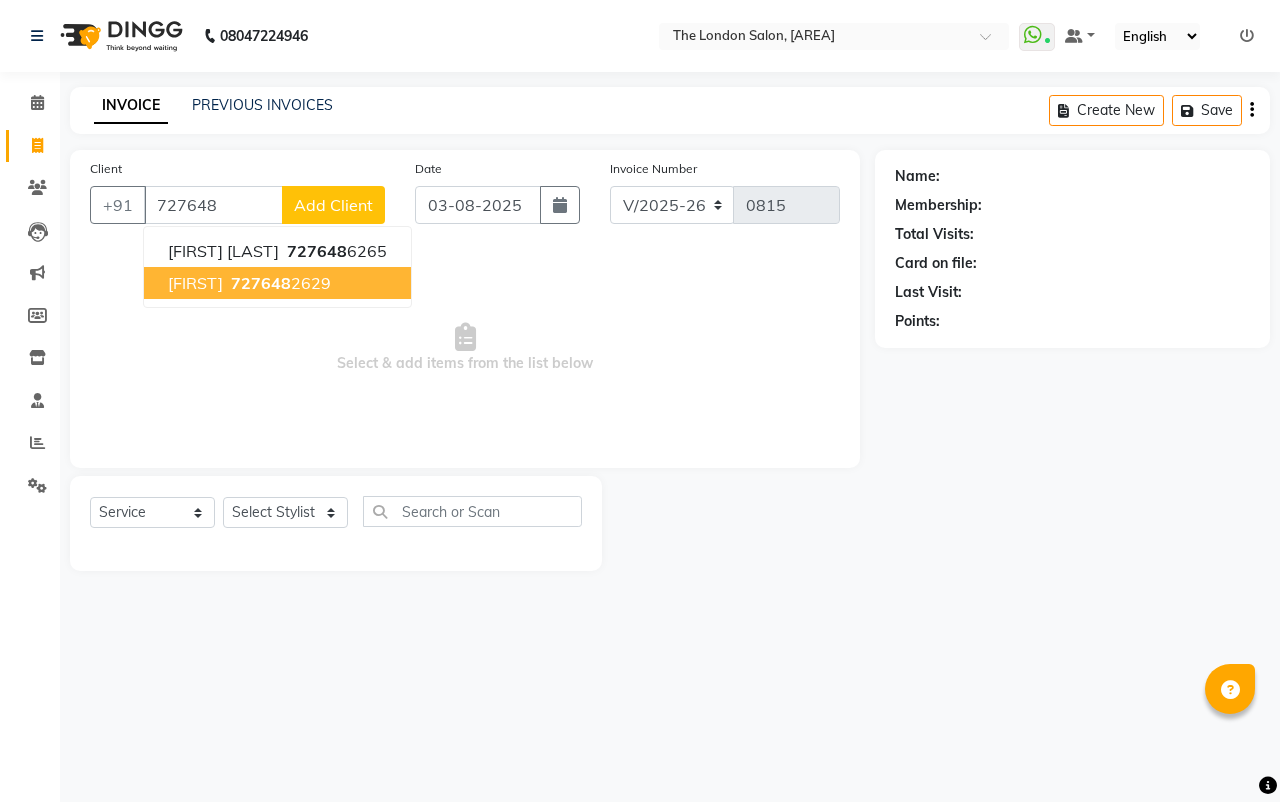 click on "[FIRST]" at bounding box center (195, 283) 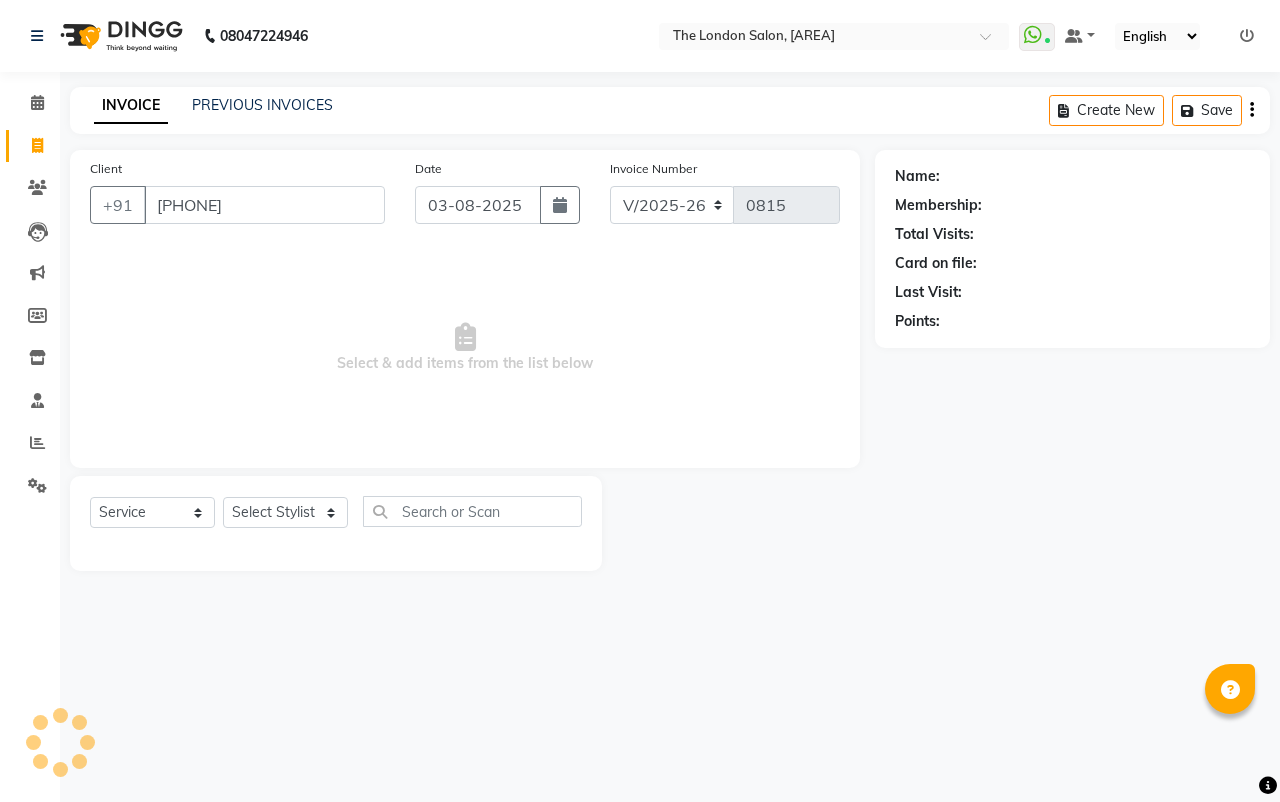 type on "[PHONE]" 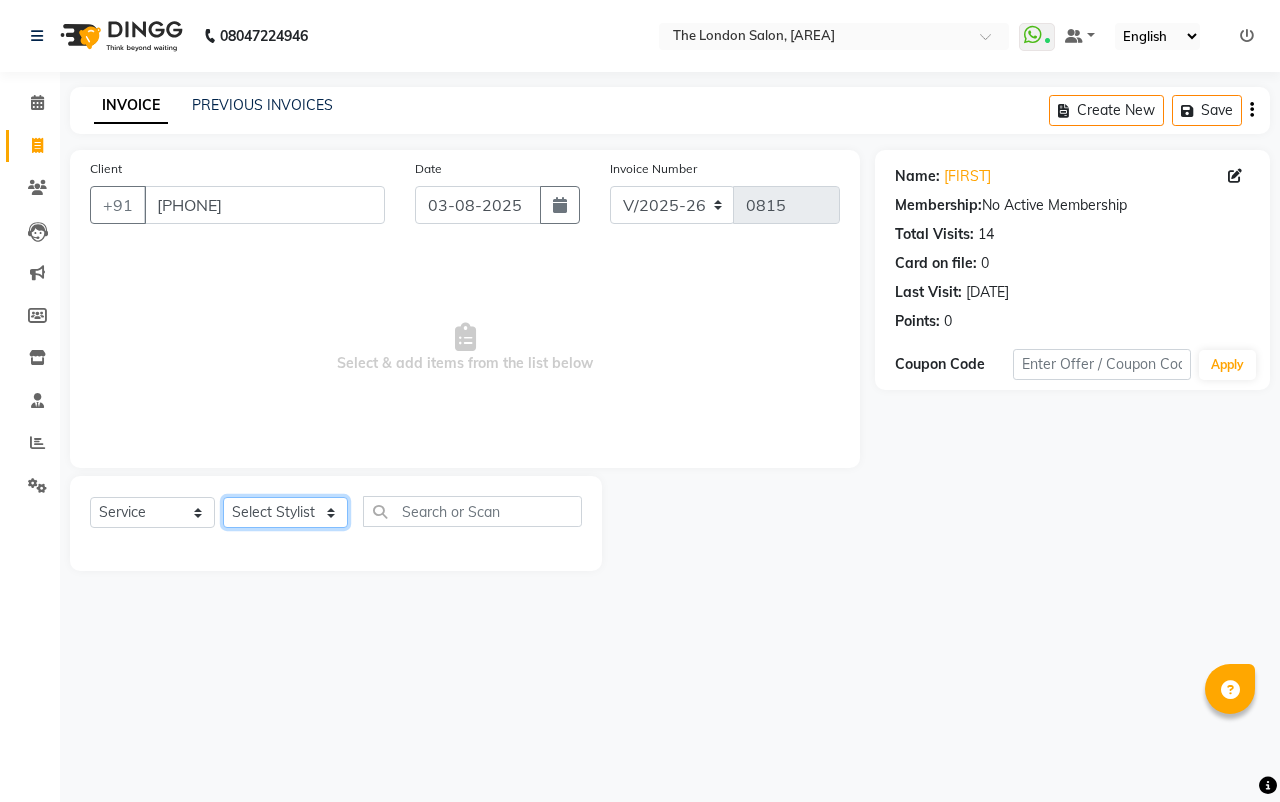 click on "Select Stylist [FIRST] [LAST] [FIRST] [LAST] [FIRST] [LAST] [FIRST] [LAST] [FIRST] [LAST] [FIRST] [LAST] [FIRST] [LAST] [FIRST] [LAST]" 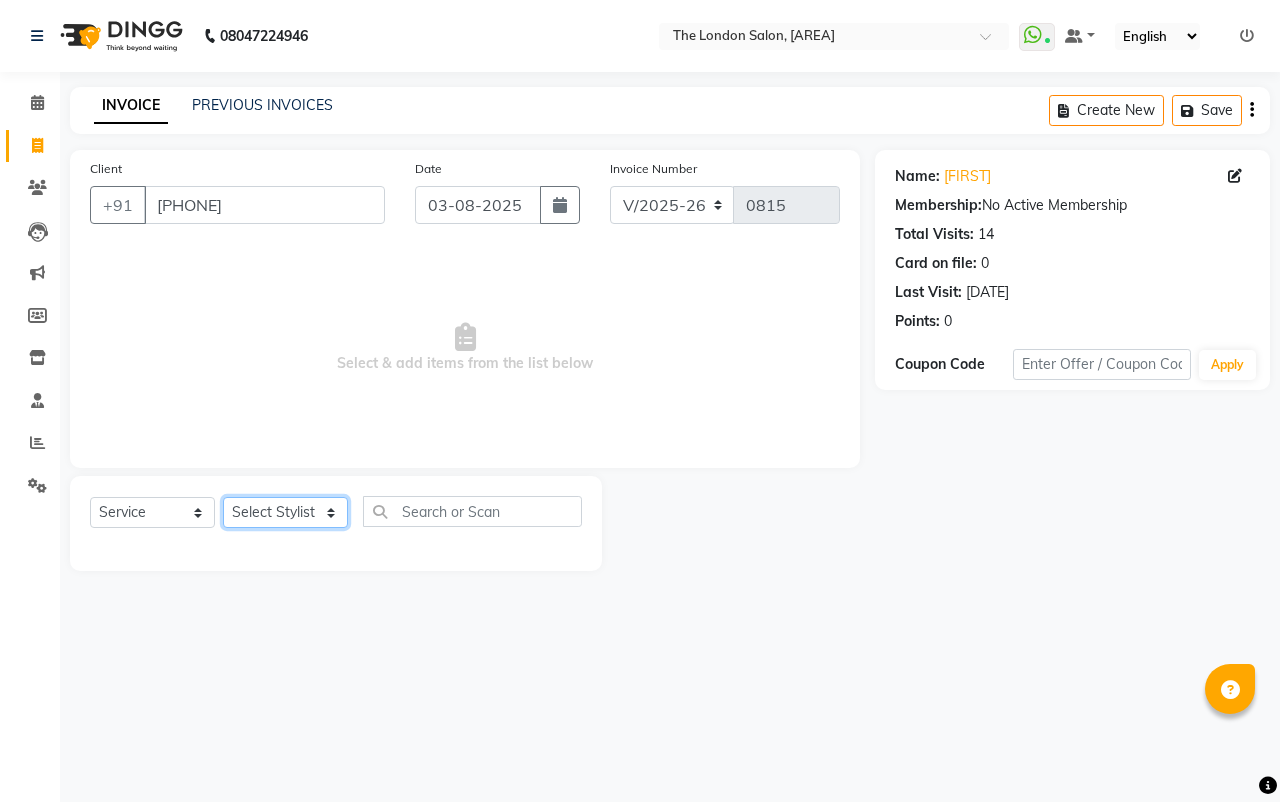 select on "66755" 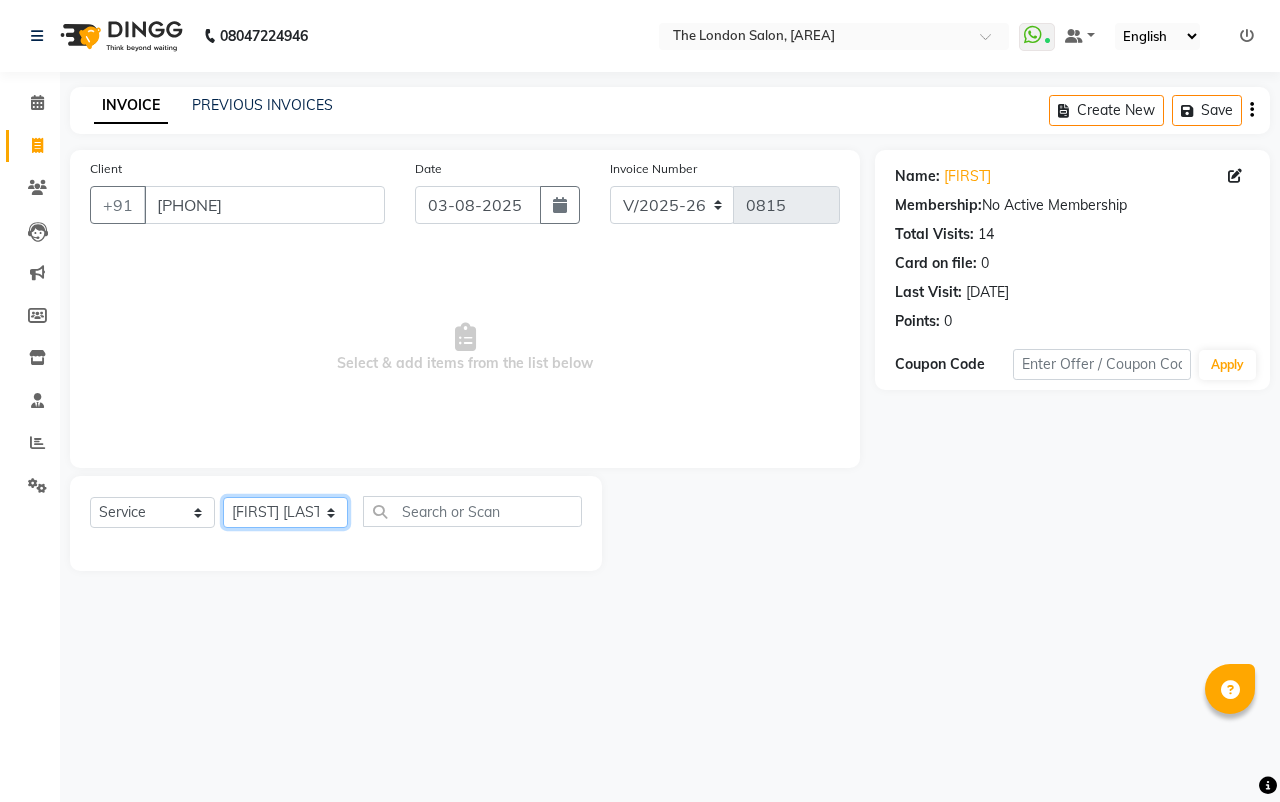 click on "Select Stylist [FIRST] [LAST] [FIRST] [LAST] [FIRST] [LAST] [FIRST] [LAST] [FIRST] [LAST] [FIRST] [LAST] [FIRST] [LAST] [FIRST] [LAST]" 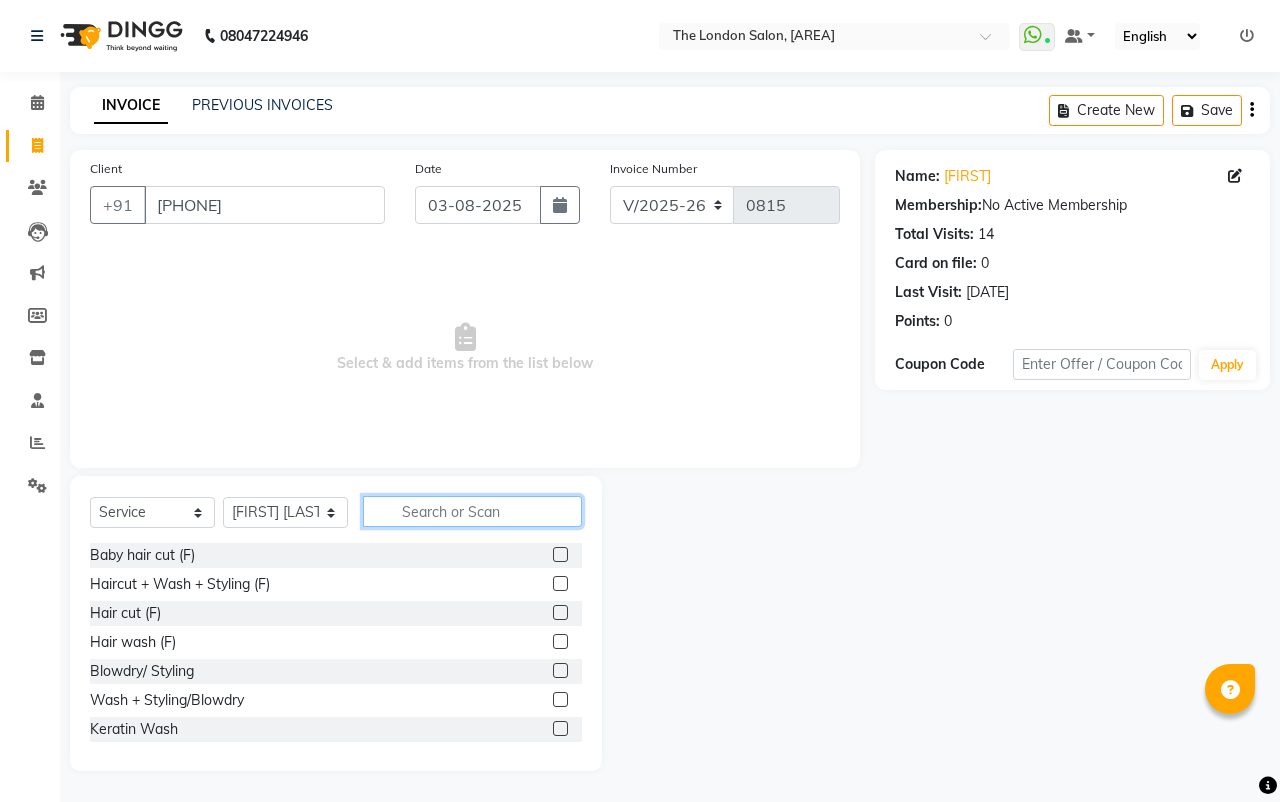 click 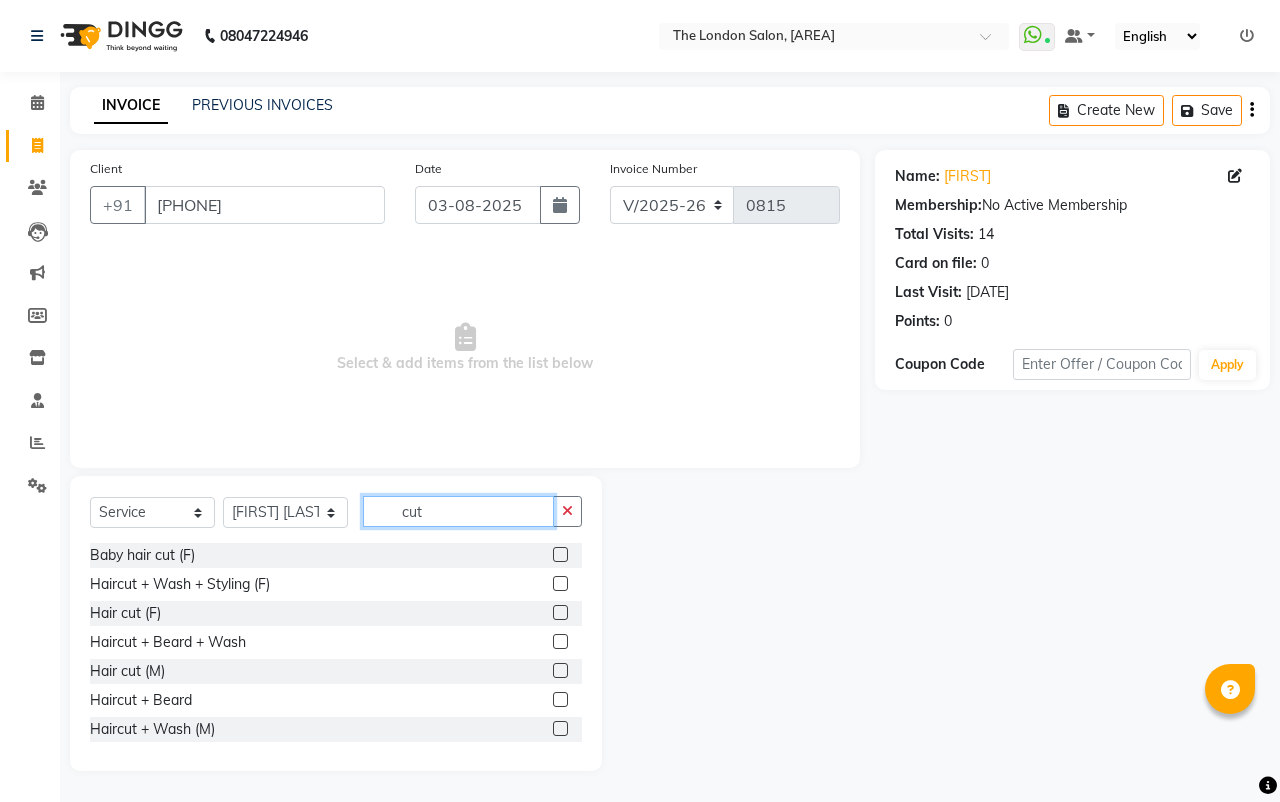 type on "cut" 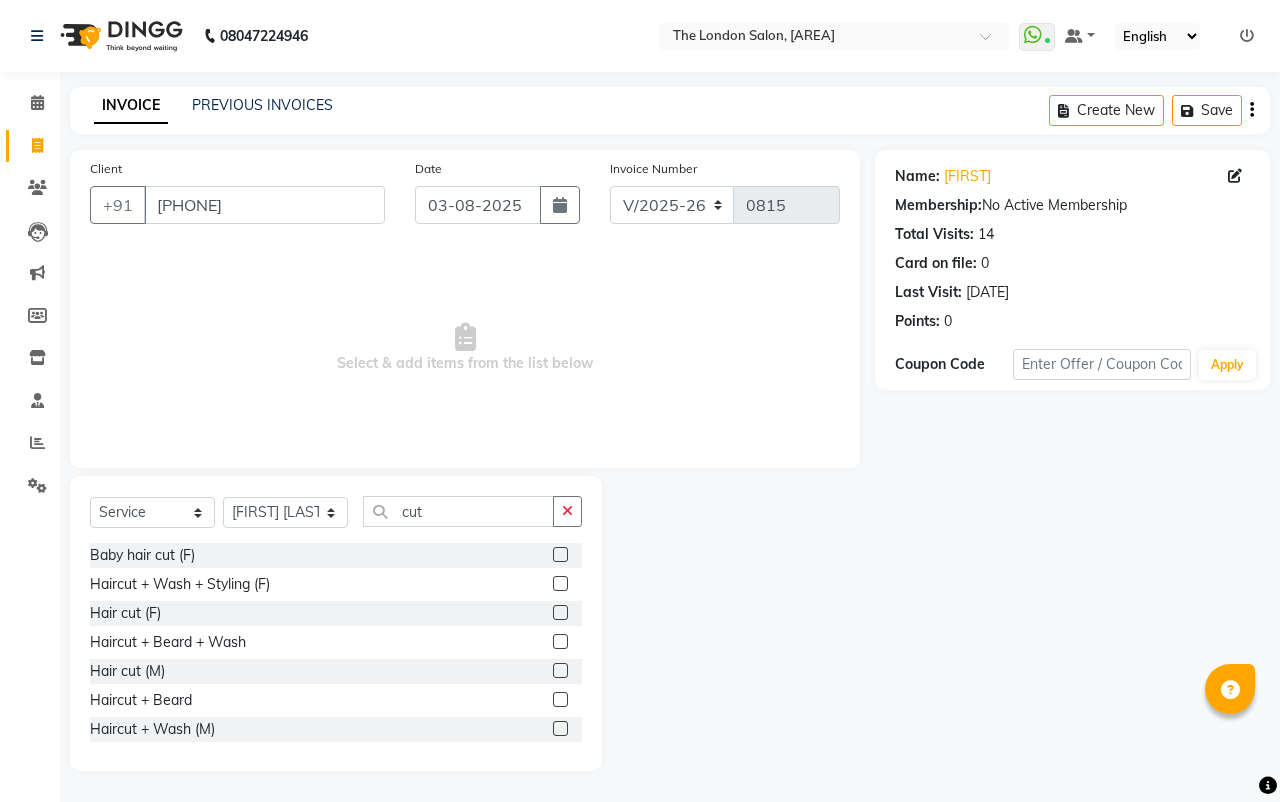 click 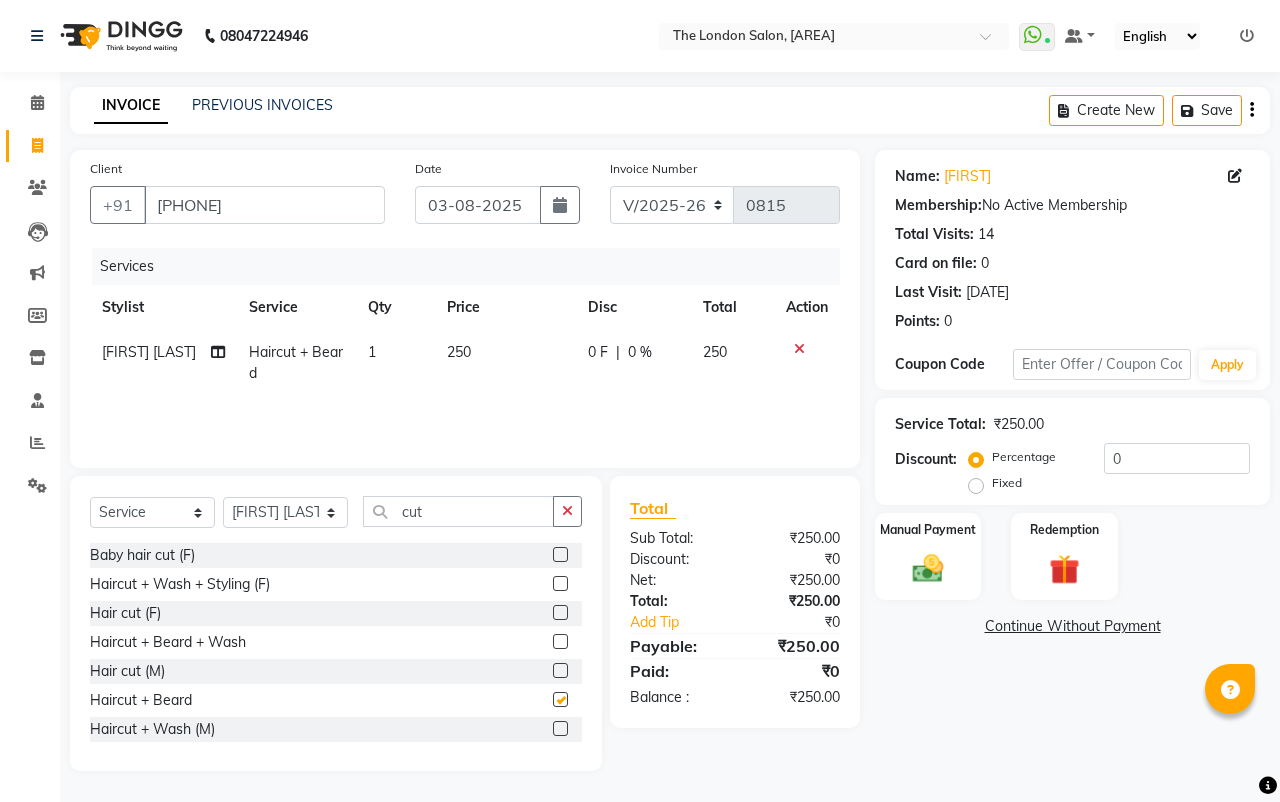 checkbox on "false" 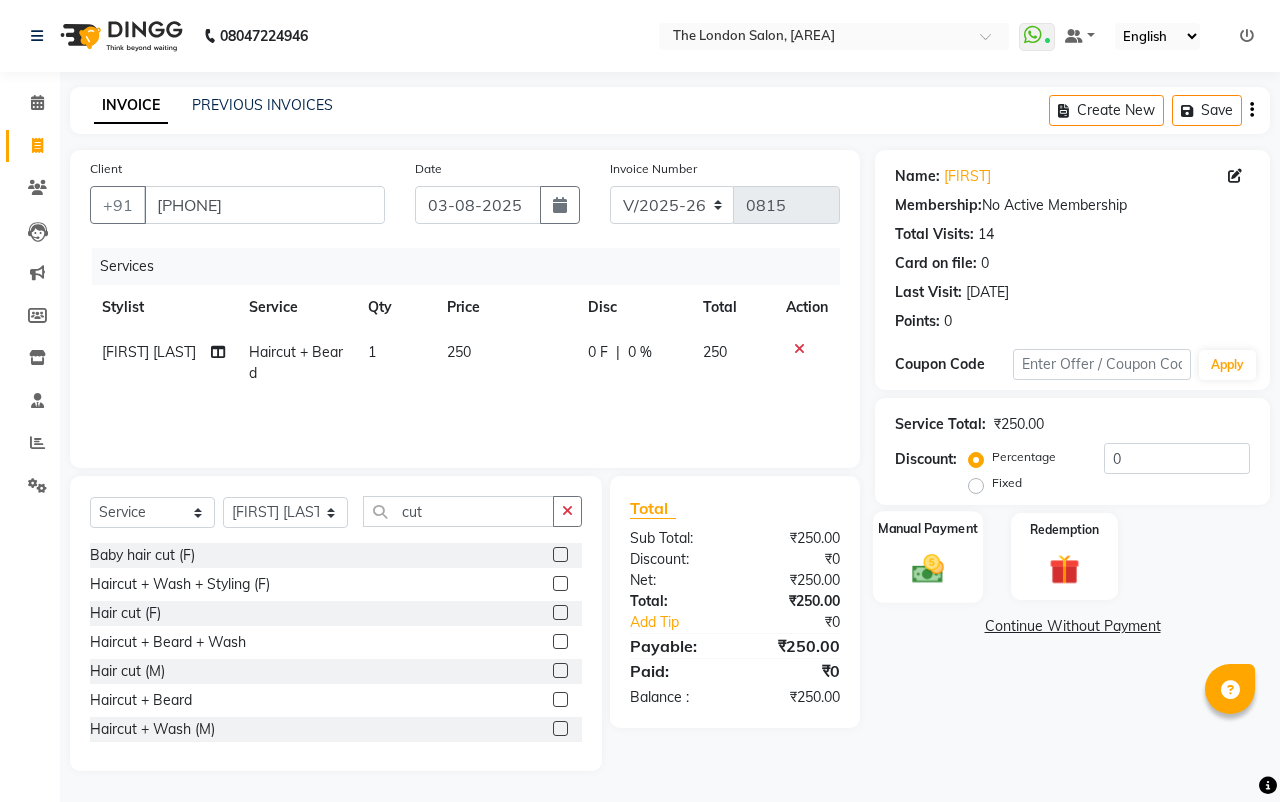 click 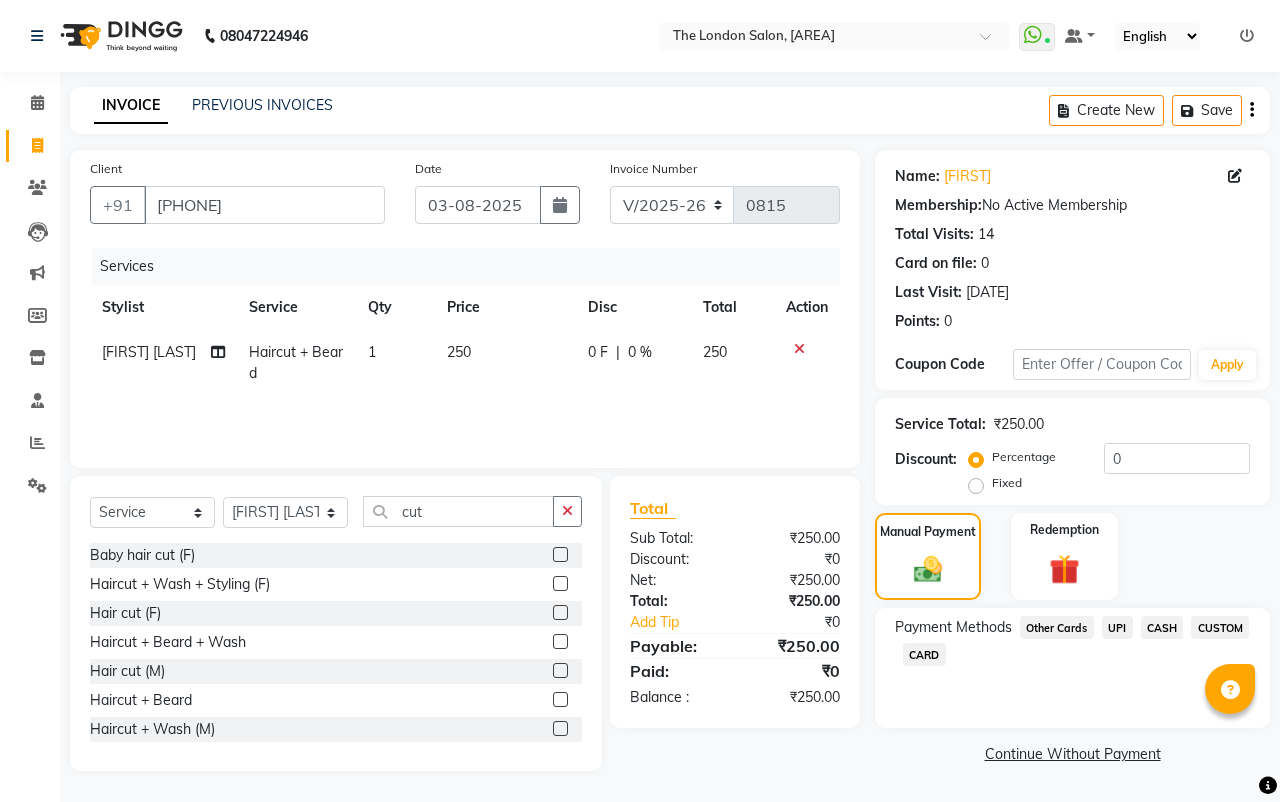 click on "UPI" 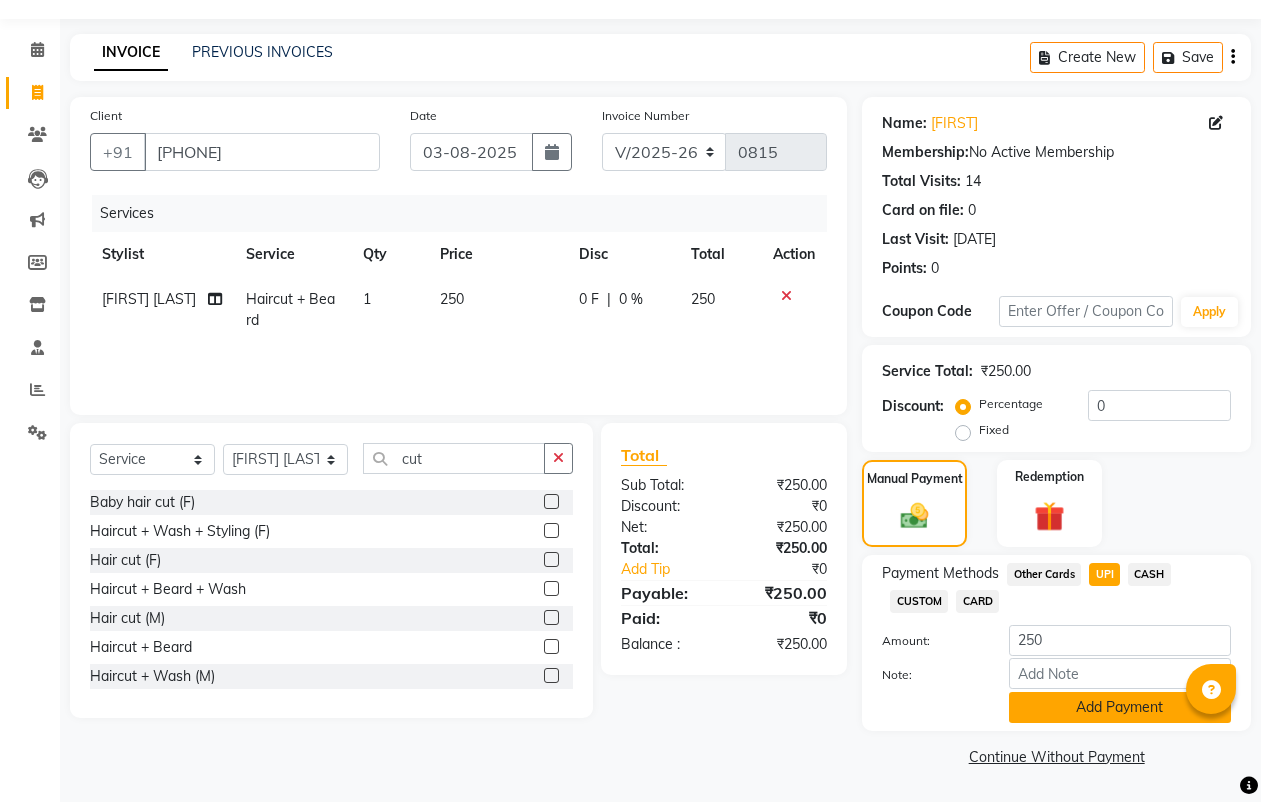click on "Add Payment" 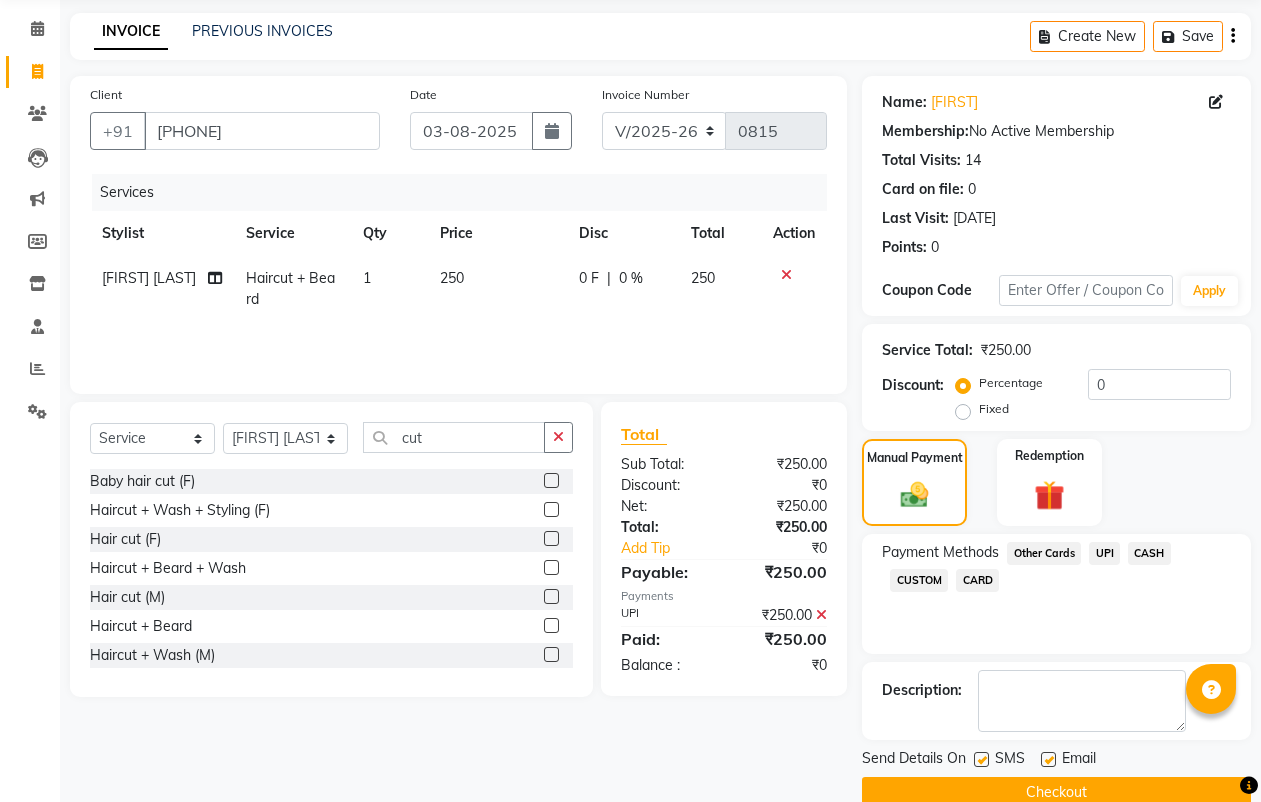 scroll, scrollTop: 110, scrollLeft: 0, axis: vertical 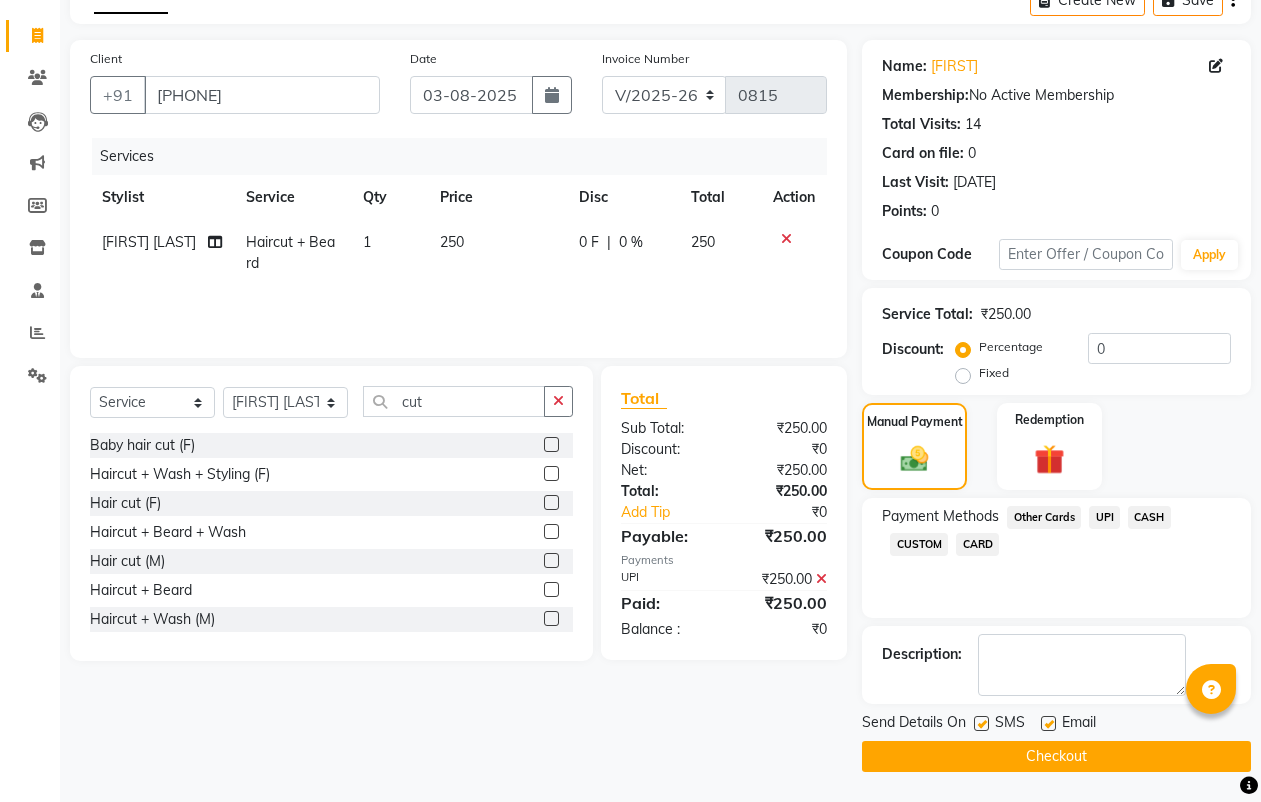 click on "Checkout" 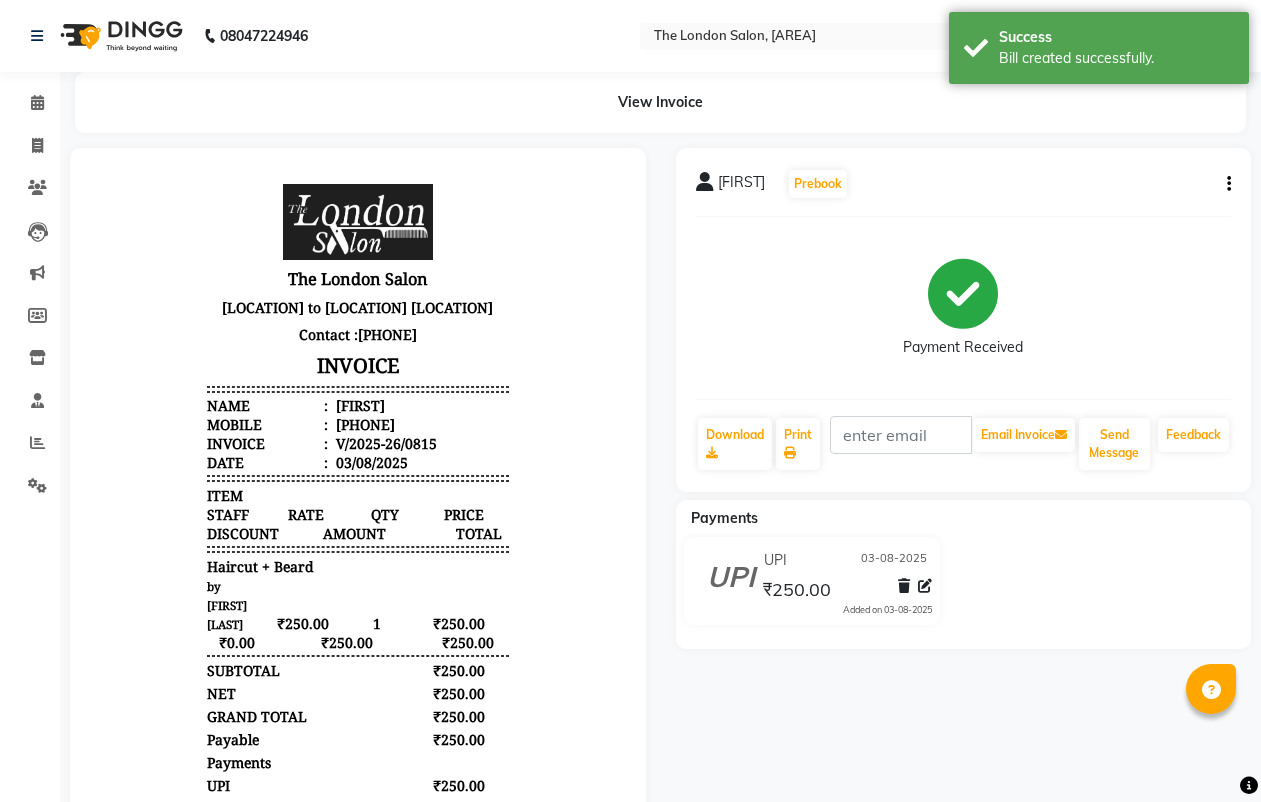 scroll, scrollTop: 0, scrollLeft: 0, axis: both 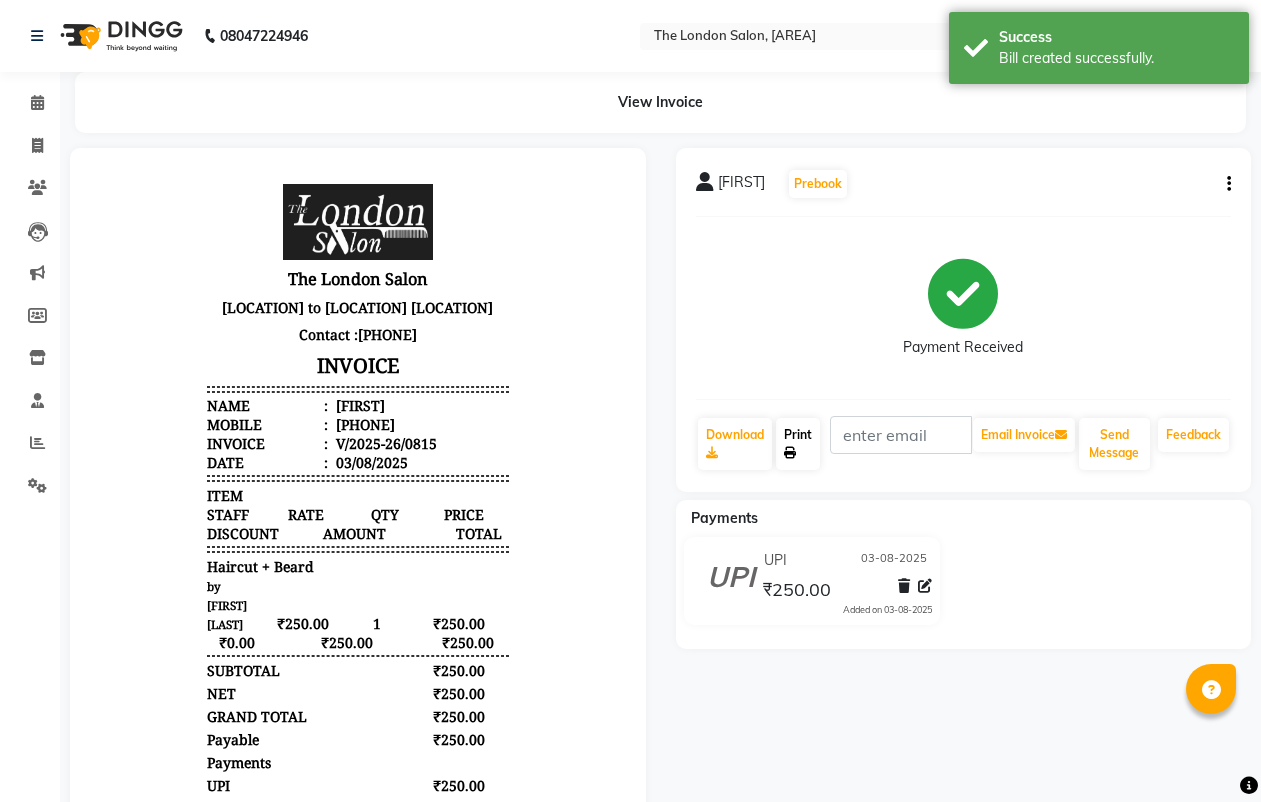 click on "Print" 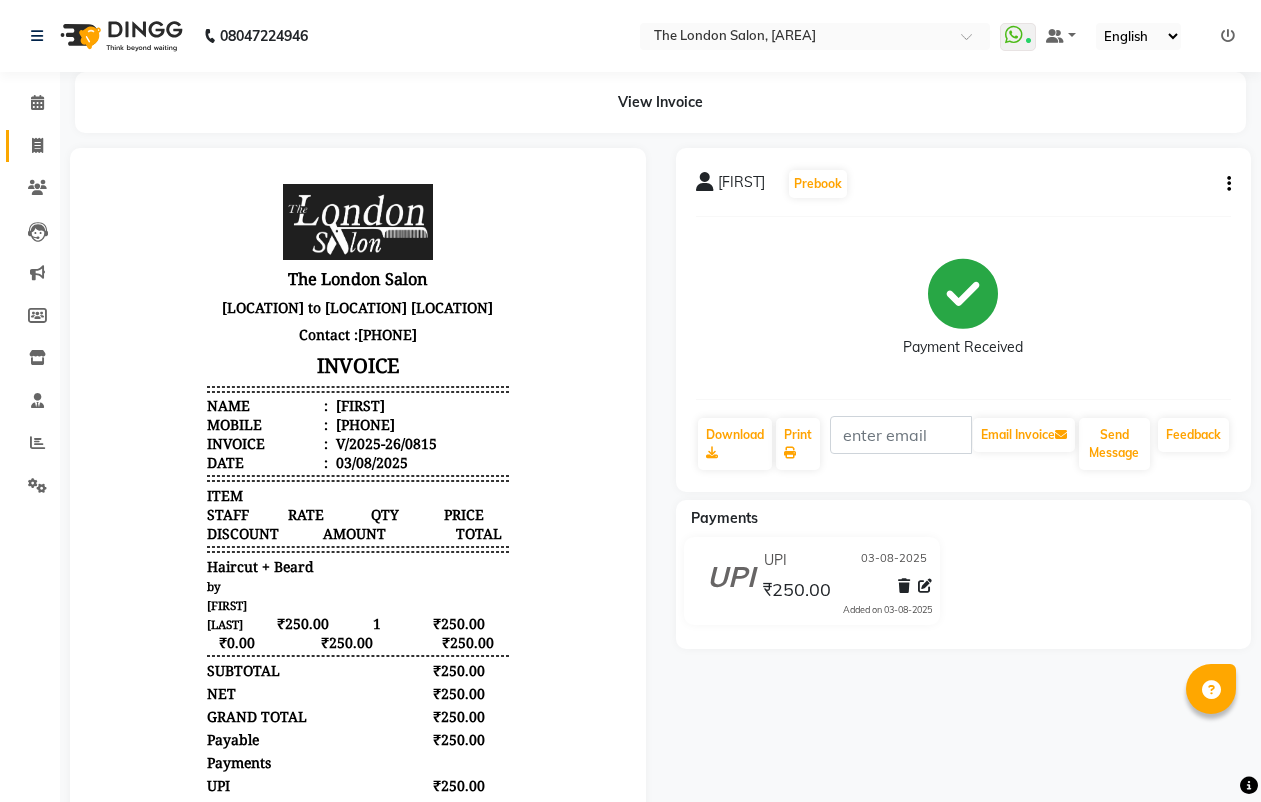 click on "Invoice" 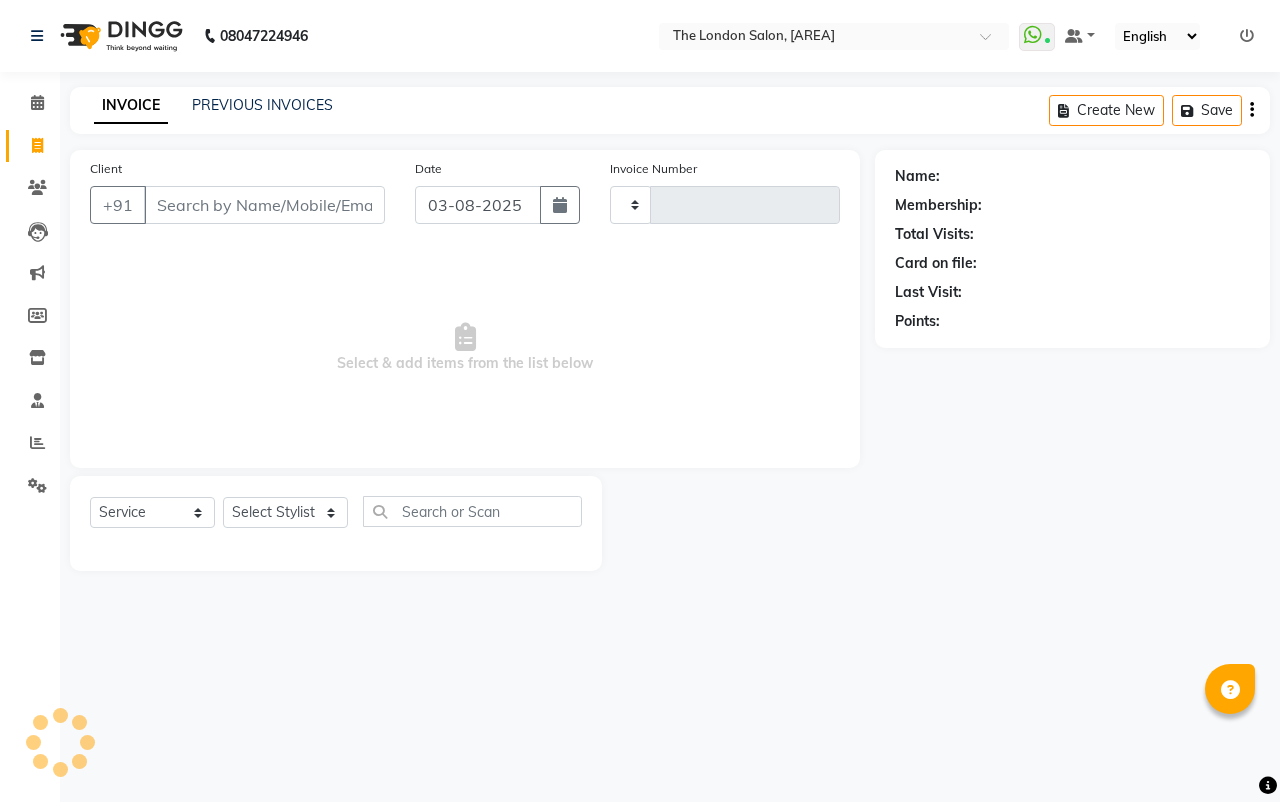 type on "0816" 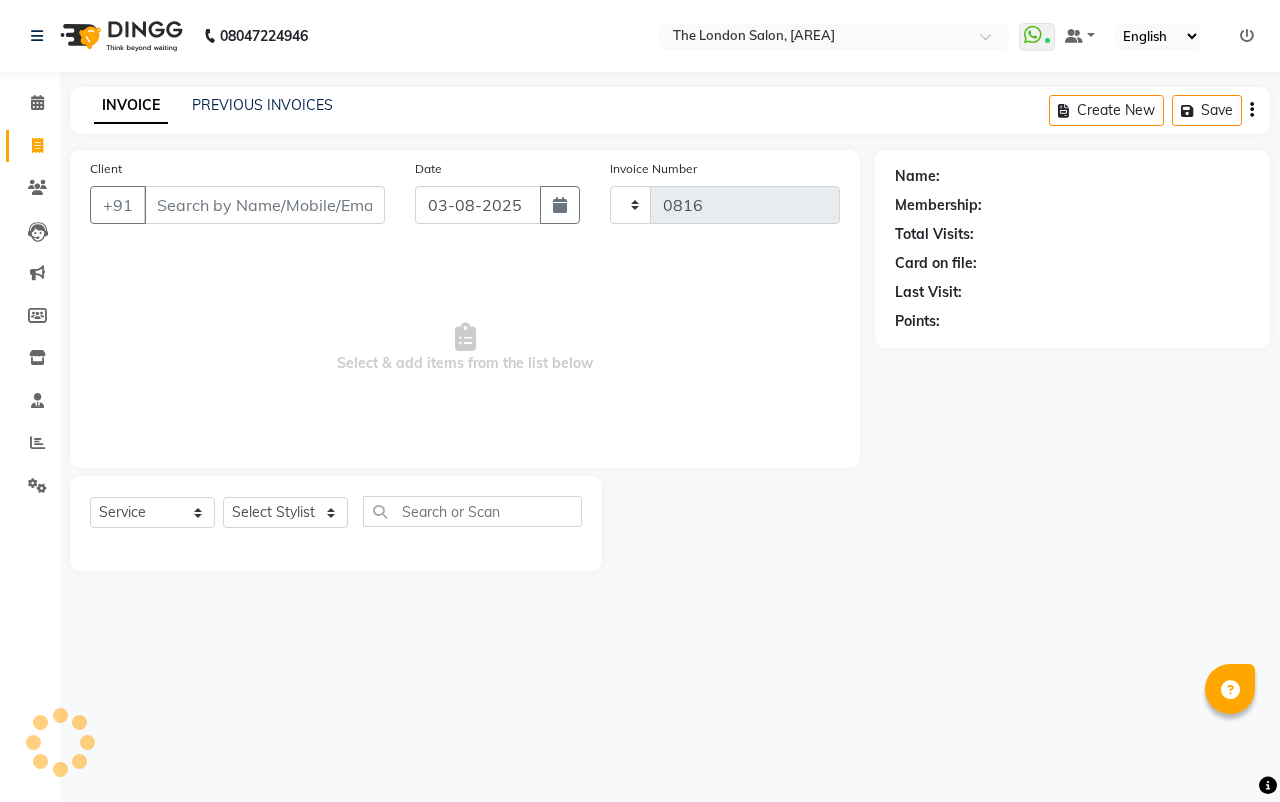 select on "4682" 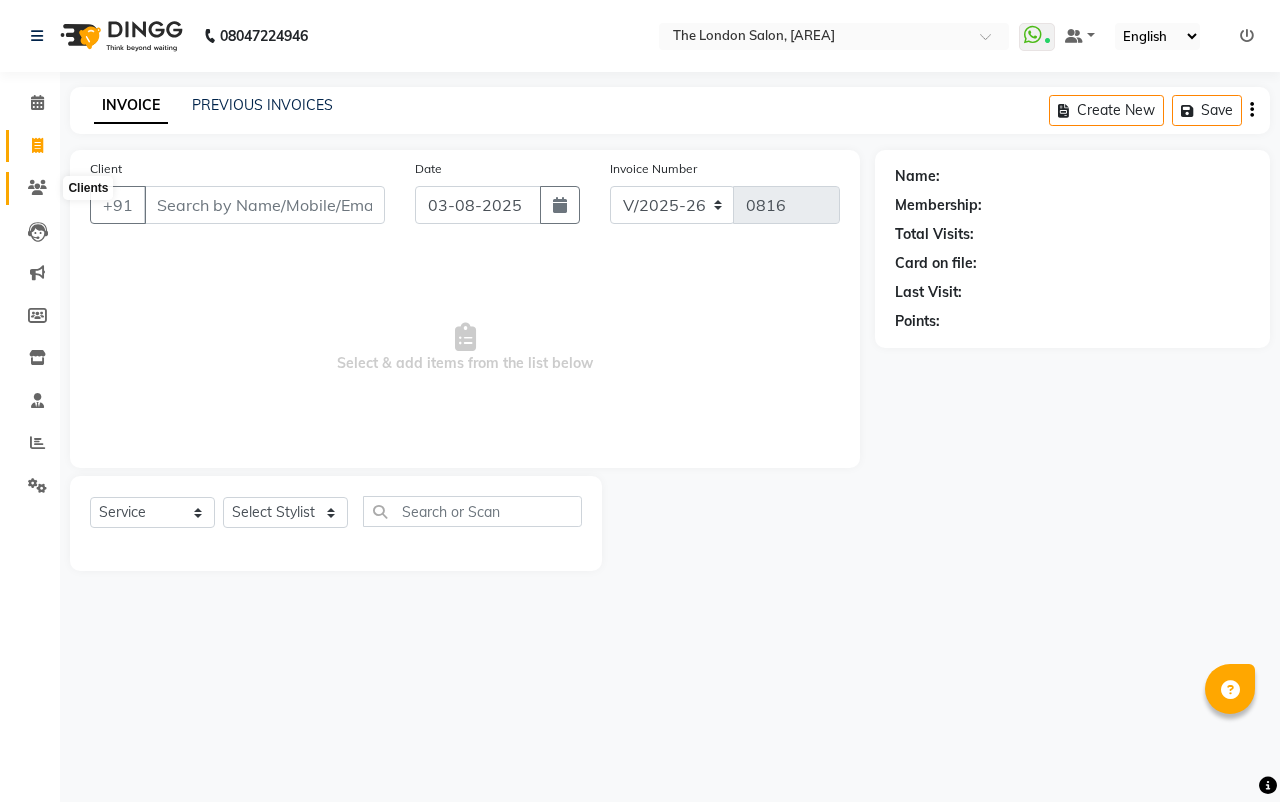 click 